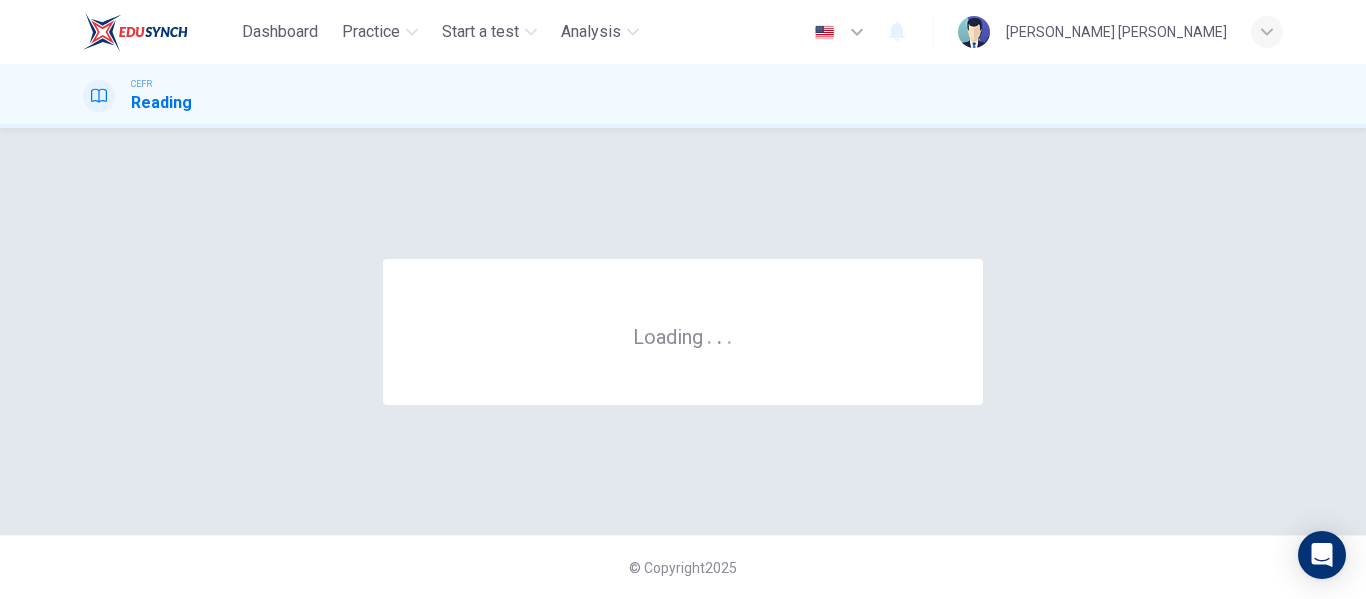 scroll, scrollTop: 0, scrollLeft: 0, axis: both 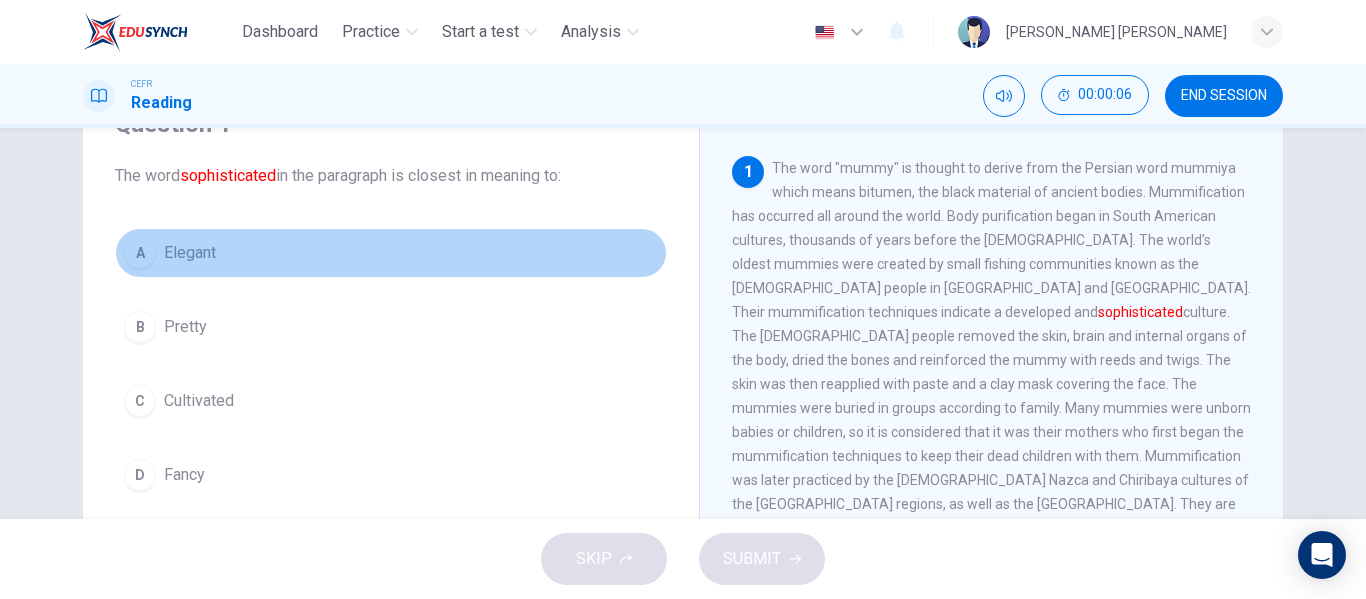 click on "A Elegant" at bounding box center (391, 253) 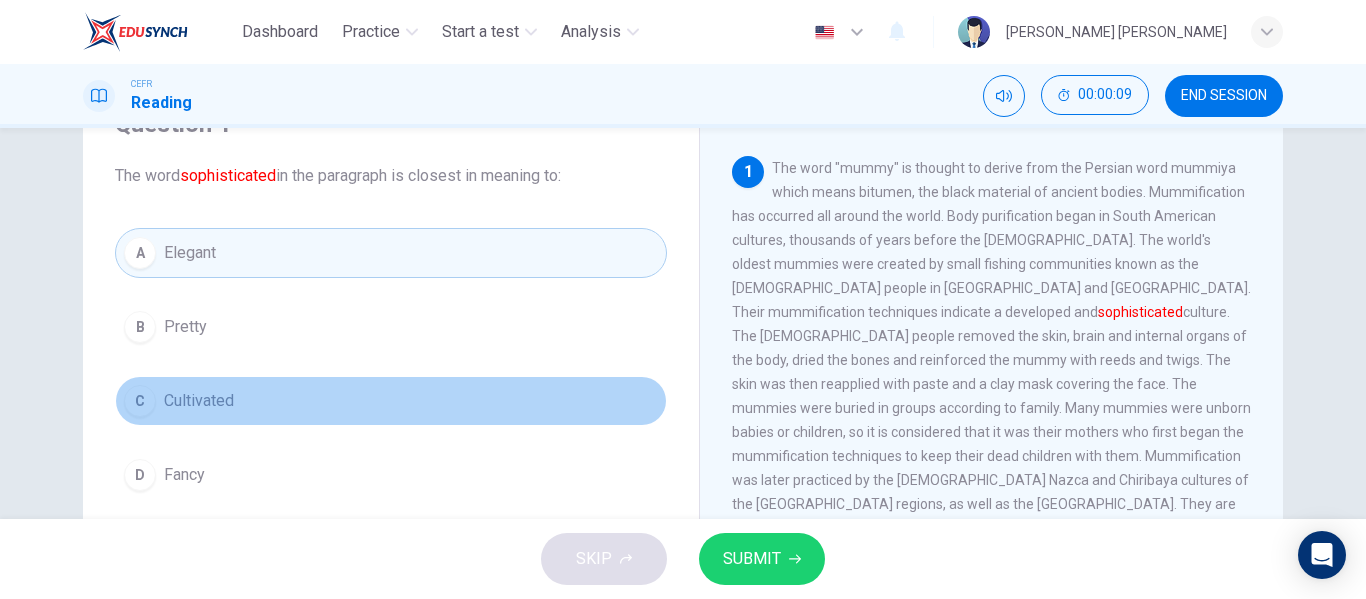 click on "Cultivated" at bounding box center (199, 401) 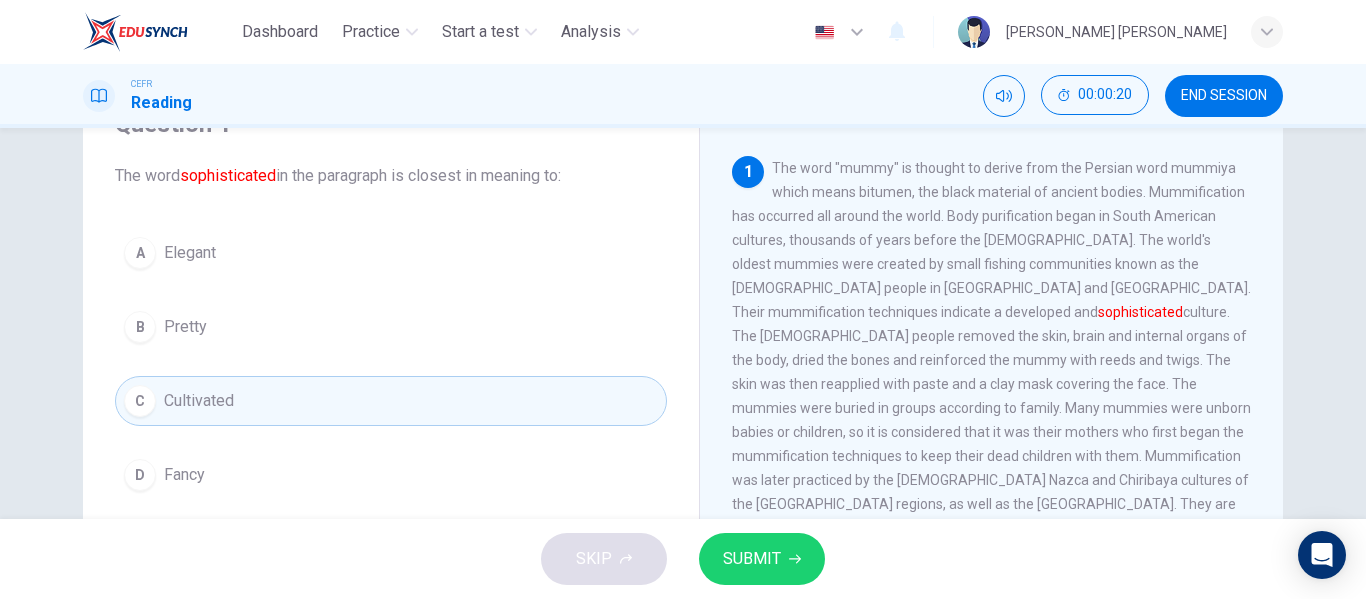 click on "SUBMIT" at bounding box center (762, 559) 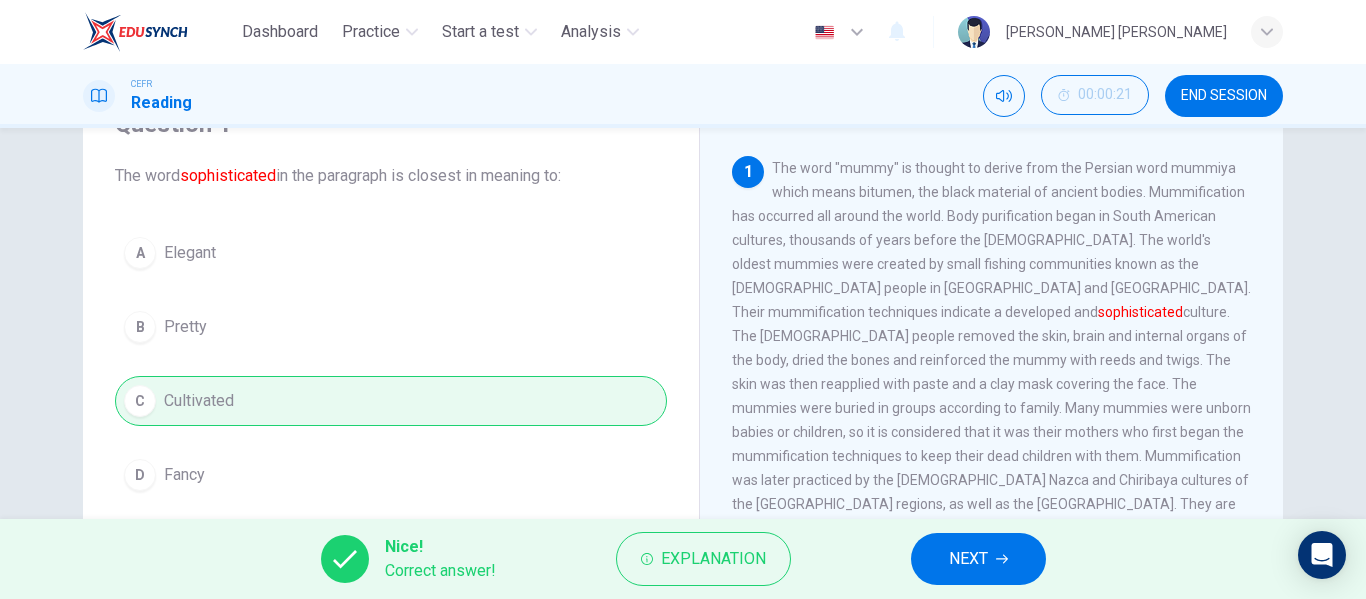 click on "NEXT" at bounding box center (978, 559) 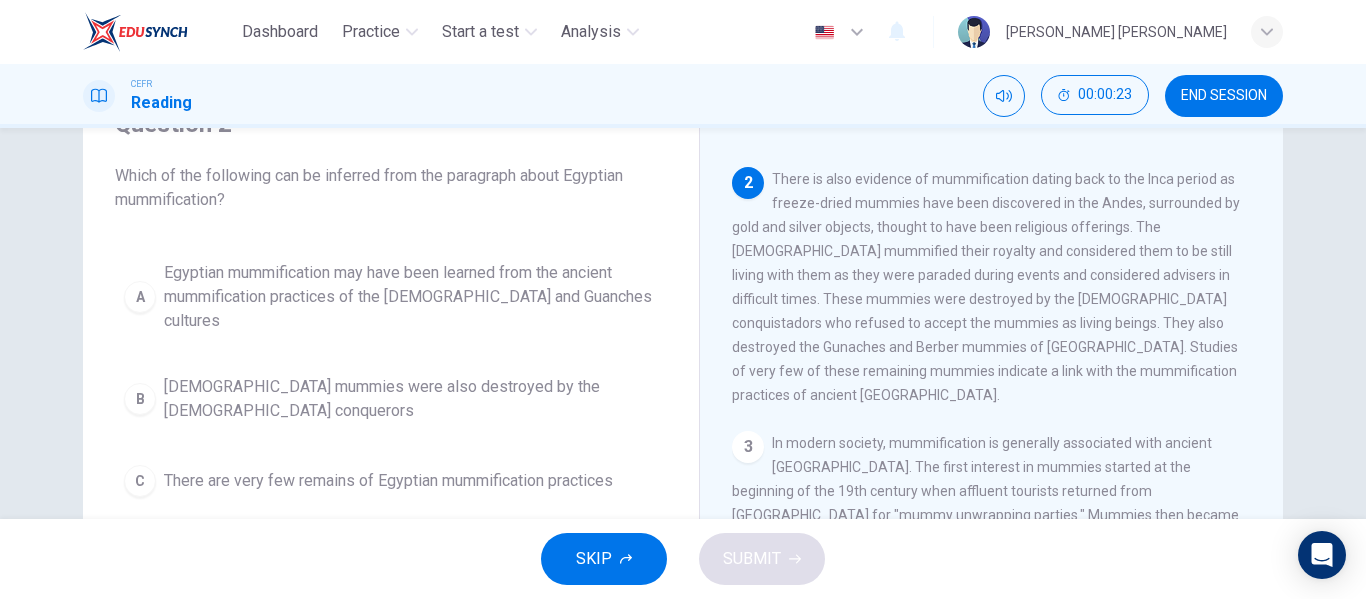 scroll, scrollTop: 400, scrollLeft: 0, axis: vertical 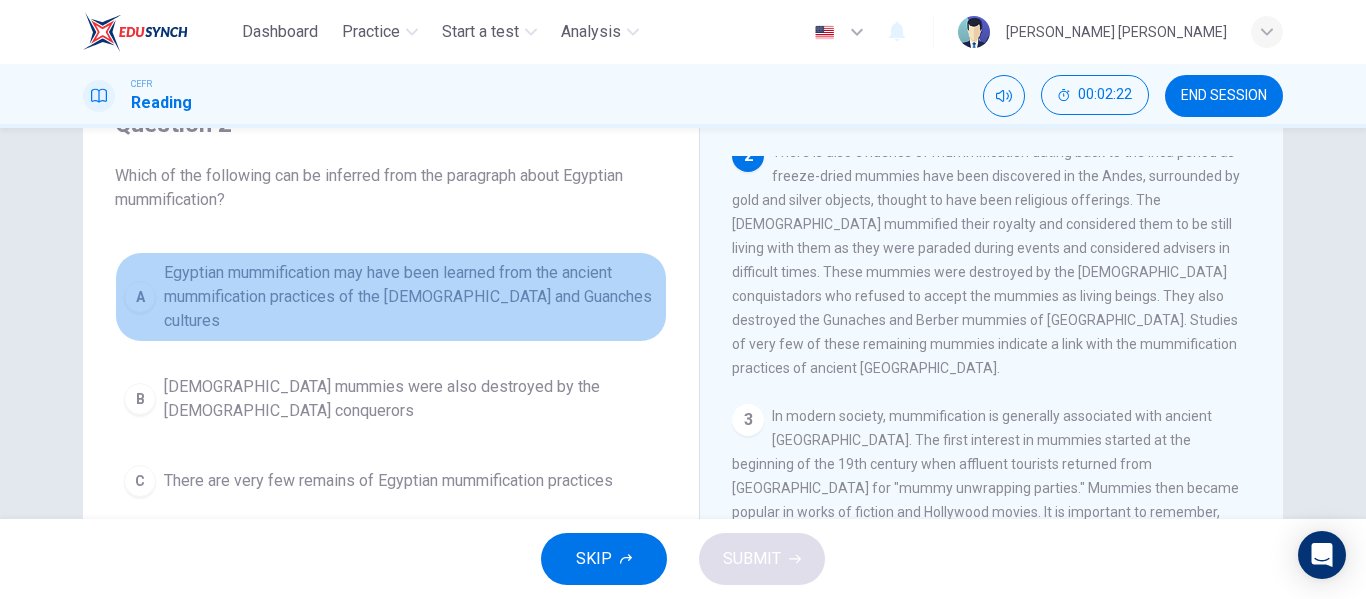 click on "Egyptian mummification may have been learned from the ancient mummification practices of the Berber and Guanches cultures" at bounding box center [411, 297] 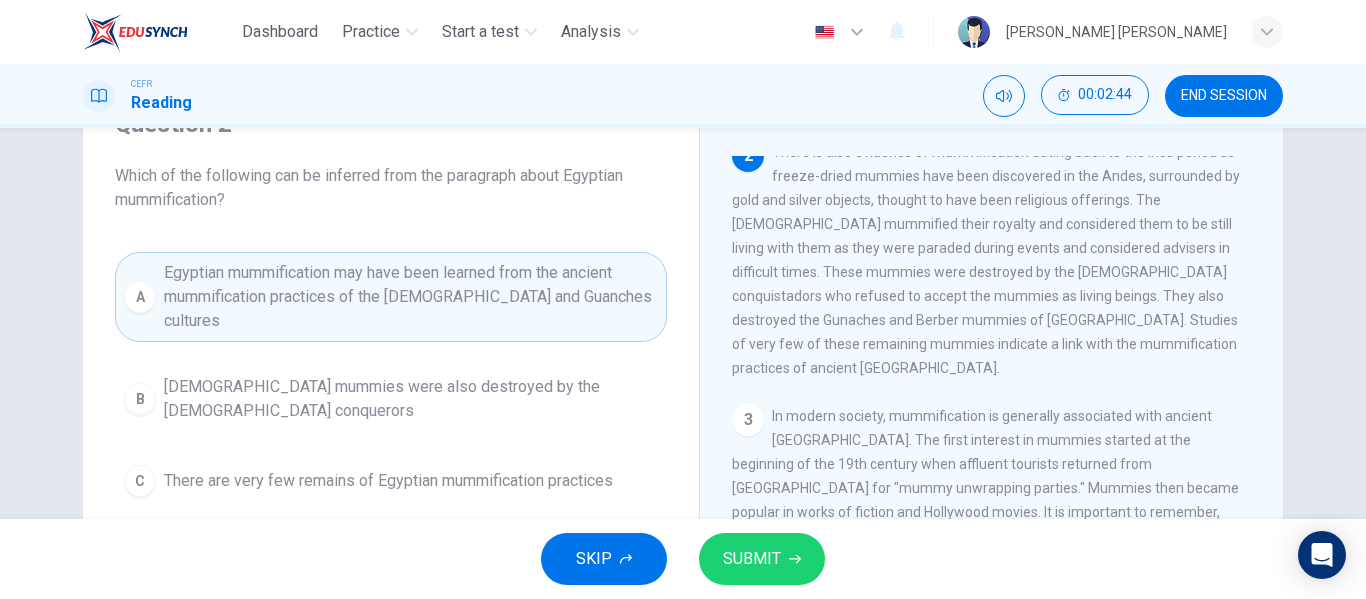 click on "SUBMIT" at bounding box center [762, 559] 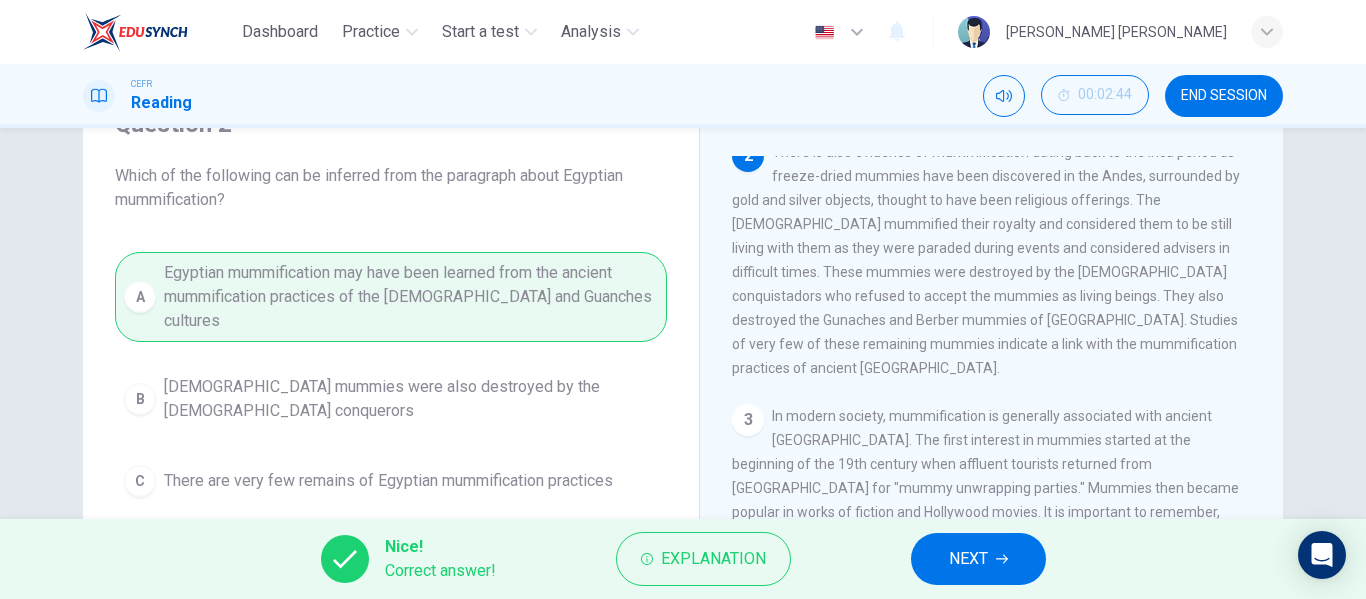 click on "NEXT" at bounding box center [968, 559] 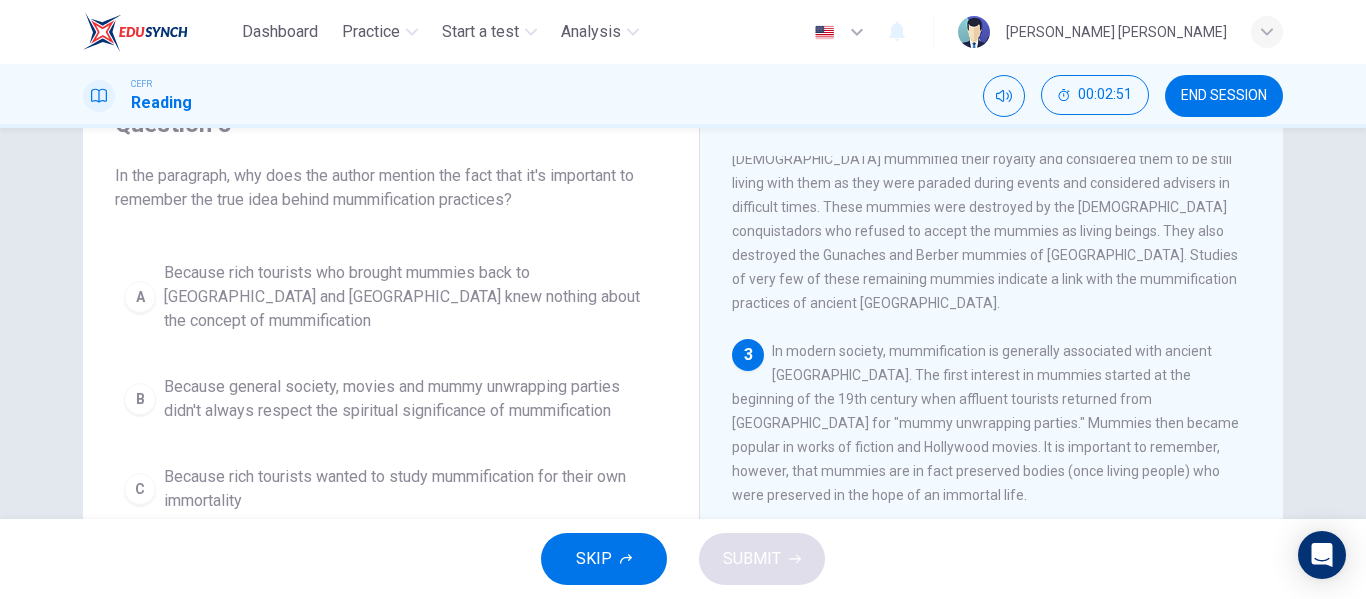 scroll, scrollTop: 500, scrollLeft: 0, axis: vertical 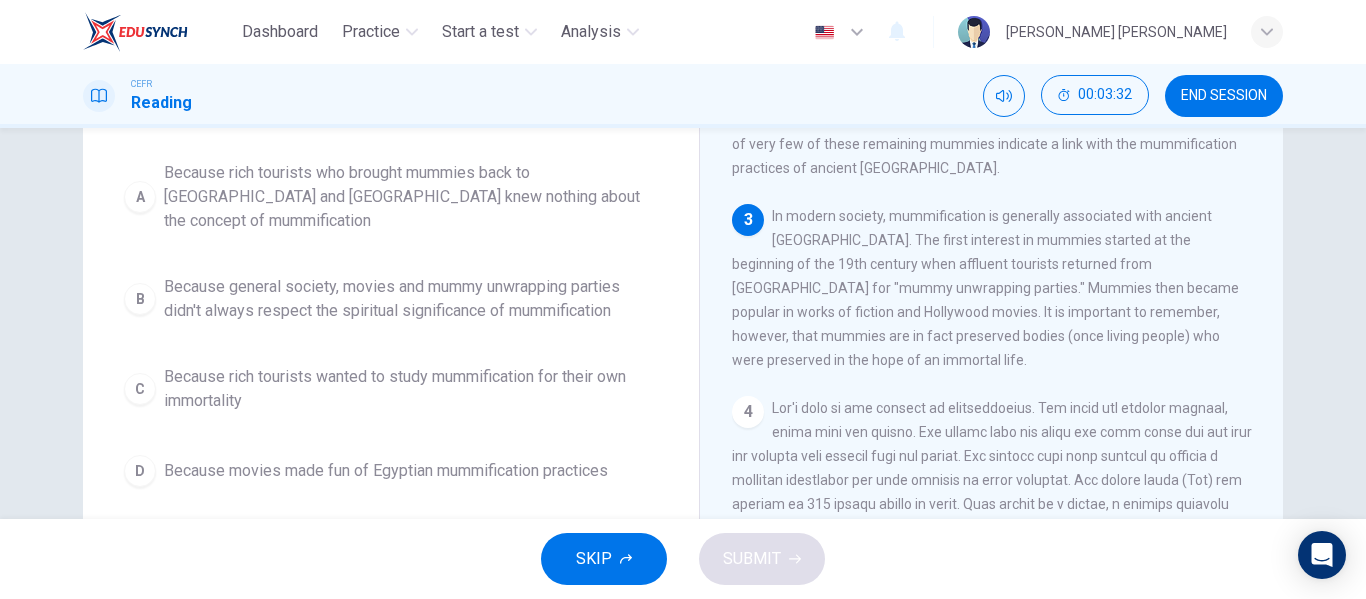 click on "Because general society, movies and mummy unwrapping parties didn't always respect the spiritual significance of mummification" at bounding box center [411, 299] 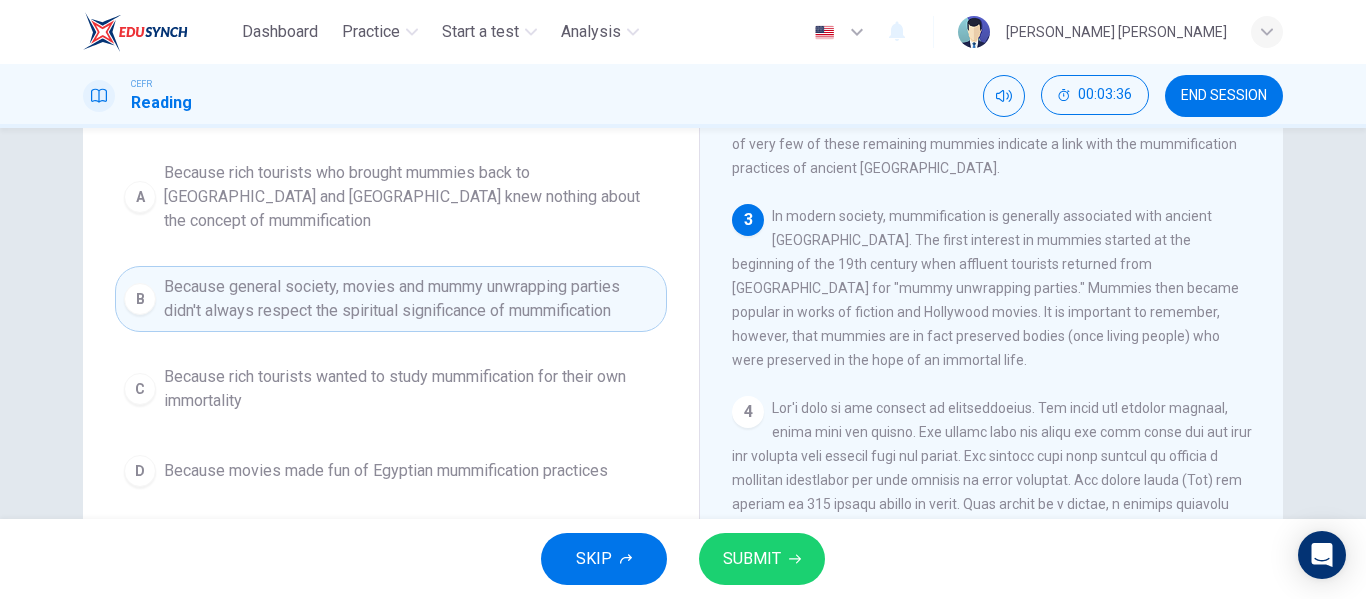 click on "SUBMIT" at bounding box center [762, 559] 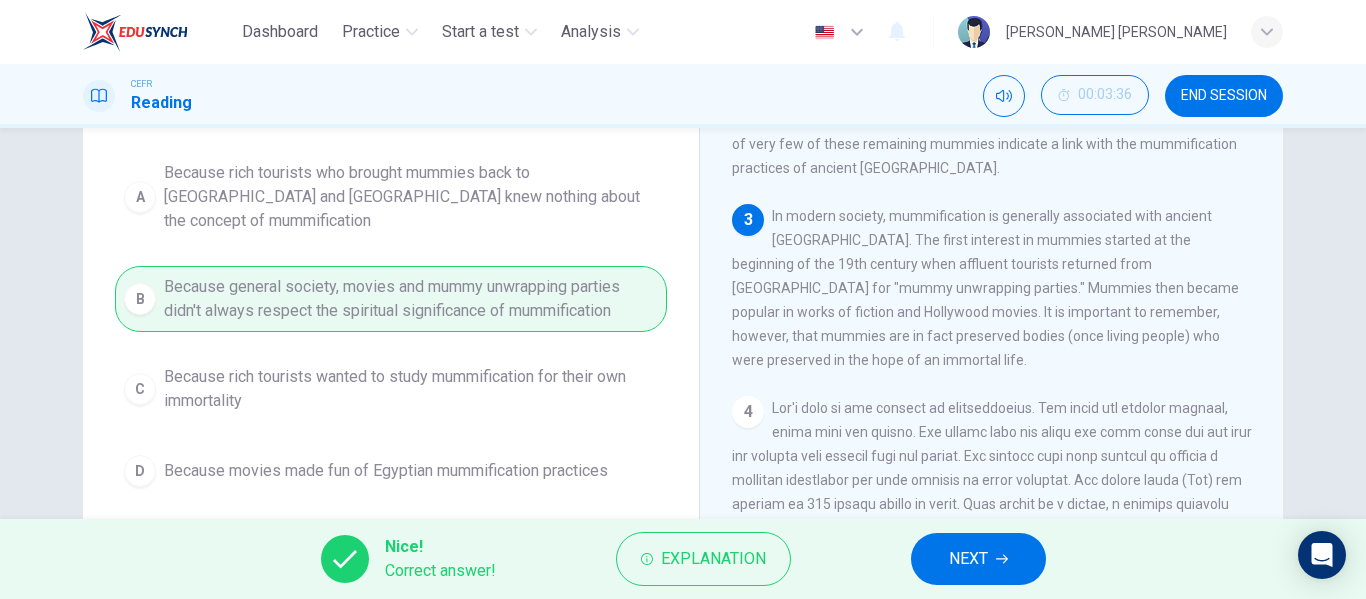 click on "NEXT" at bounding box center (978, 559) 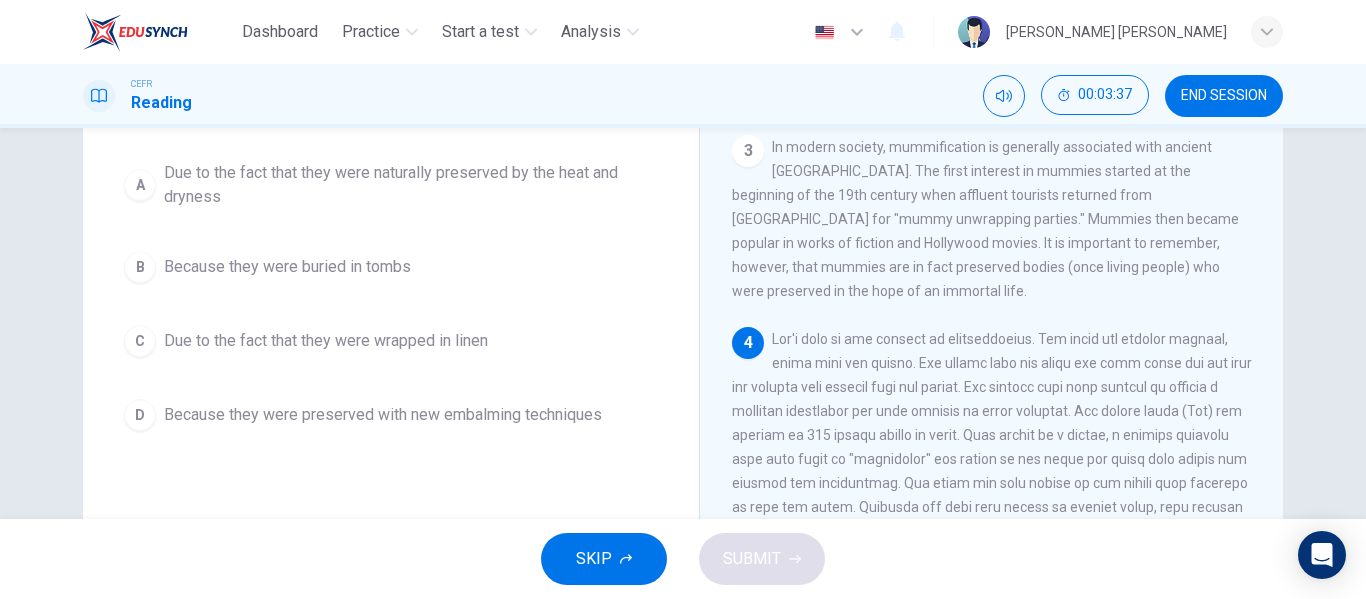 scroll, scrollTop: 600, scrollLeft: 0, axis: vertical 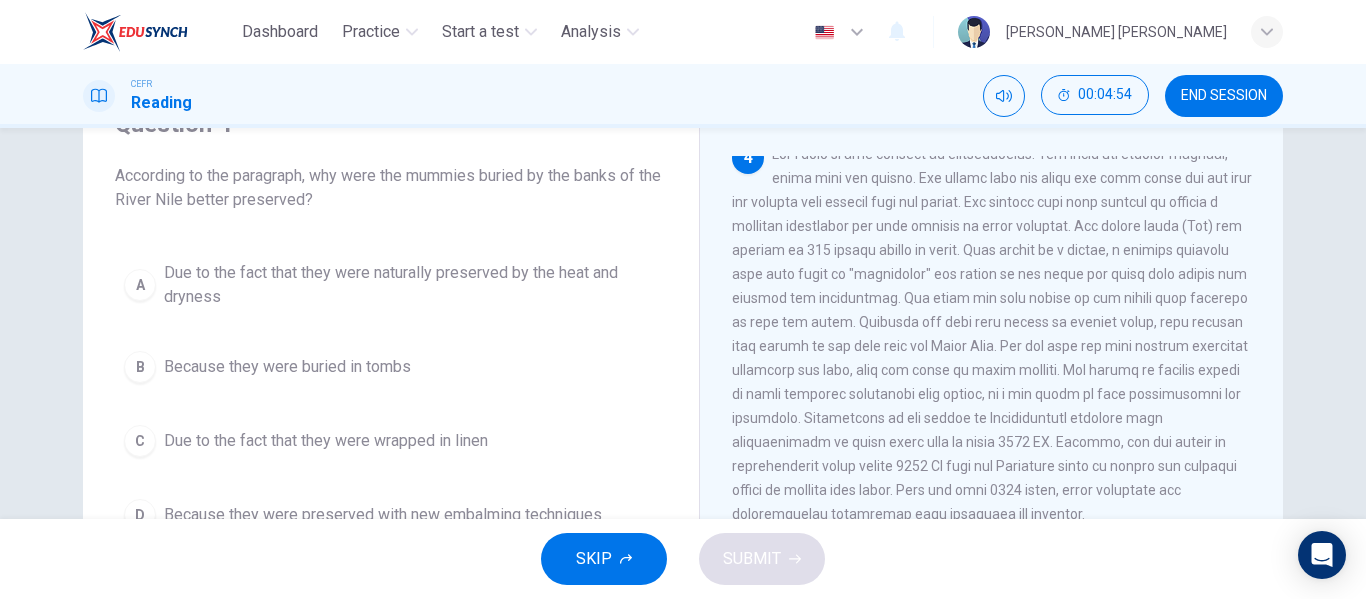 click on "Due to the fact that they were naturally preserved by the heat and dryness" at bounding box center [411, 285] 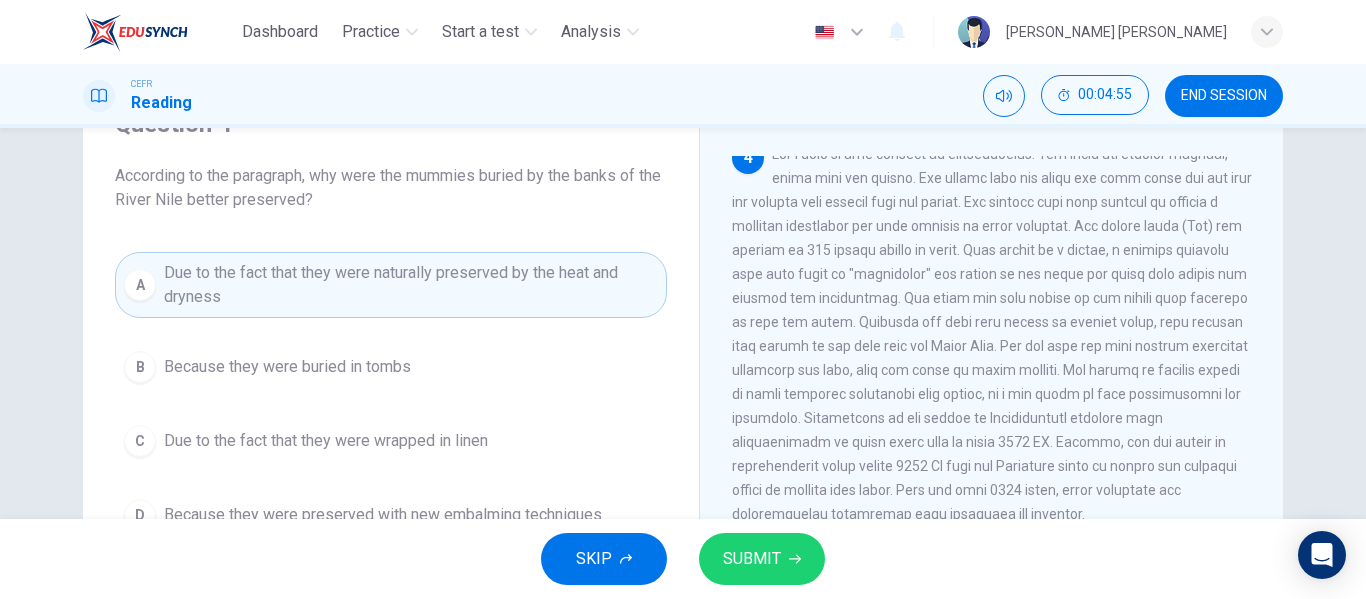 click on "SUBMIT" at bounding box center [752, 559] 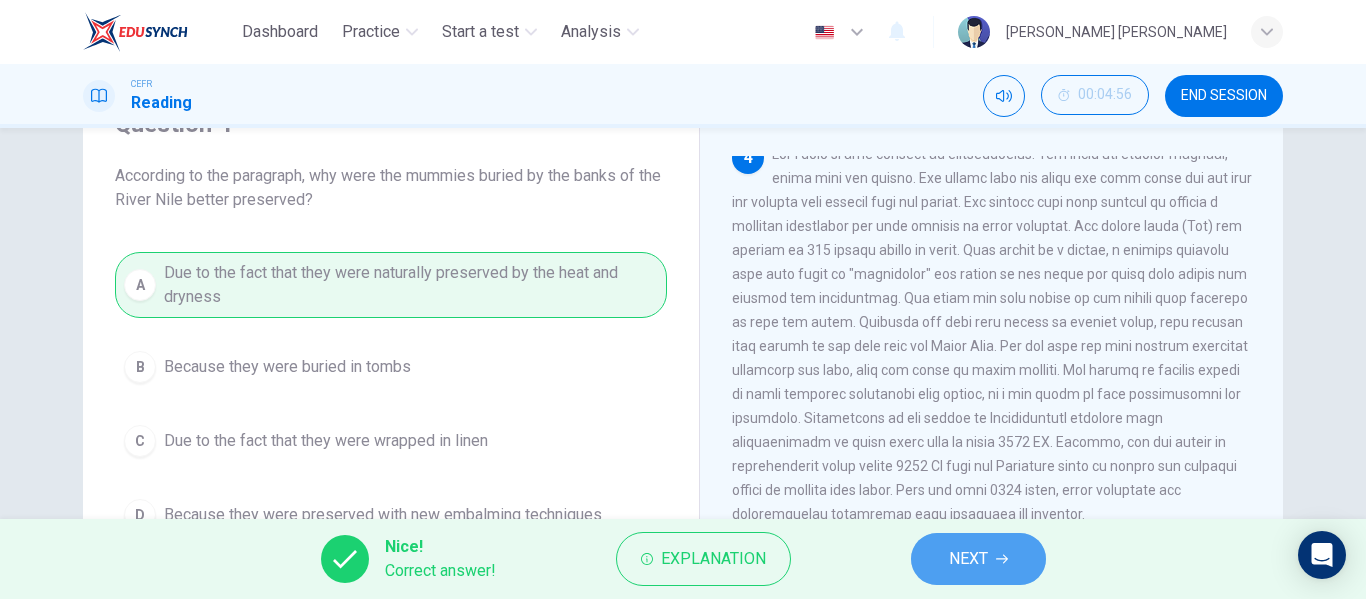 click on "NEXT" at bounding box center (968, 559) 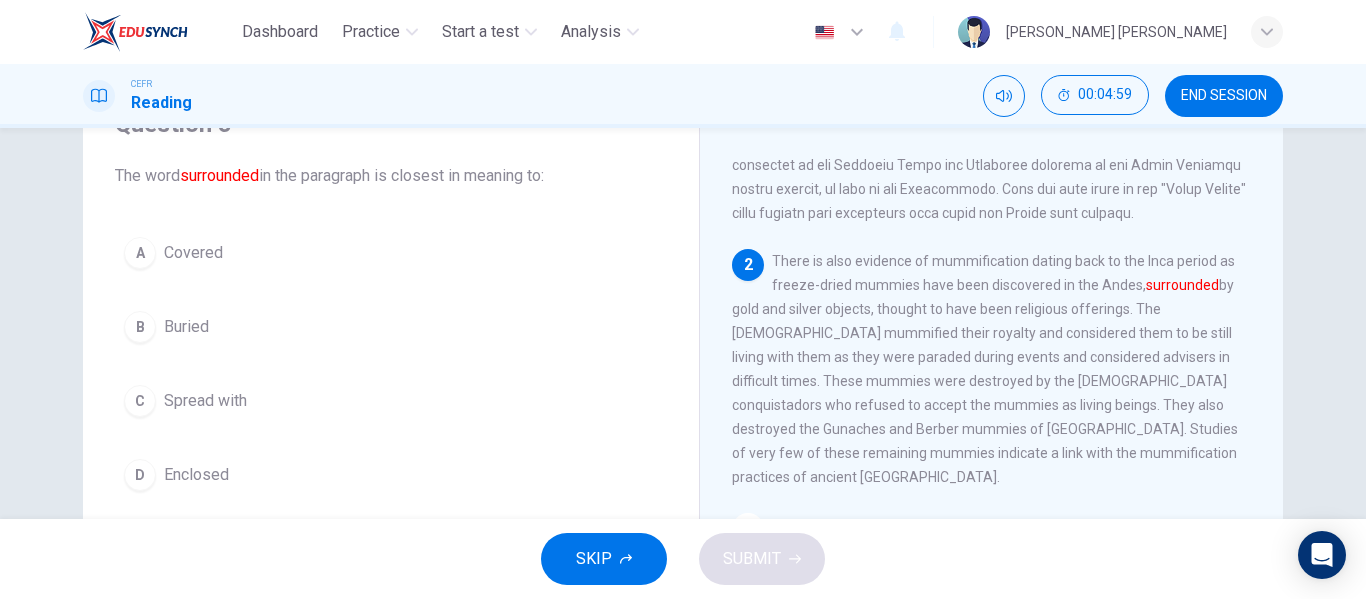 scroll, scrollTop: 337, scrollLeft: 0, axis: vertical 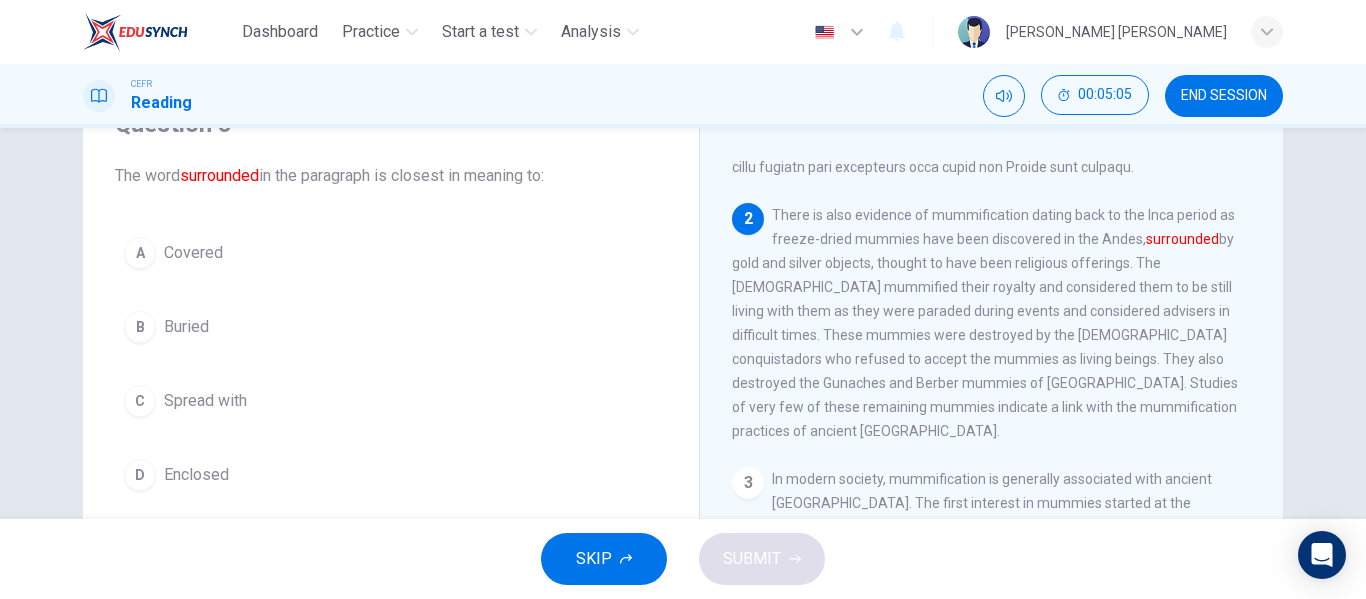 click on "Buried" at bounding box center (186, 327) 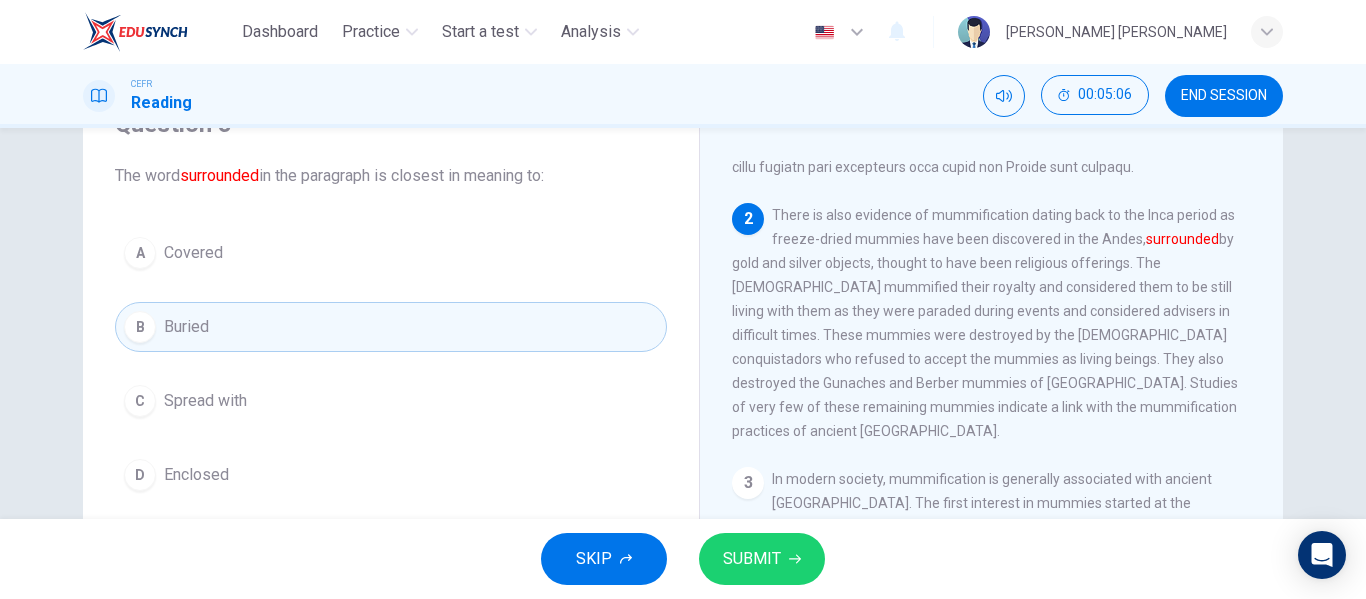 click on "SUBMIT" at bounding box center (752, 559) 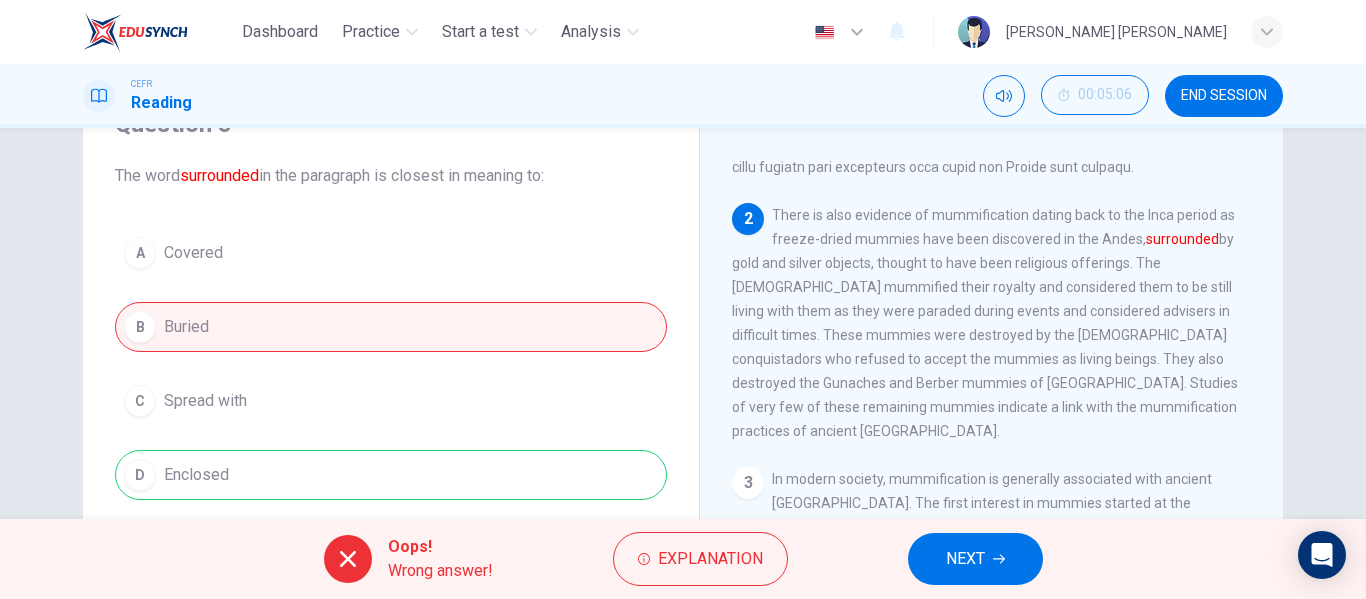 click on "NEXT" at bounding box center [965, 559] 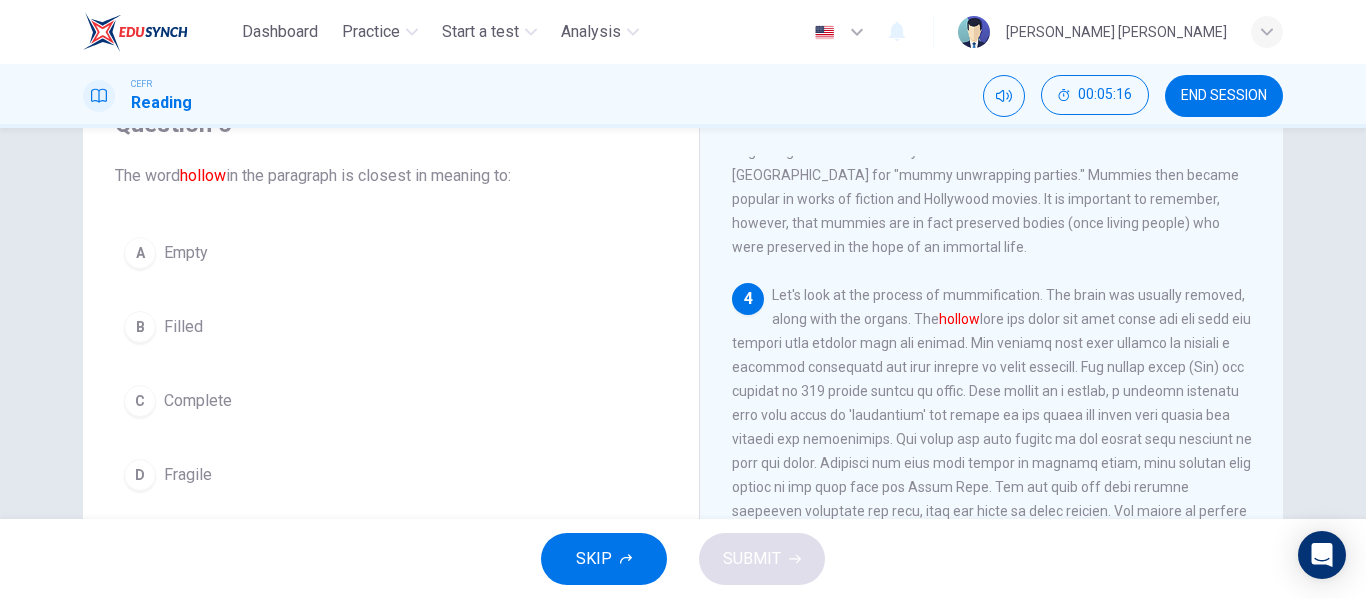 scroll, scrollTop: 737, scrollLeft: 0, axis: vertical 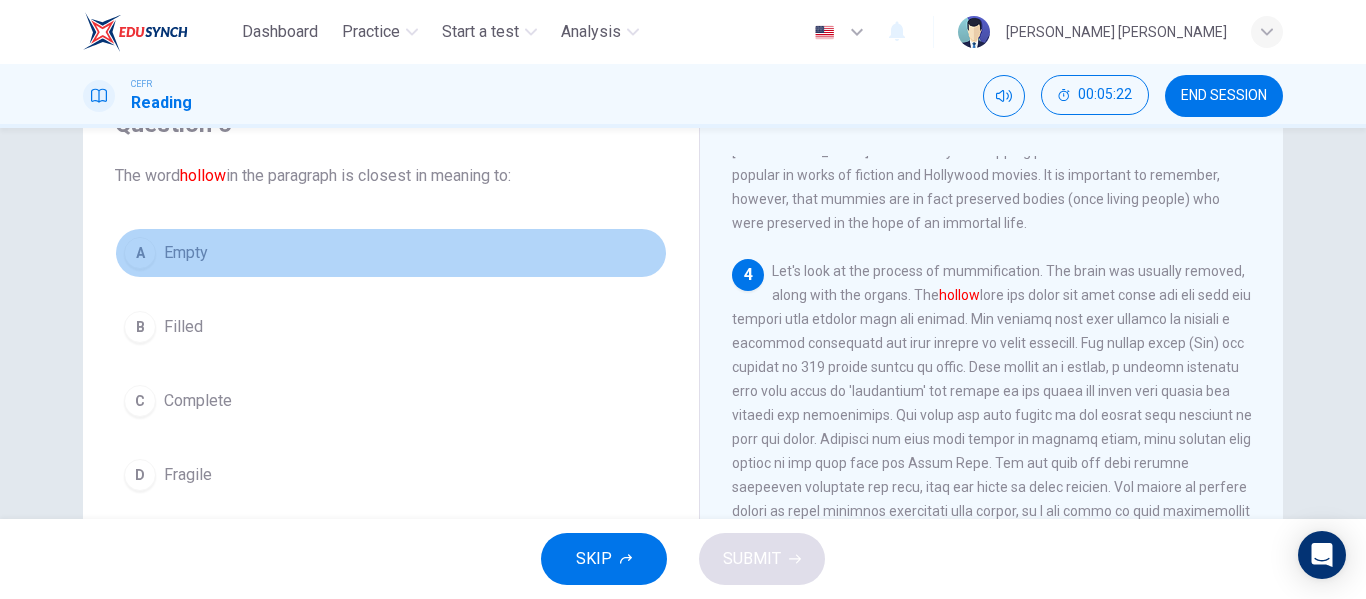 click on "Empty" at bounding box center (186, 253) 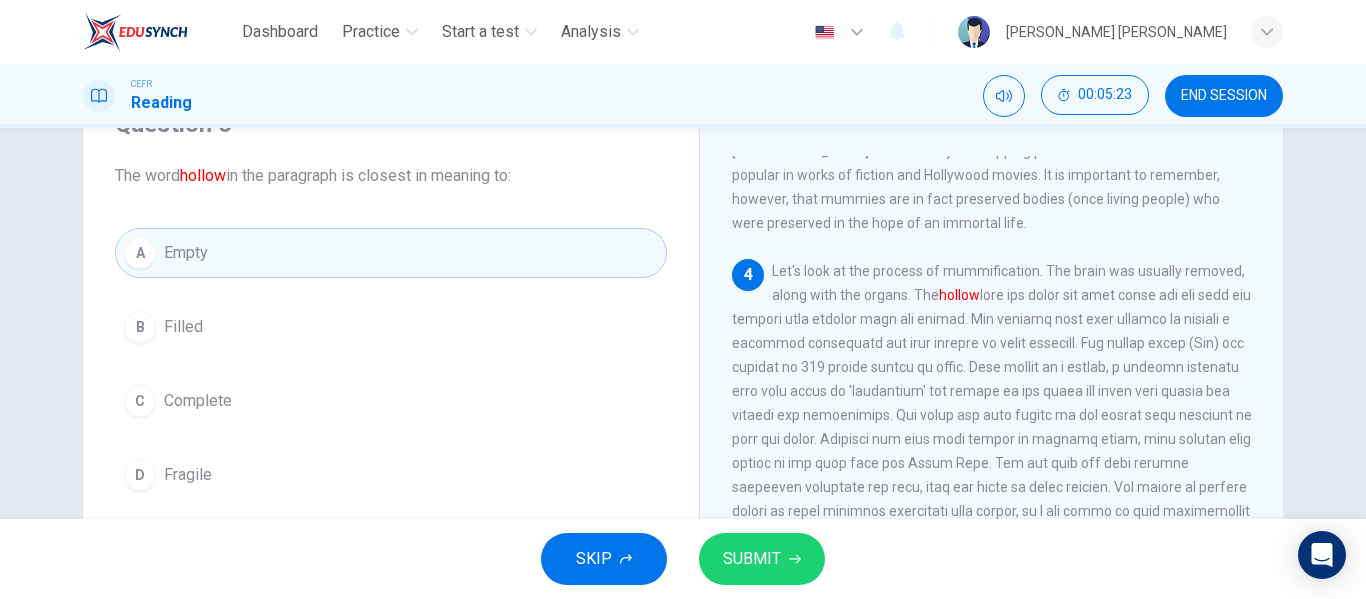 click on "SUBMIT" at bounding box center (752, 559) 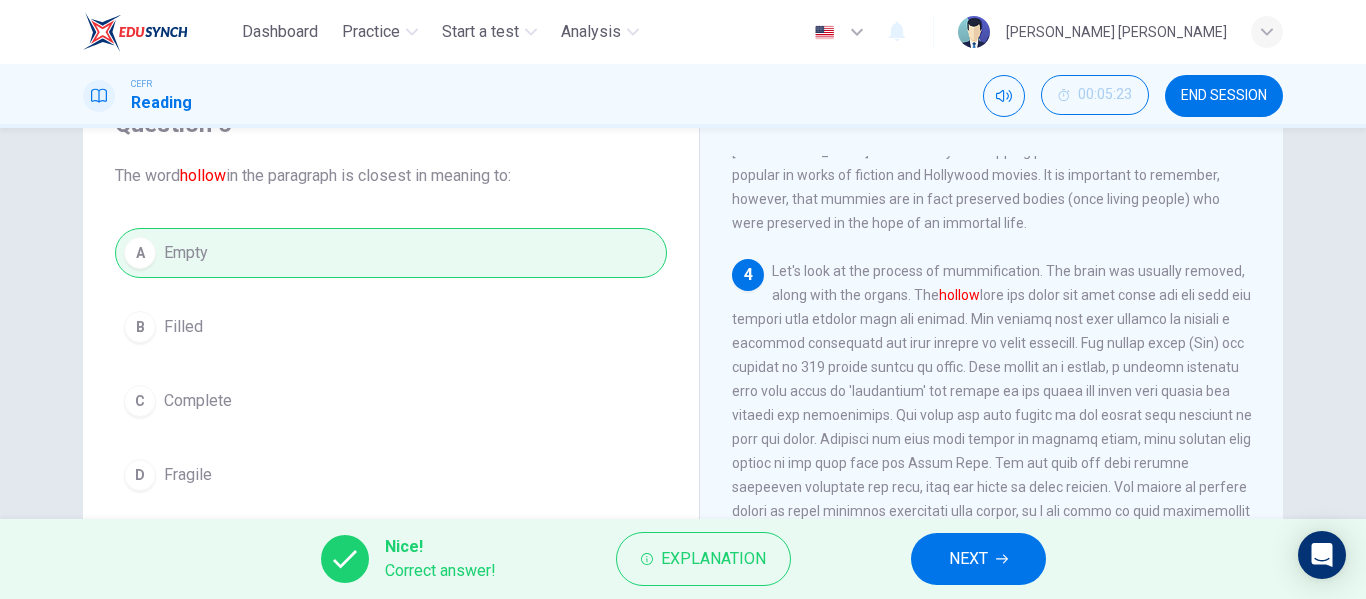 click 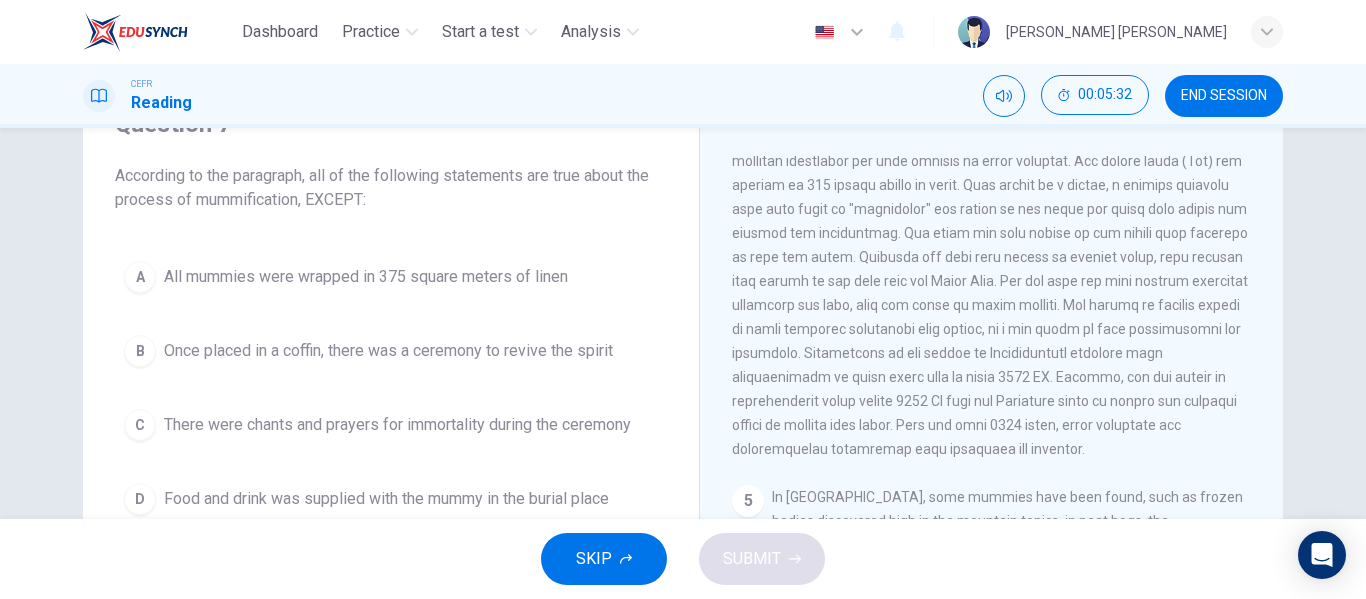 scroll, scrollTop: 937, scrollLeft: 0, axis: vertical 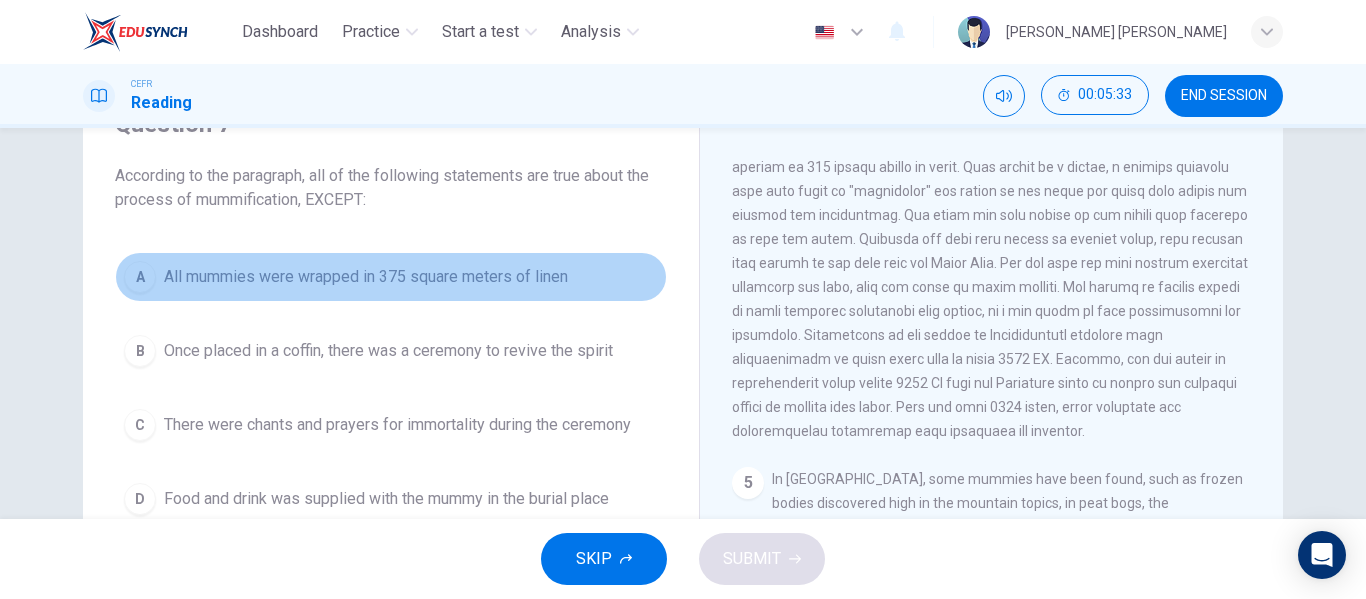click on "A All mummies were wrapped in 375 square meters of linen" at bounding box center (391, 277) 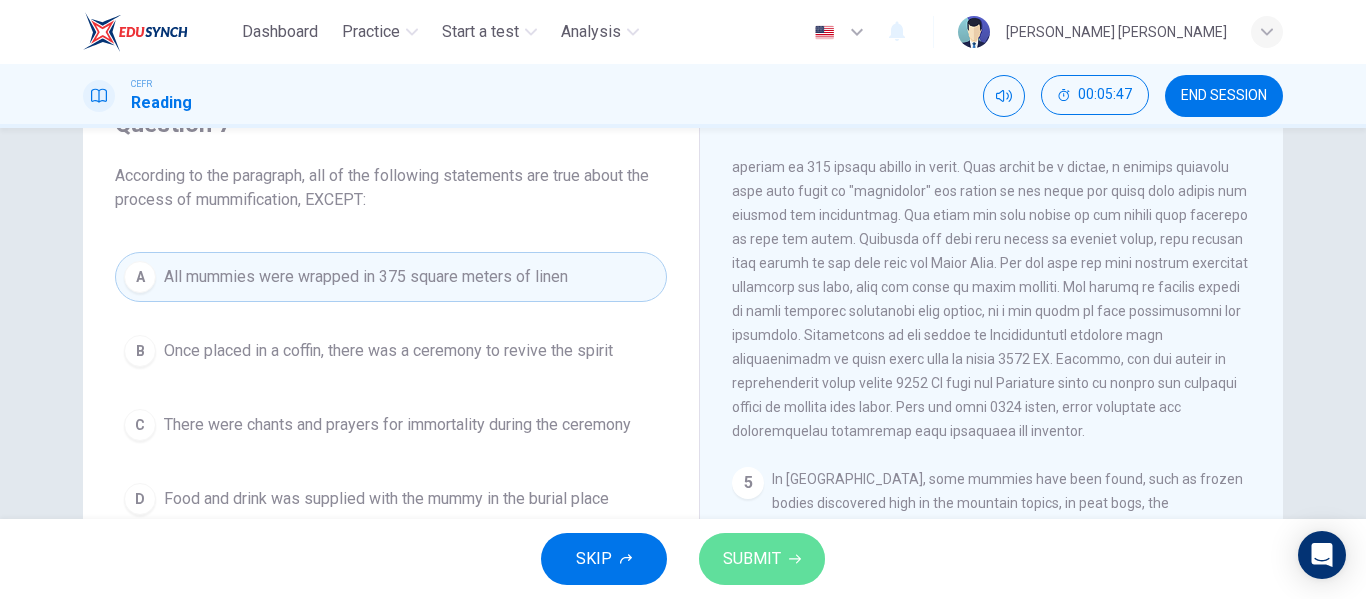 click on "SUBMIT" at bounding box center [762, 559] 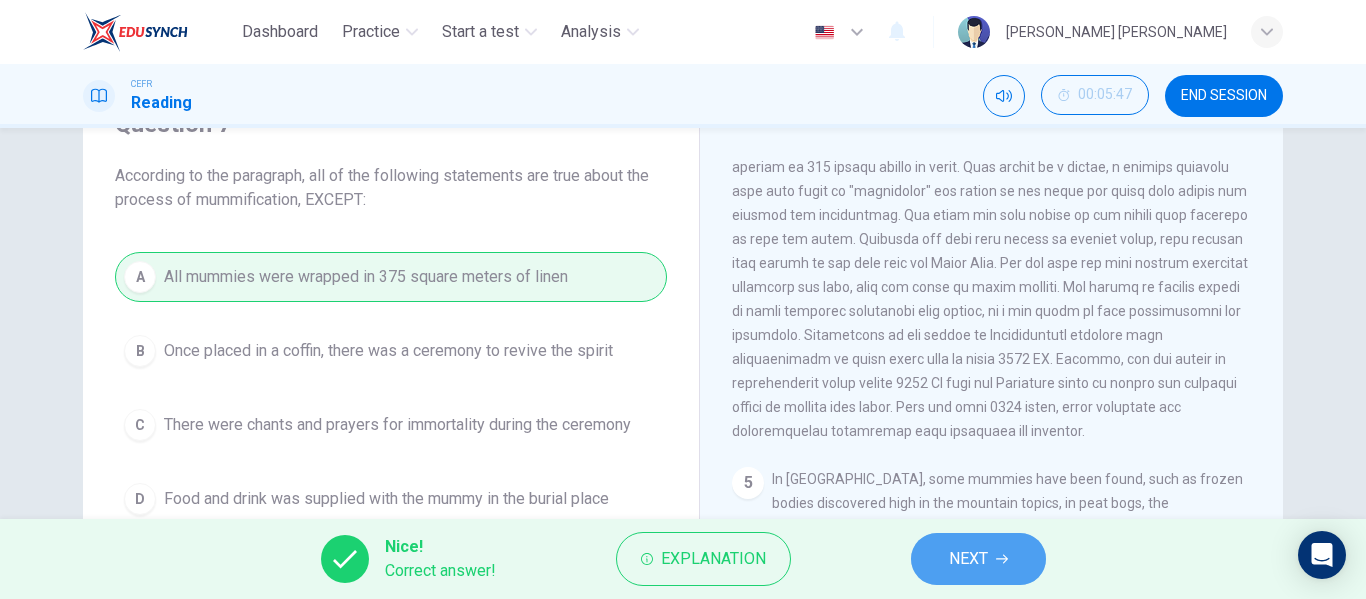 click on "NEXT" at bounding box center [968, 559] 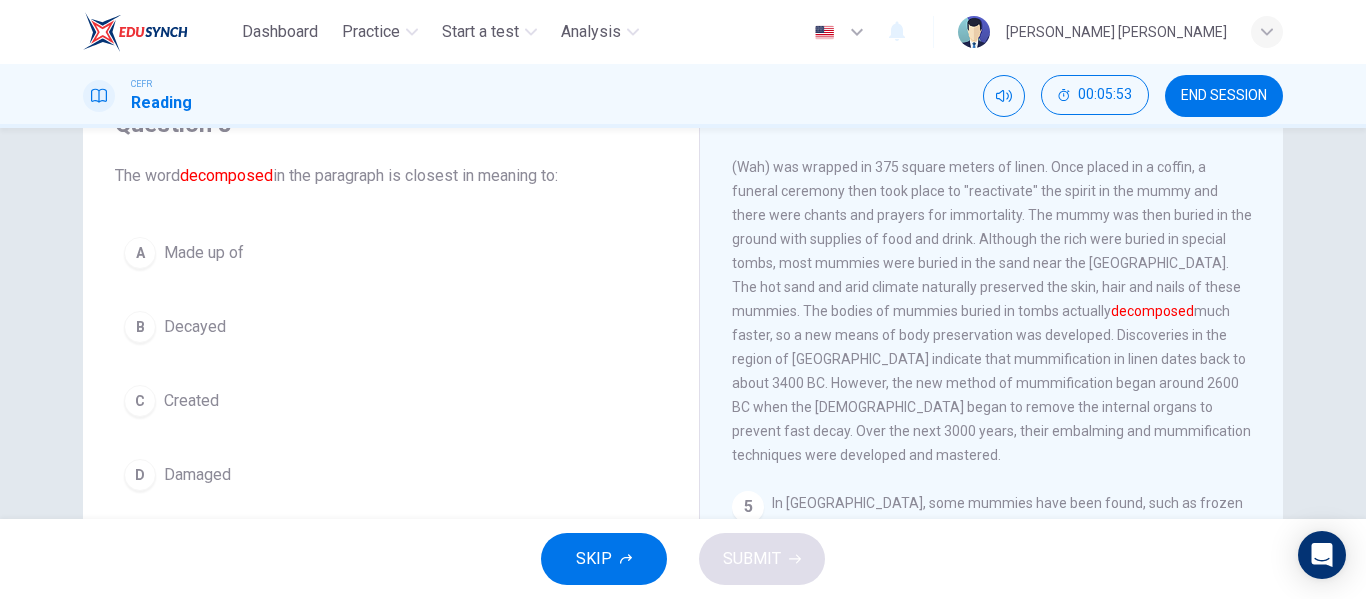 click on "Decayed" at bounding box center (195, 327) 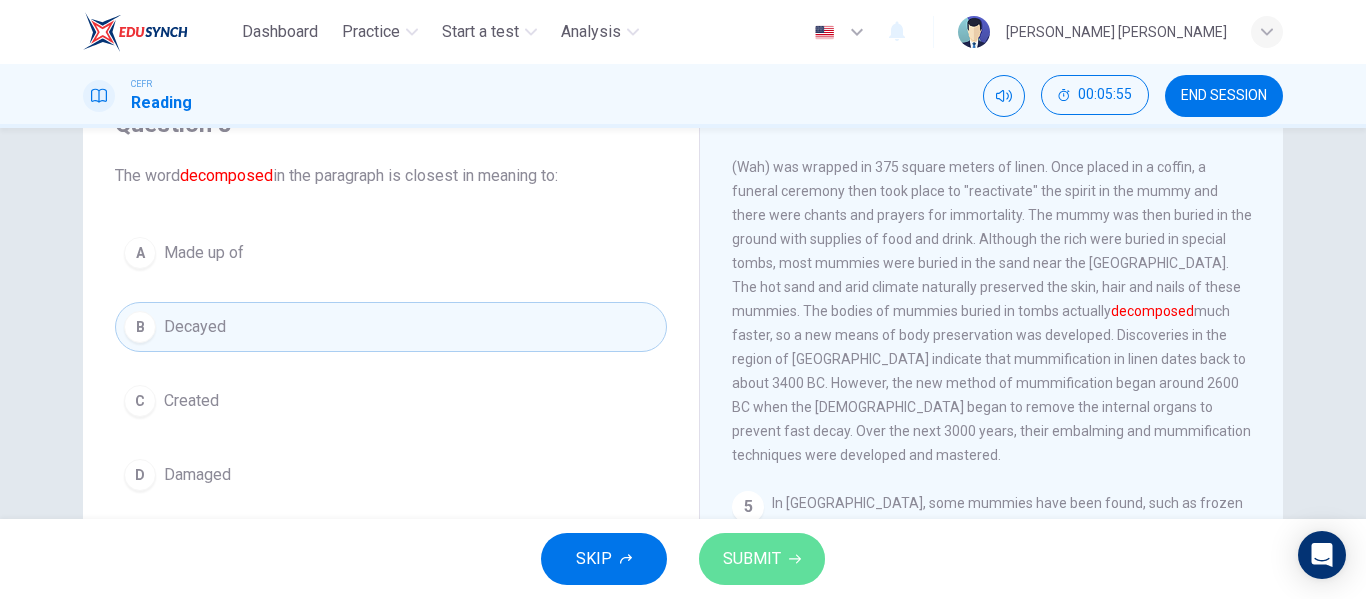 click on "SUBMIT" at bounding box center (752, 559) 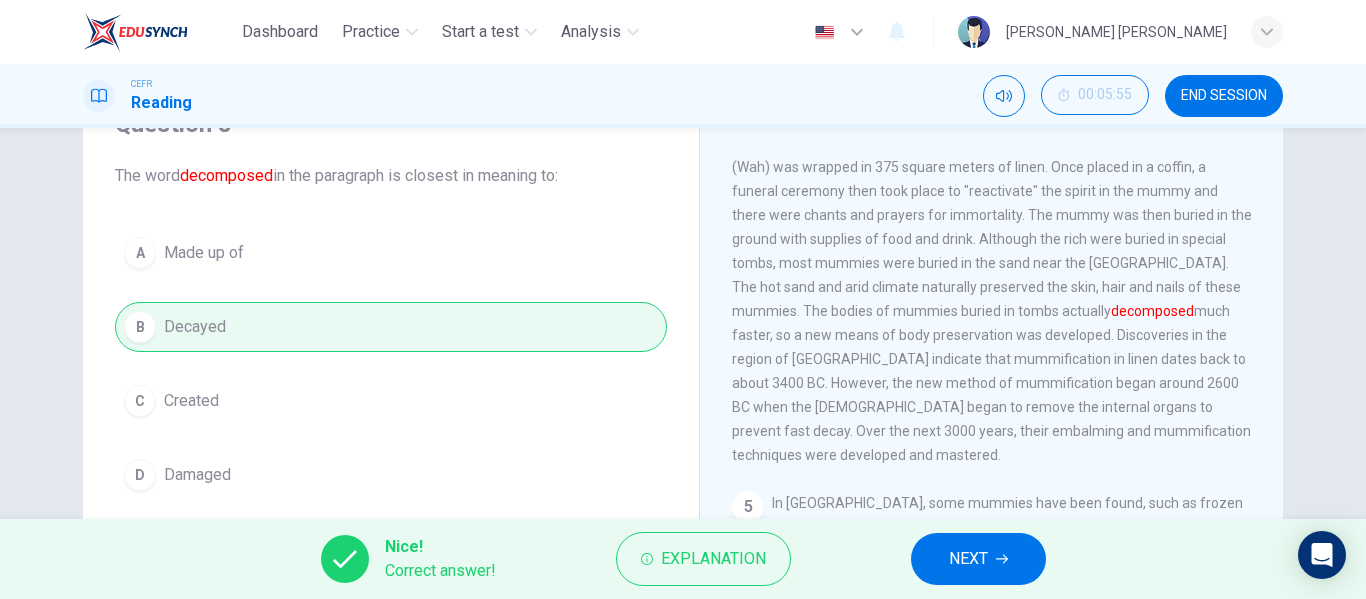 click on "NEXT" at bounding box center [968, 559] 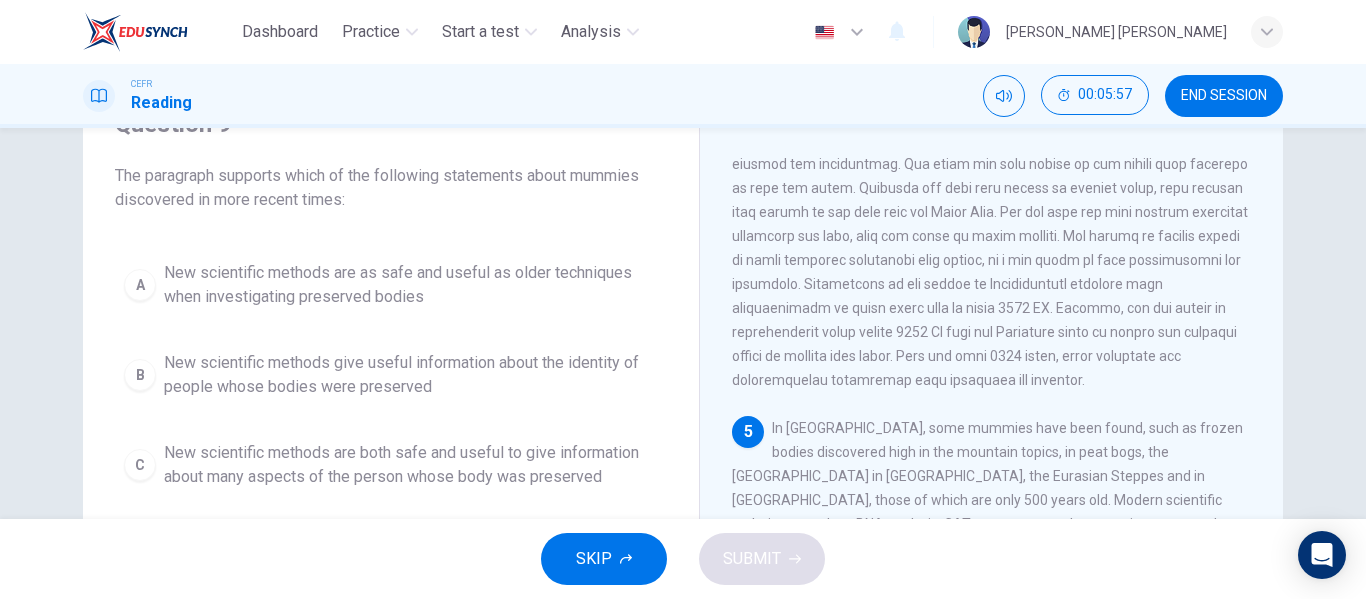 scroll, scrollTop: 1037, scrollLeft: 0, axis: vertical 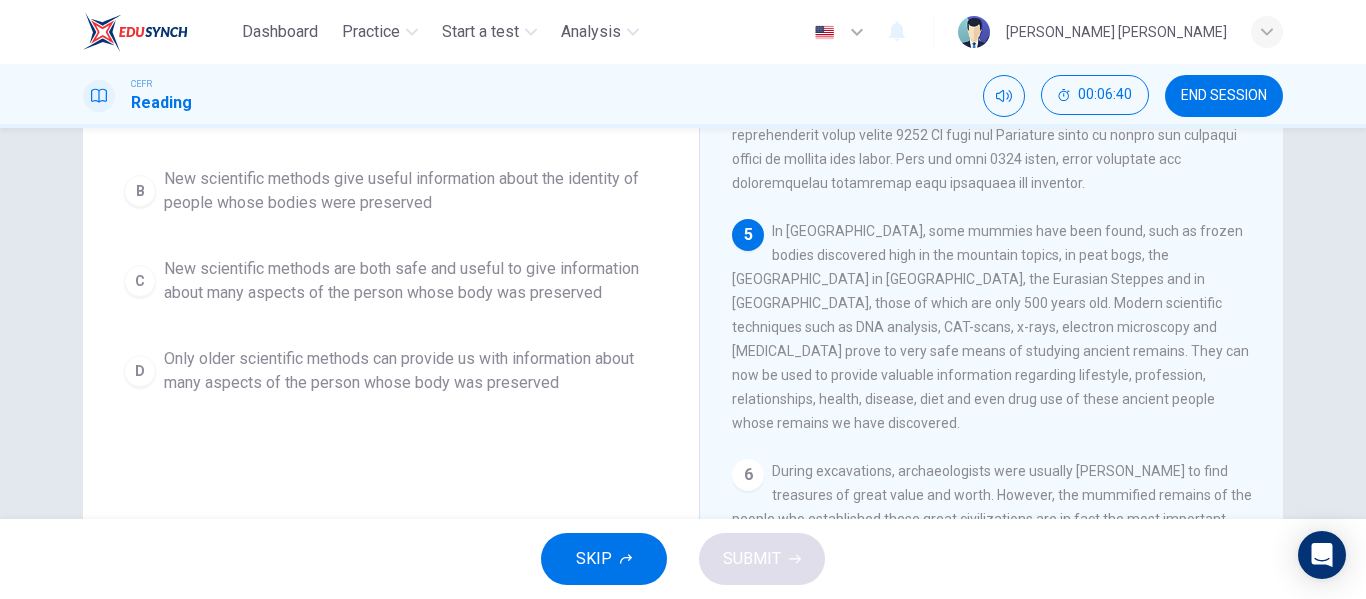 click on "New scientific methods are both safe and useful to give information about many aspects of the person whose body was preserved" at bounding box center (411, 281) 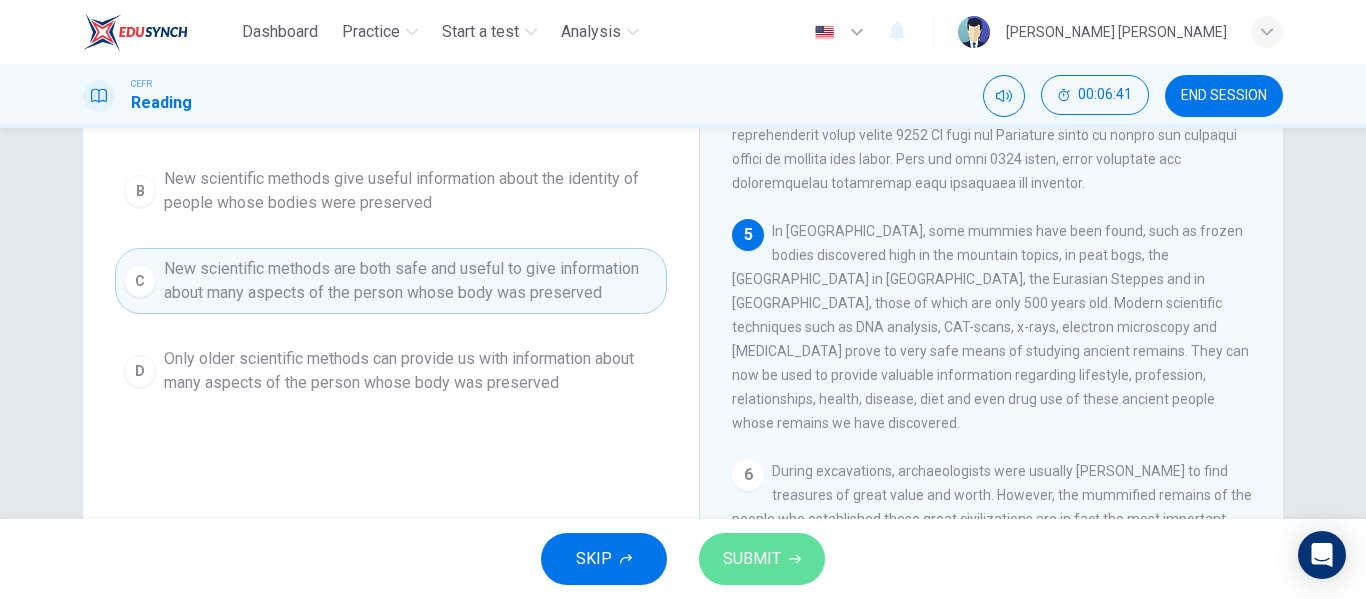 click on "SUBMIT" at bounding box center [762, 559] 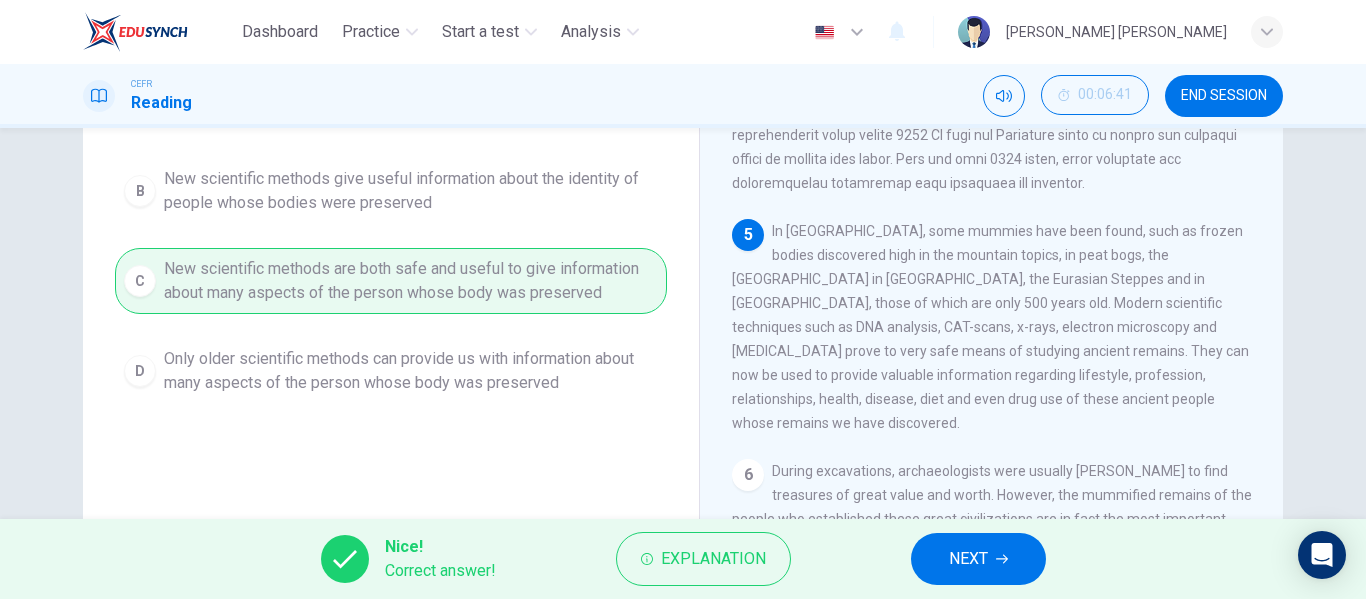 click on "Nice! Correct answer! Explanation NEXT" at bounding box center (683, 559) 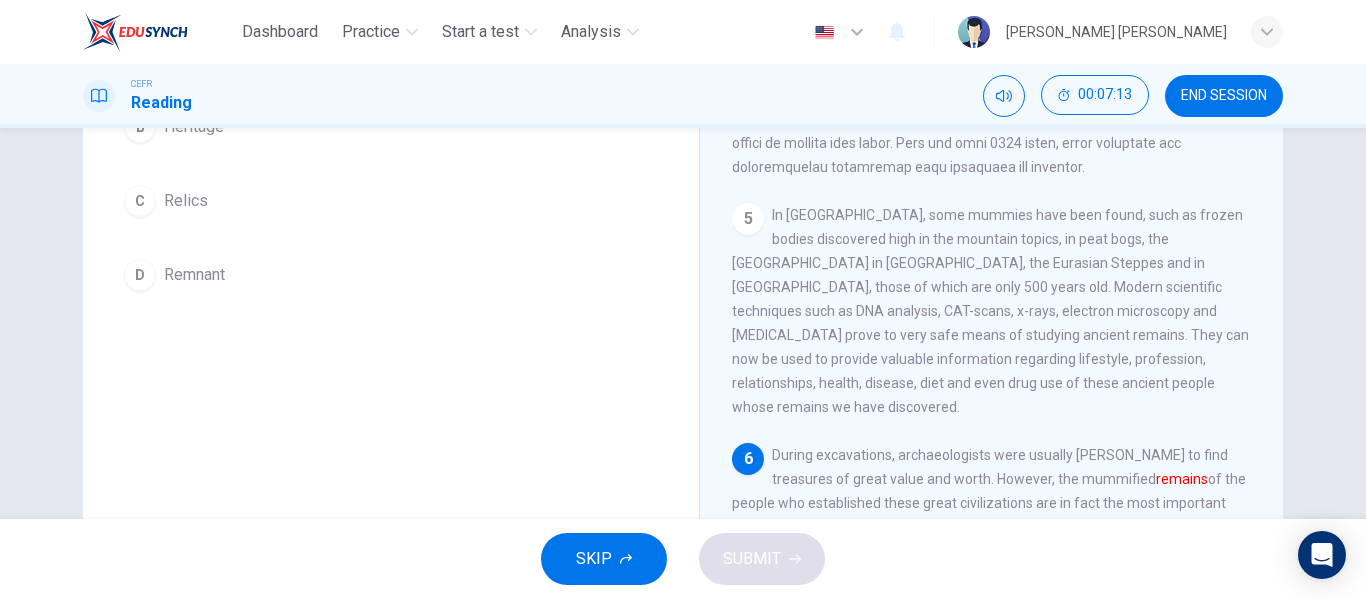 scroll, scrollTop: 384, scrollLeft: 0, axis: vertical 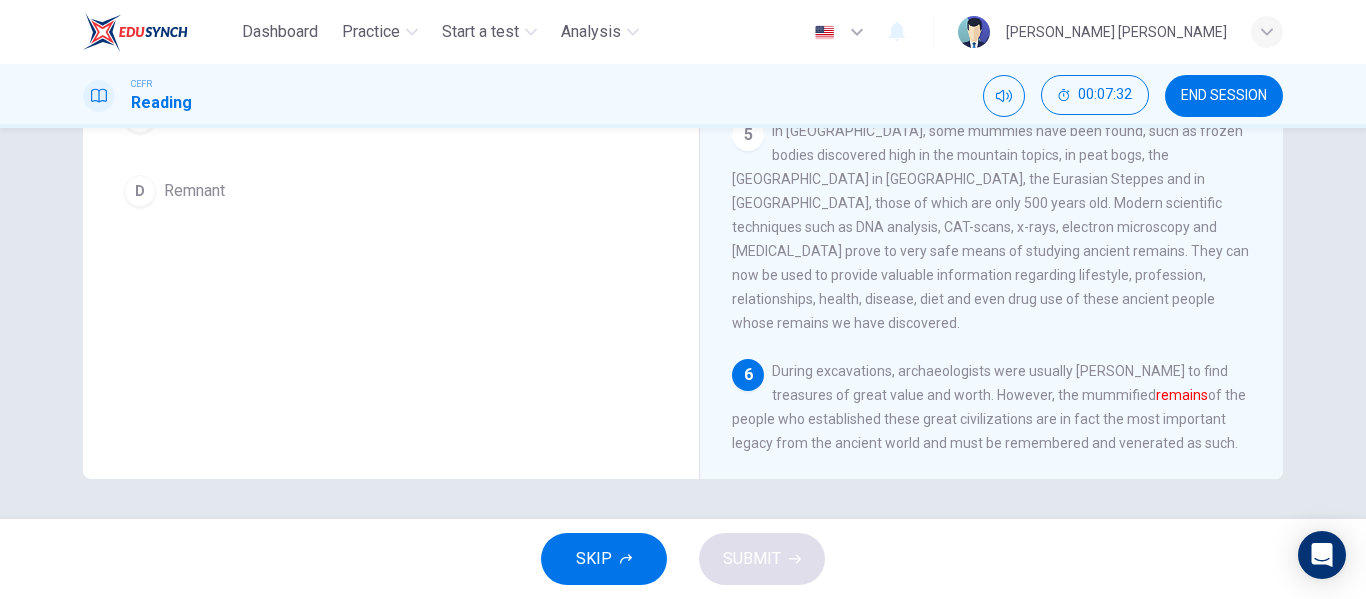 click on "Remnant" at bounding box center (194, 191) 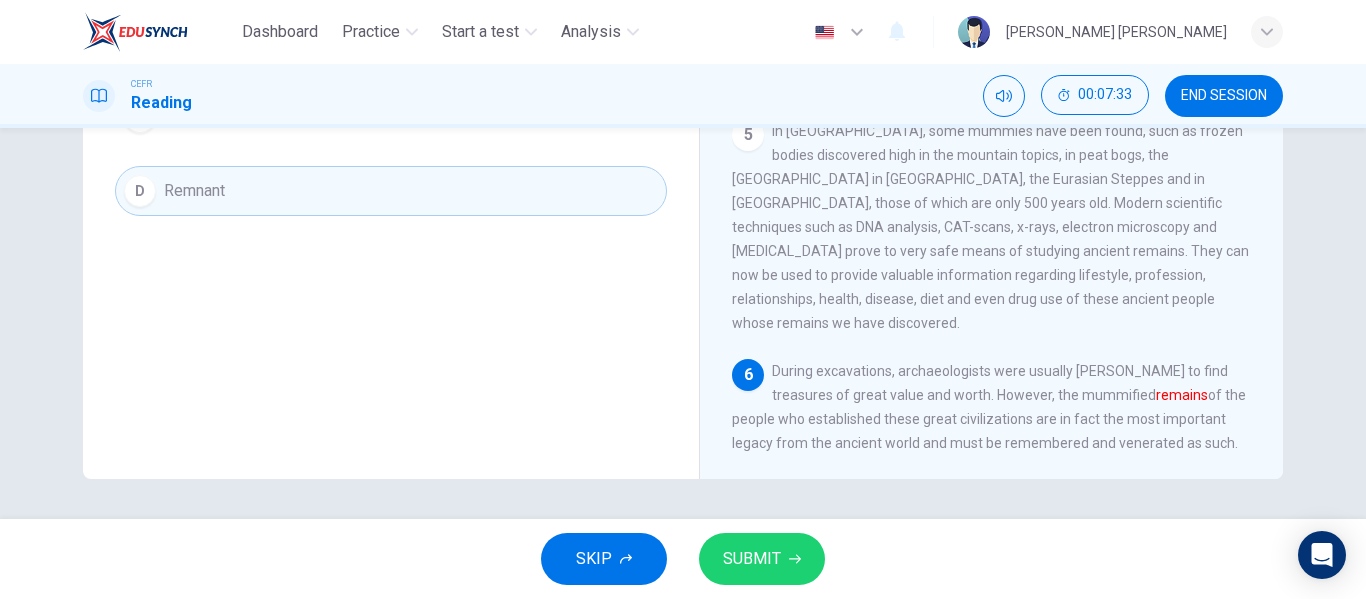 click on "SUBMIT" at bounding box center (752, 559) 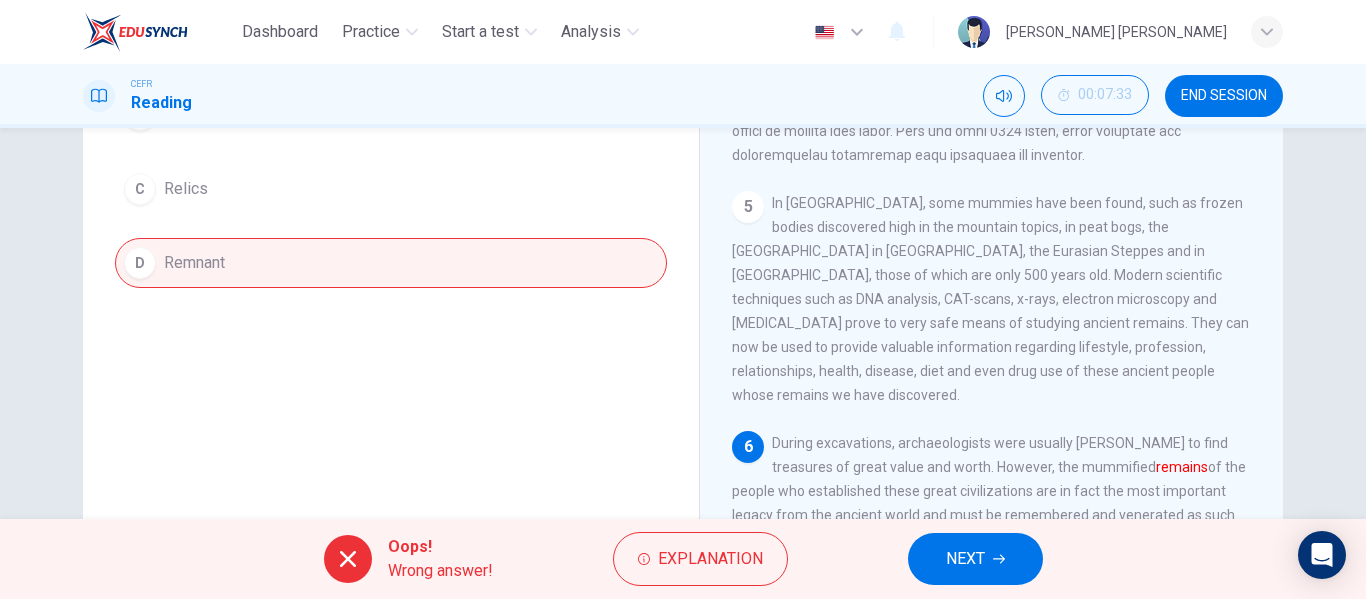 scroll, scrollTop: 384, scrollLeft: 0, axis: vertical 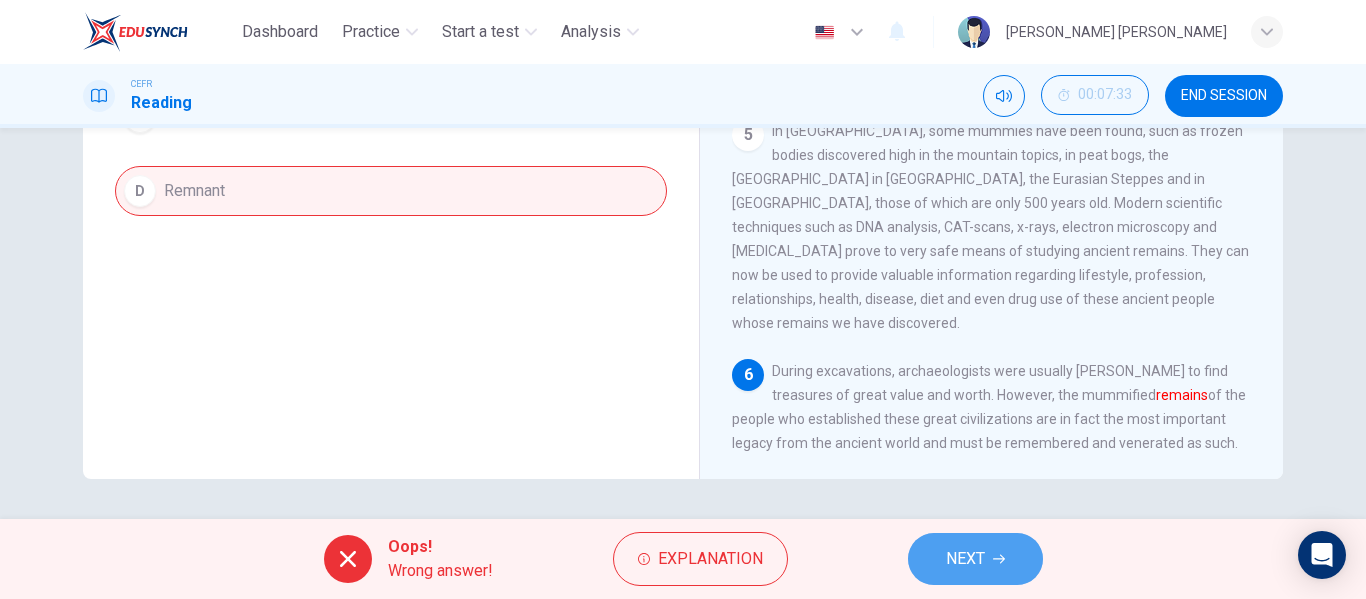 click 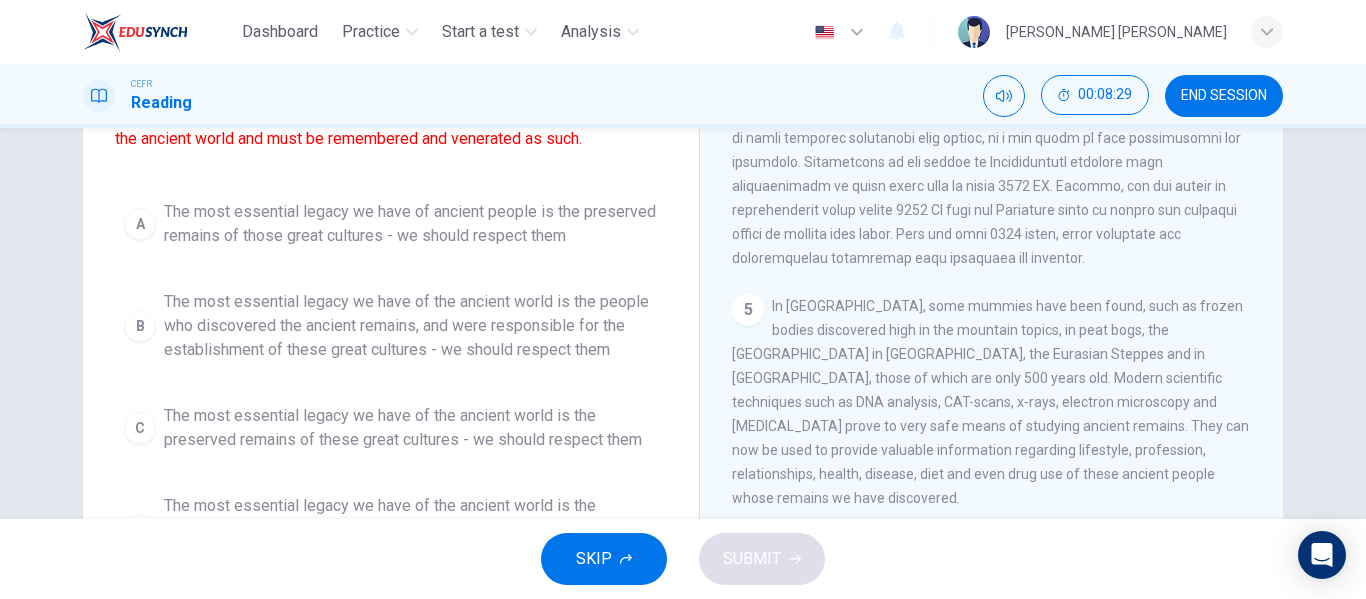 scroll, scrollTop: 384, scrollLeft: 0, axis: vertical 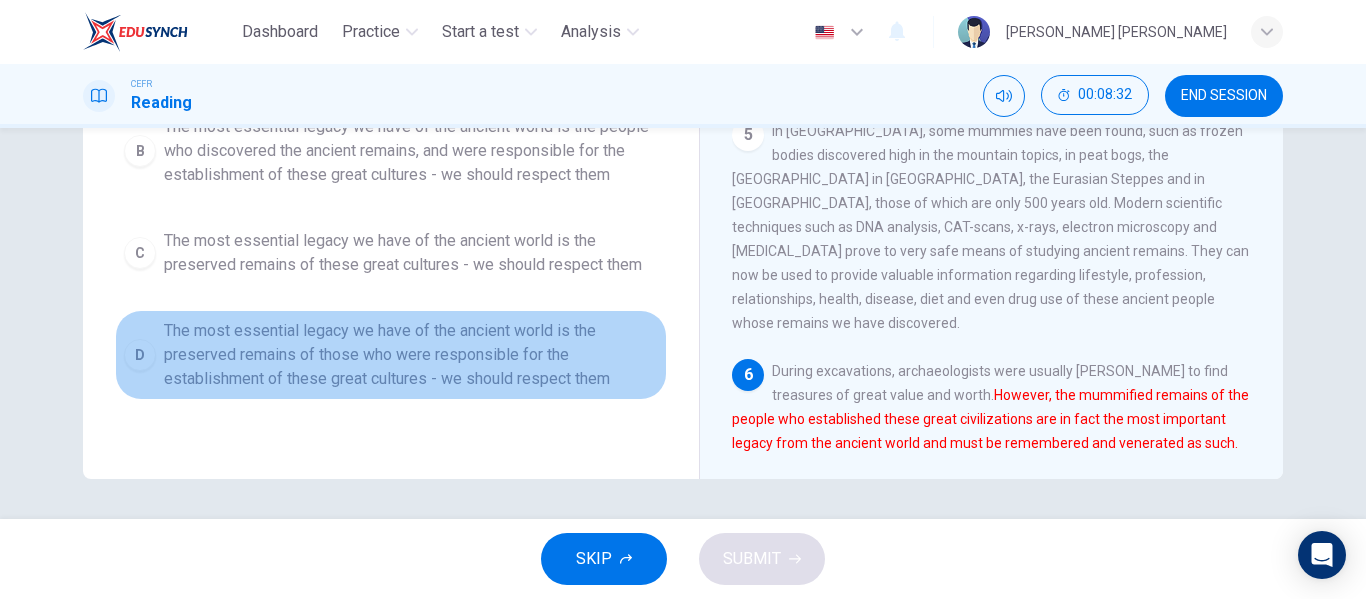 click on "The most essential legacy we have of the ancient world is the preserved remains of those who were responsible for the establishment of these great cultures - we should respect them" at bounding box center [411, 355] 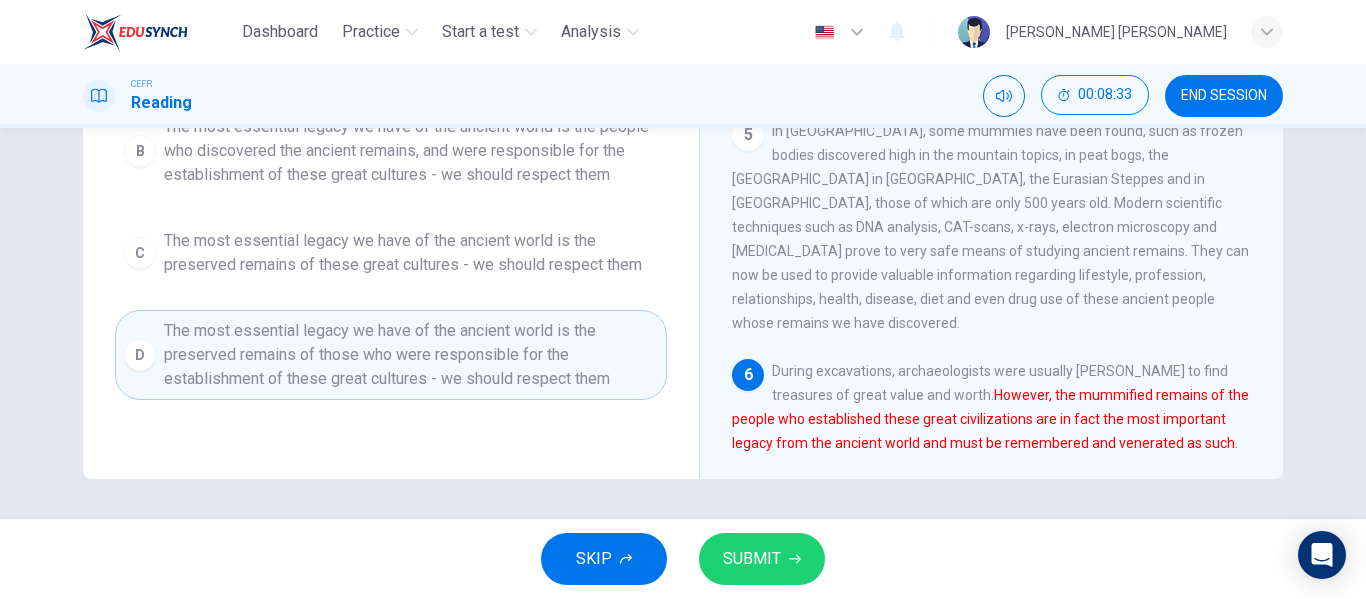 click on "SUBMIT" at bounding box center [752, 559] 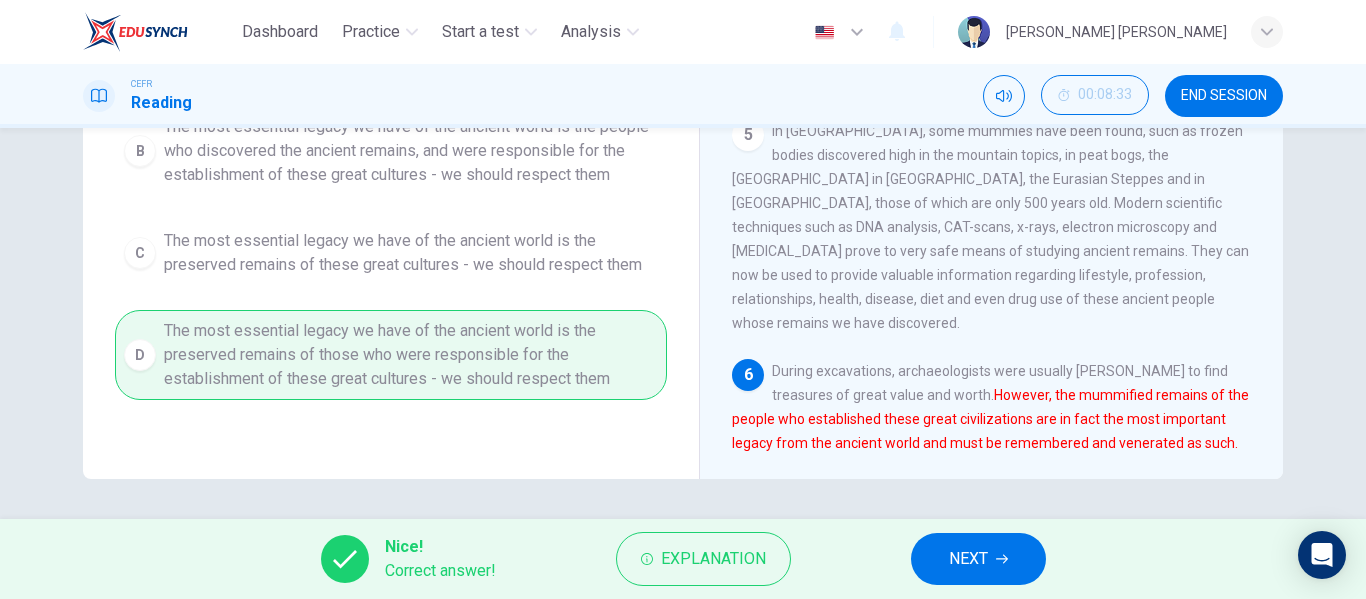 click on "NEXT" at bounding box center [968, 559] 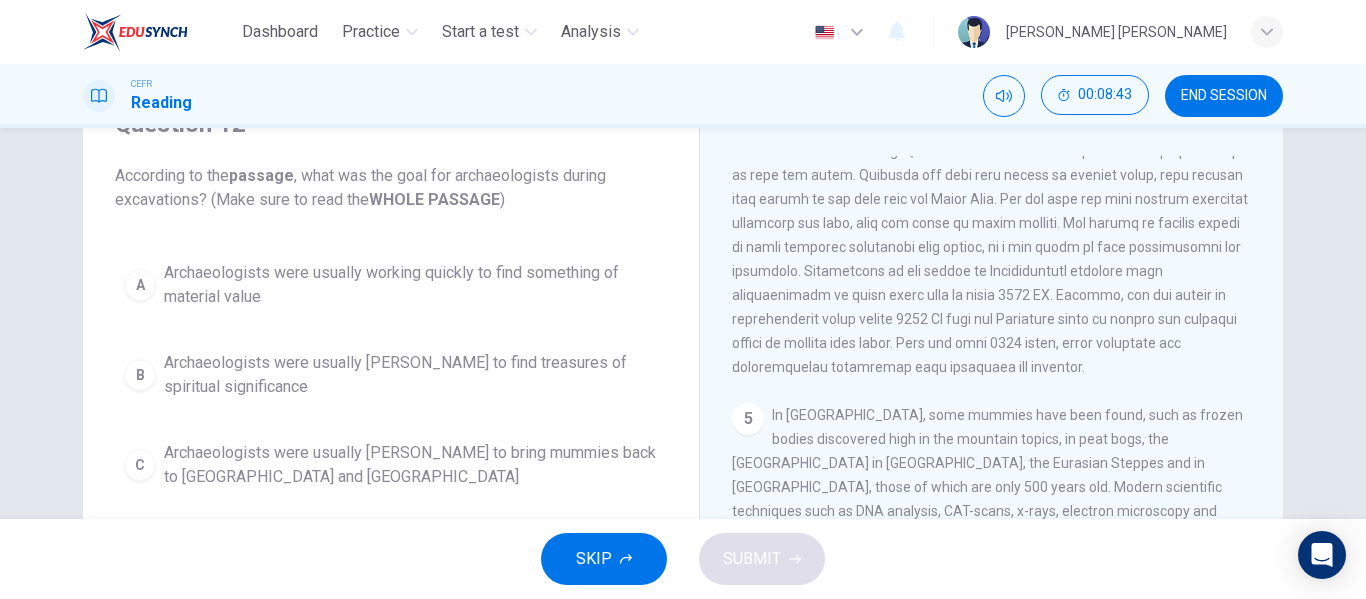 scroll, scrollTop: 200, scrollLeft: 0, axis: vertical 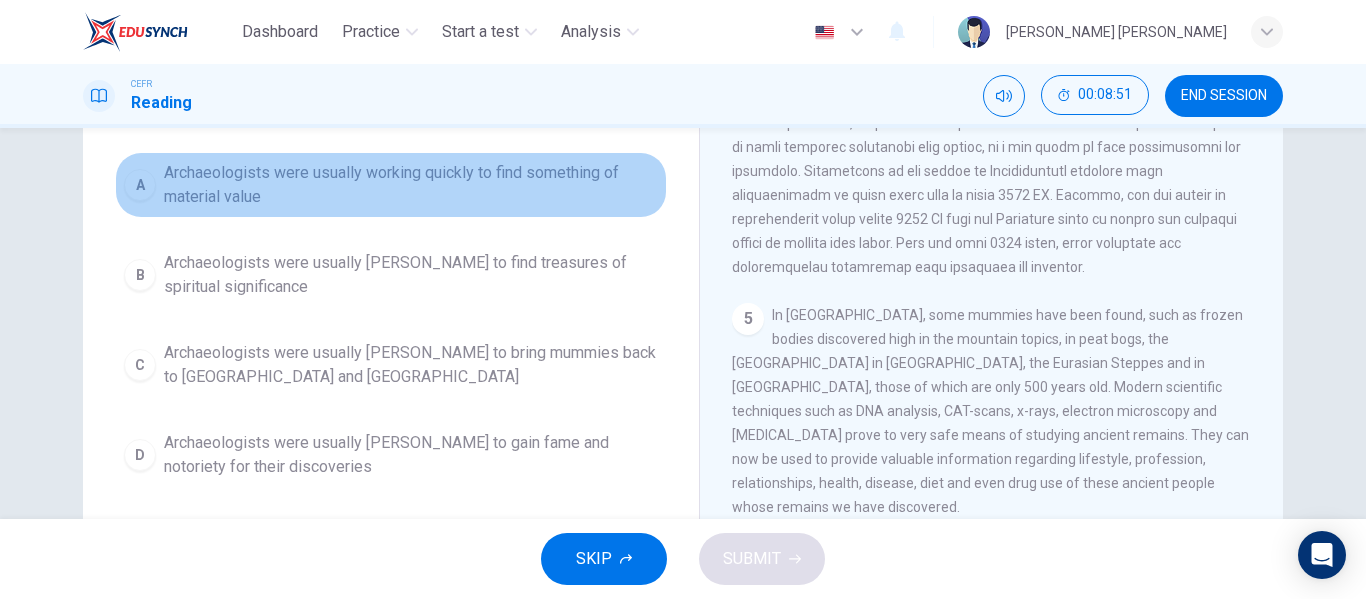 click on "A Archaeologists were usually working quickly to find something of material value" at bounding box center [391, 185] 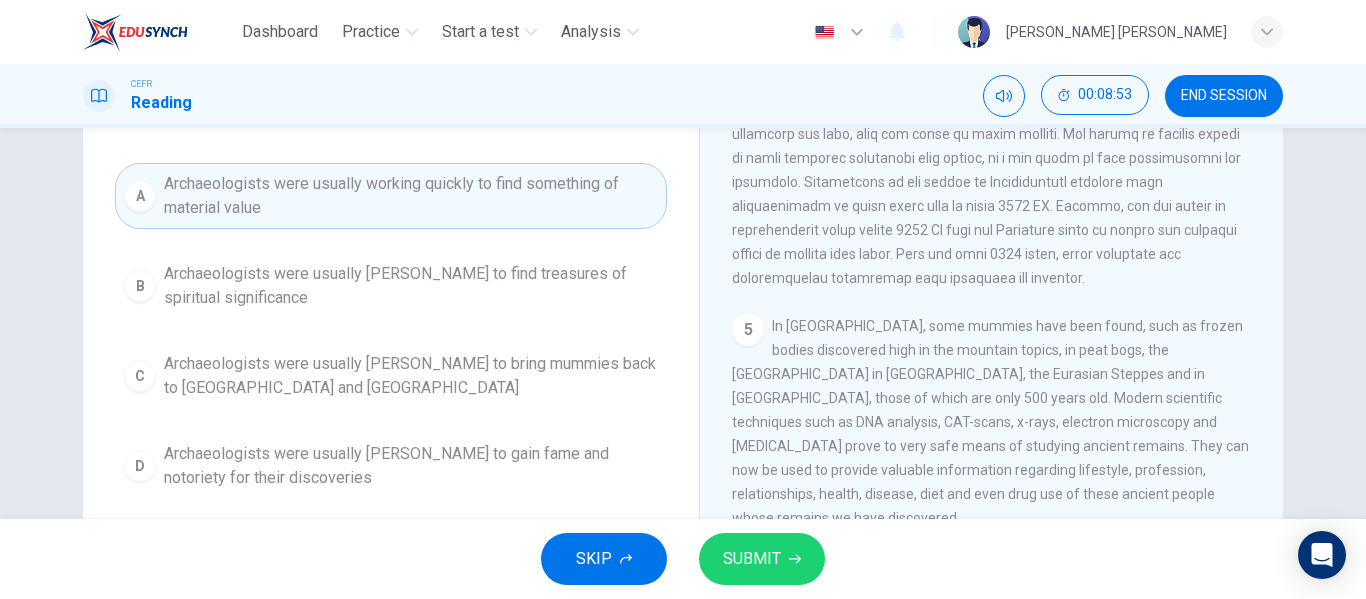 scroll, scrollTop: 184, scrollLeft: 0, axis: vertical 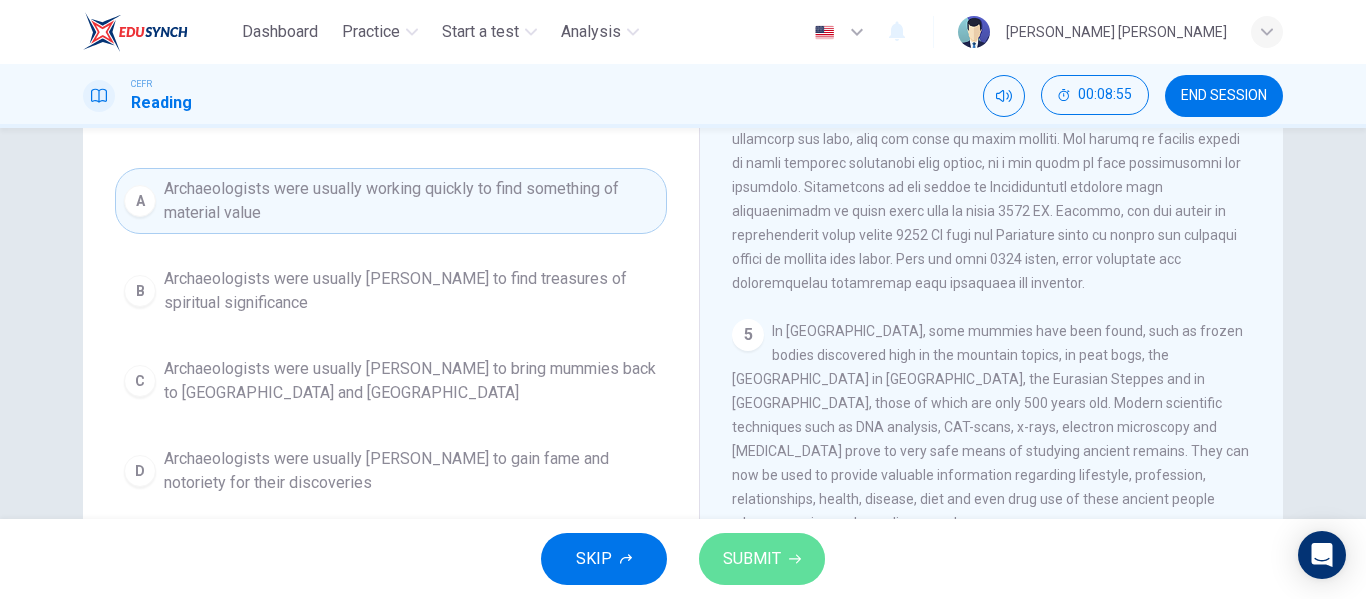 click on "SUBMIT" at bounding box center [762, 559] 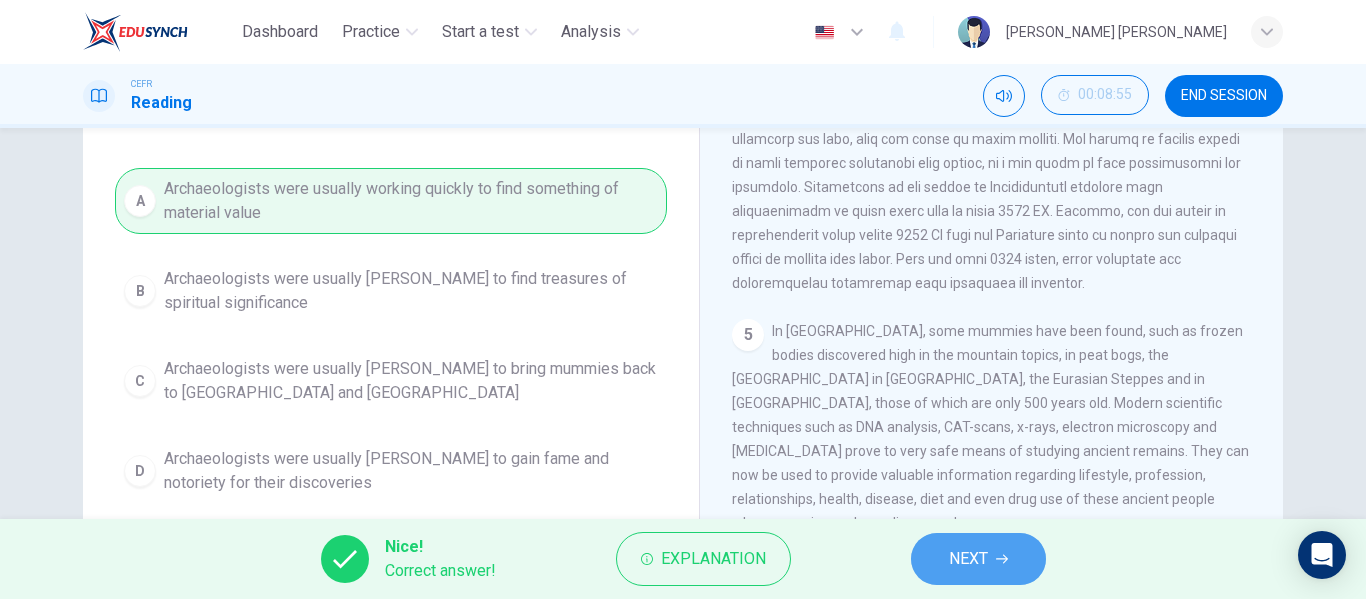 click on "NEXT" at bounding box center (968, 559) 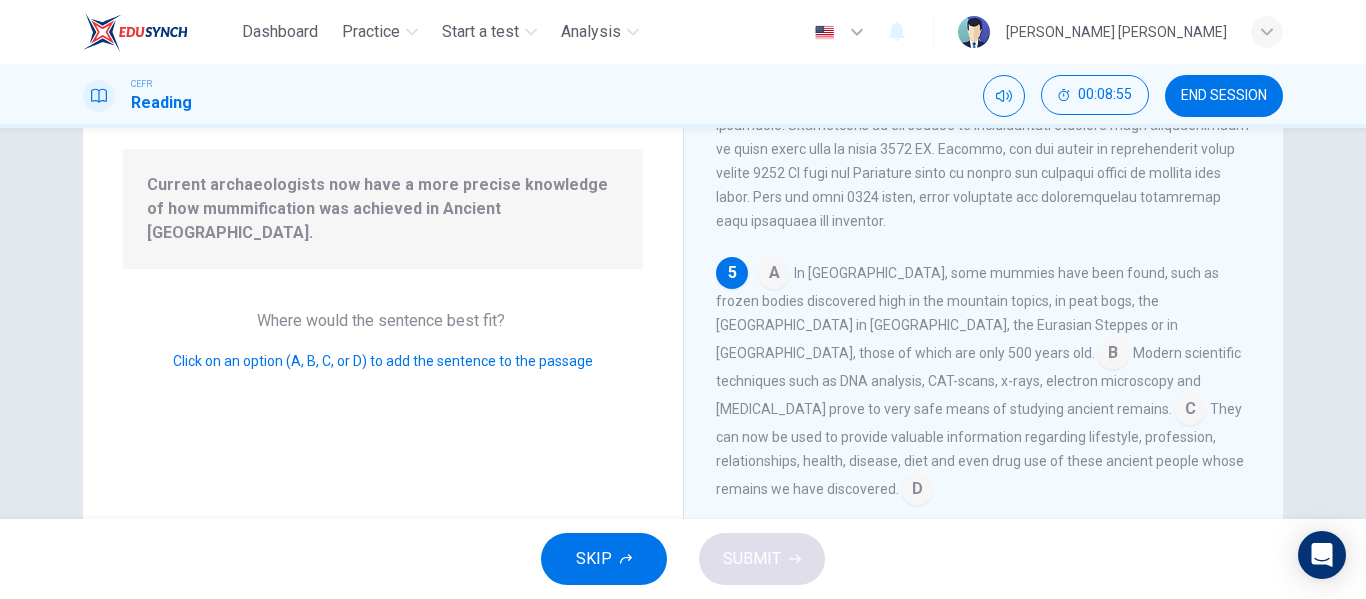 scroll, scrollTop: 1068, scrollLeft: 0, axis: vertical 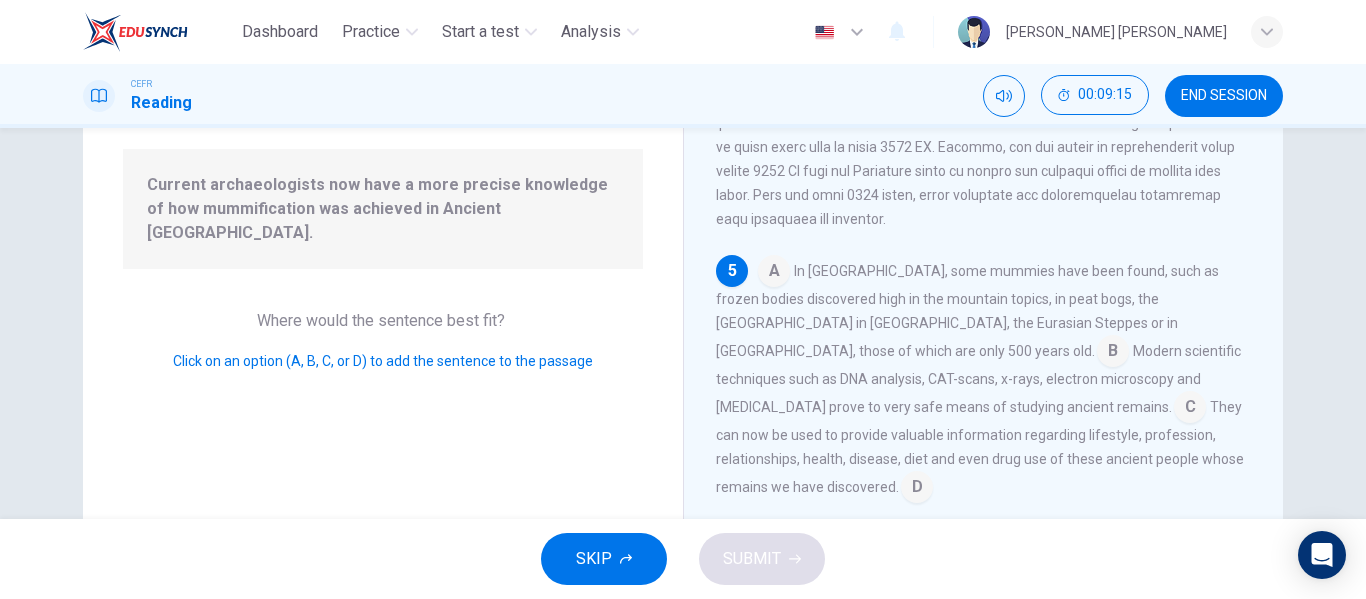 click at bounding box center (1190, 409) 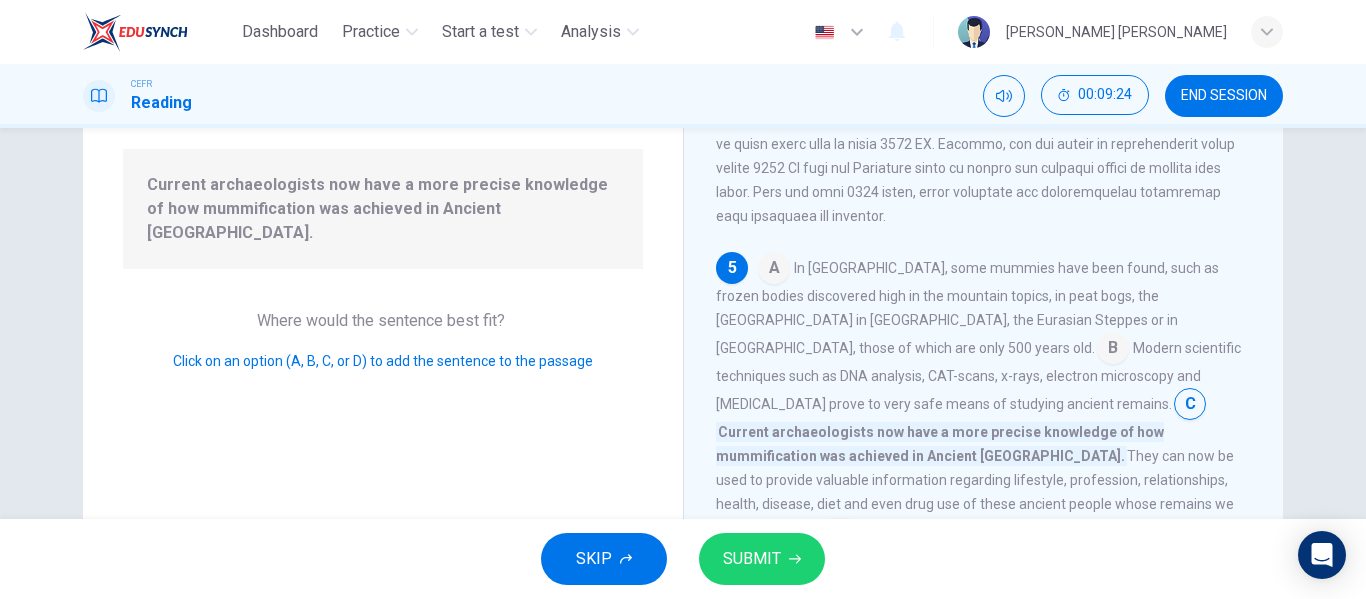 click at bounding box center [1113, 350] 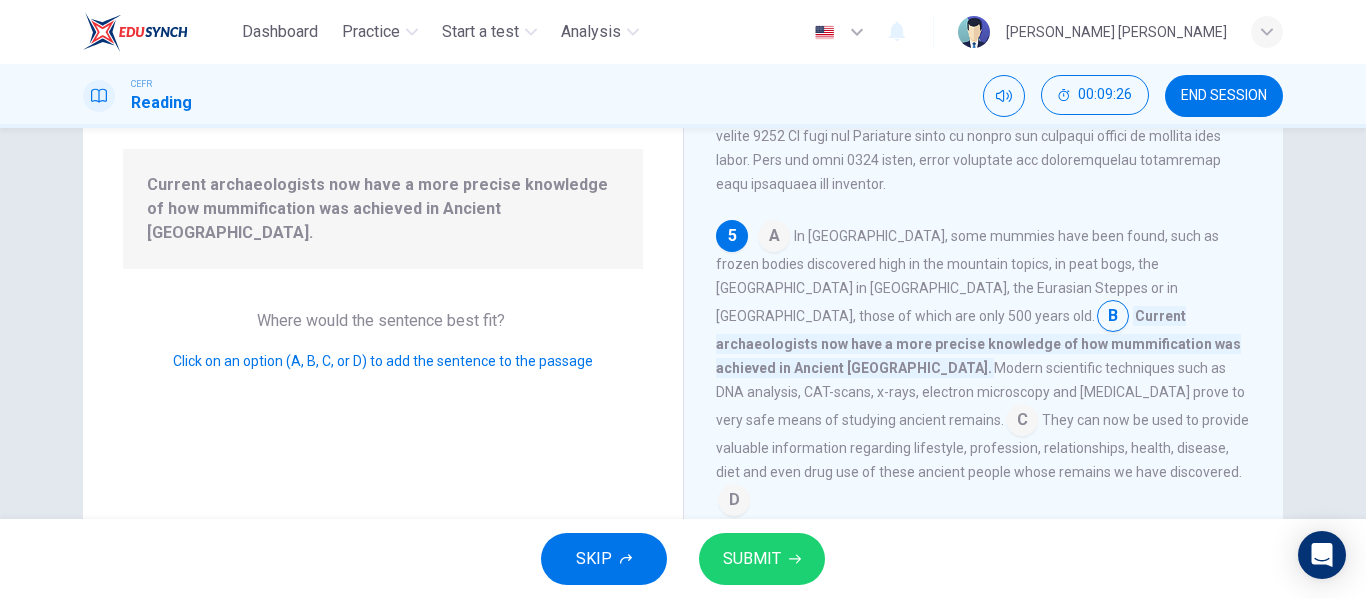 scroll, scrollTop: 1116, scrollLeft: 0, axis: vertical 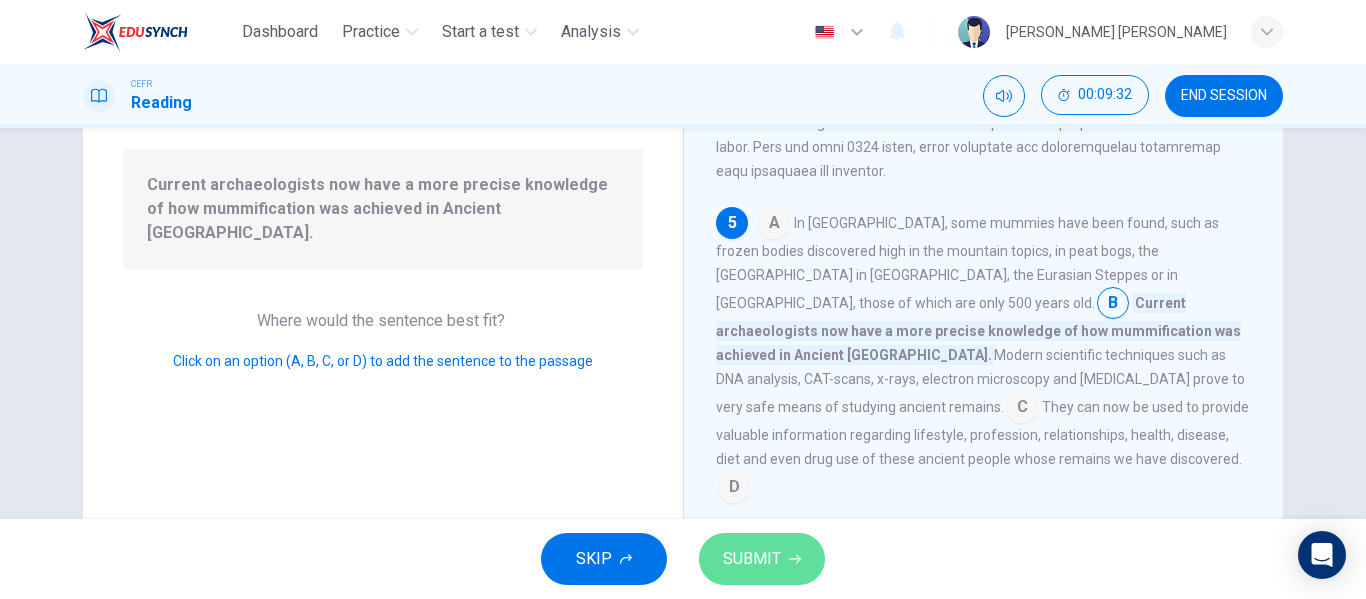 click 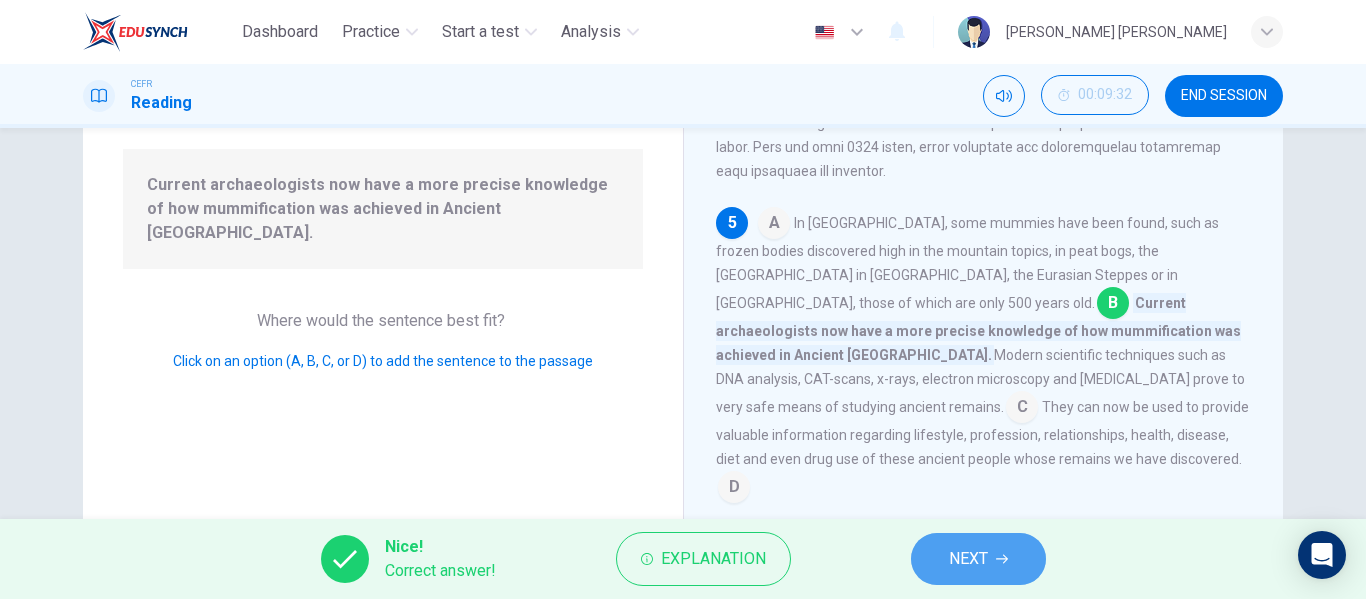 click on "NEXT" at bounding box center [968, 559] 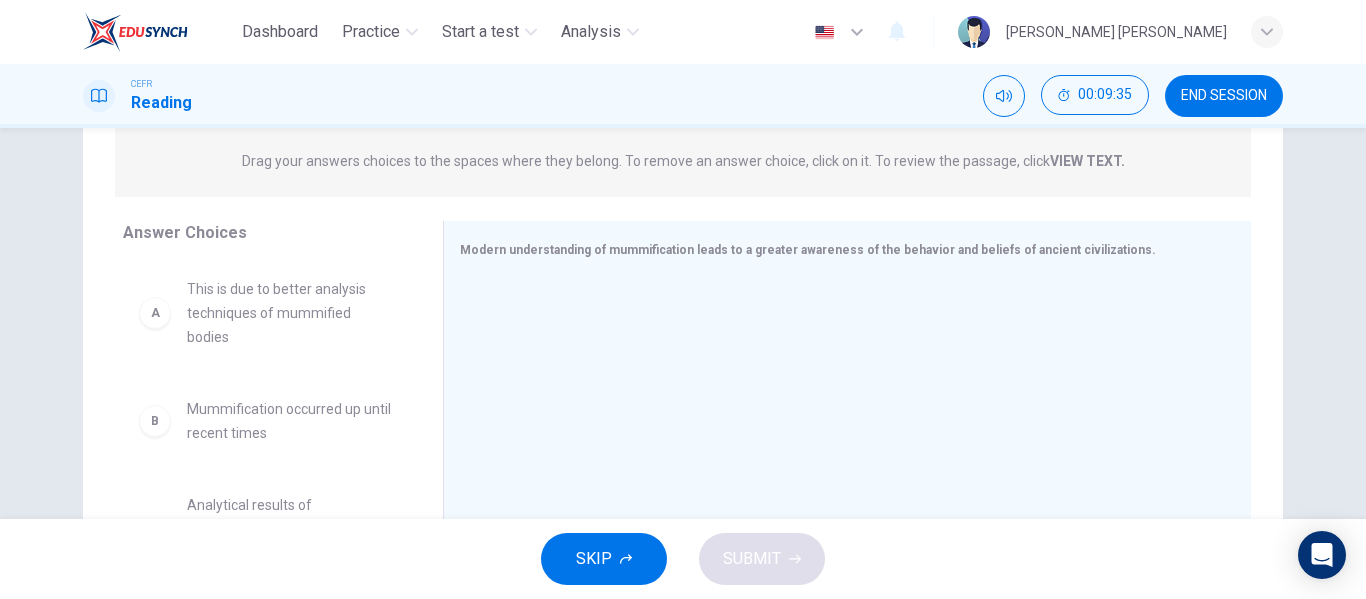 scroll, scrollTop: 284, scrollLeft: 0, axis: vertical 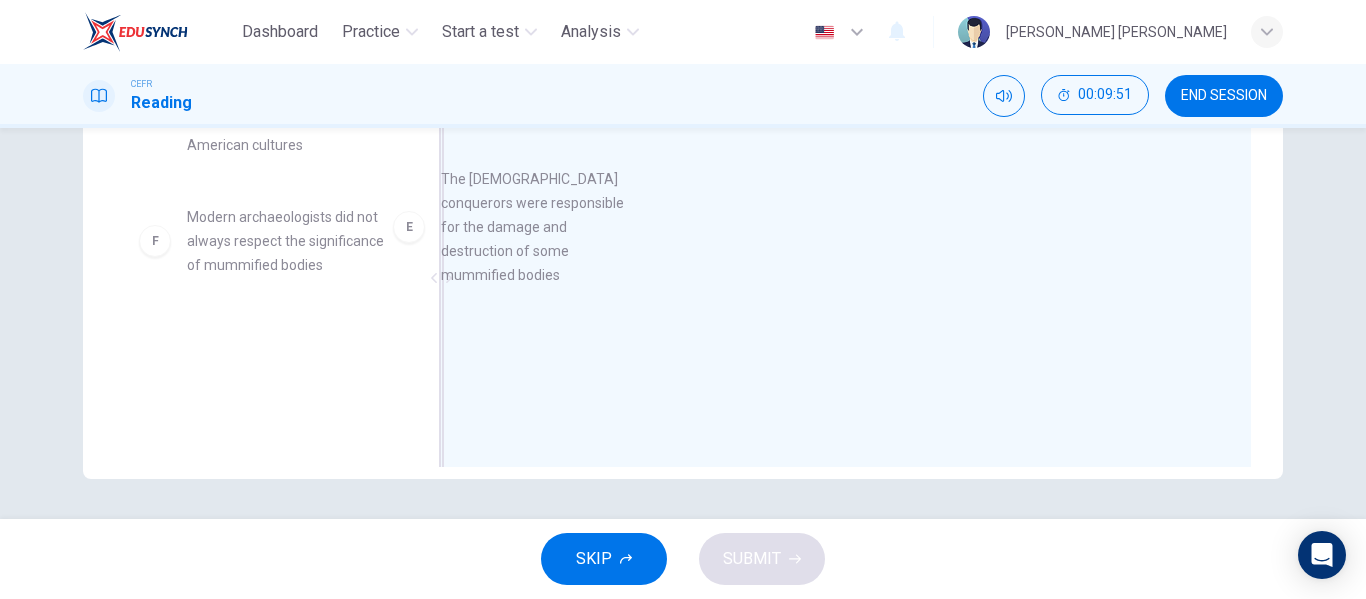 drag, startPoint x: 326, startPoint y: 268, endPoint x: 695, endPoint y: 220, distance: 372.10886 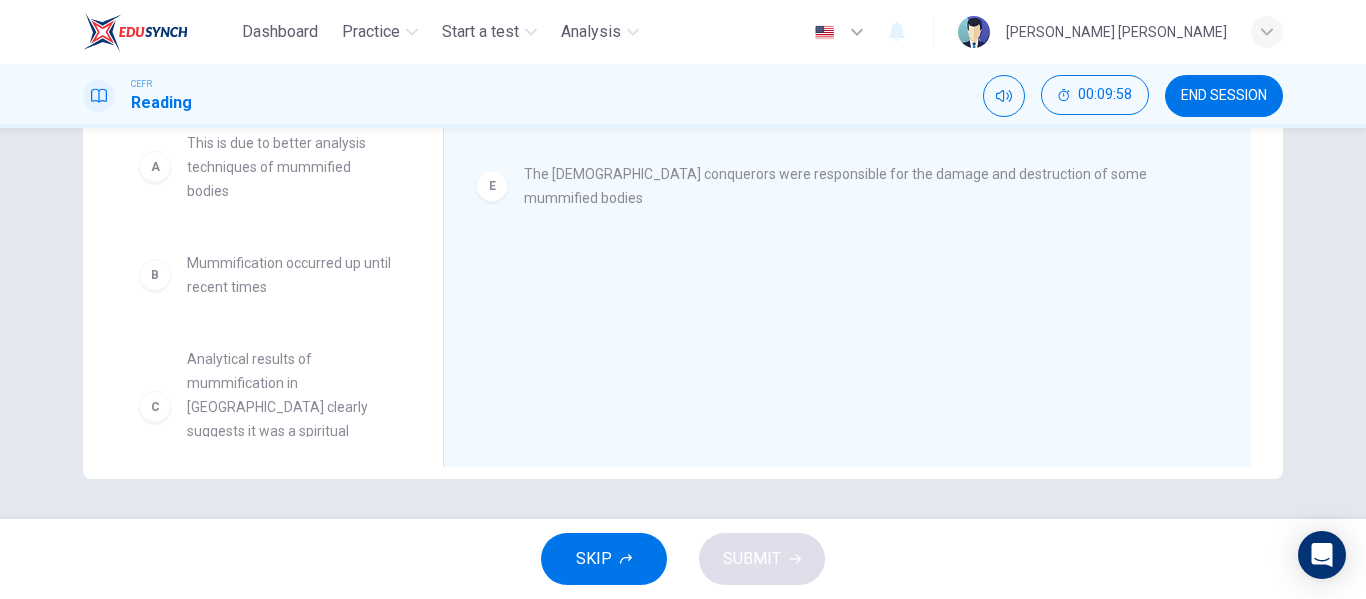 scroll, scrollTop: 0, scrollLeft: 0, axis: both 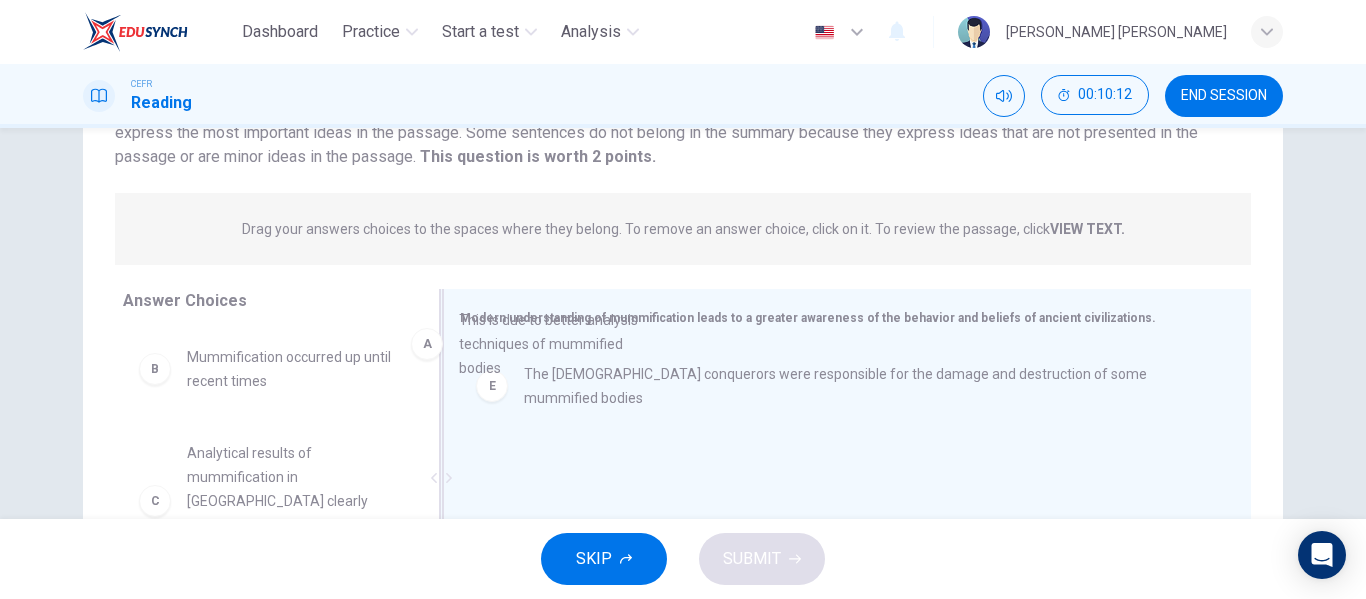 drag, startPoint x: 288, startPoint y: 385, endPoint x: 590, endPoint y: 344, distance: 304.77042 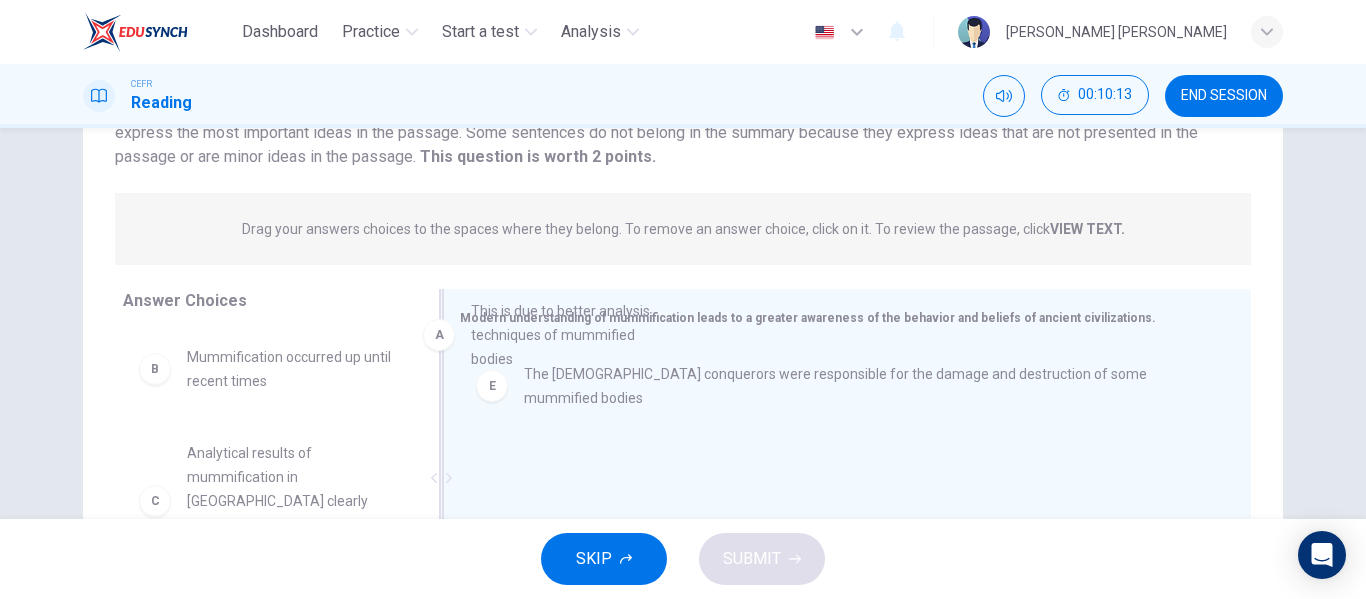drag, startPoint x: 285, startPoint y: 405, endPoint x: 647, endPoint y: 358, distance: 365.03836 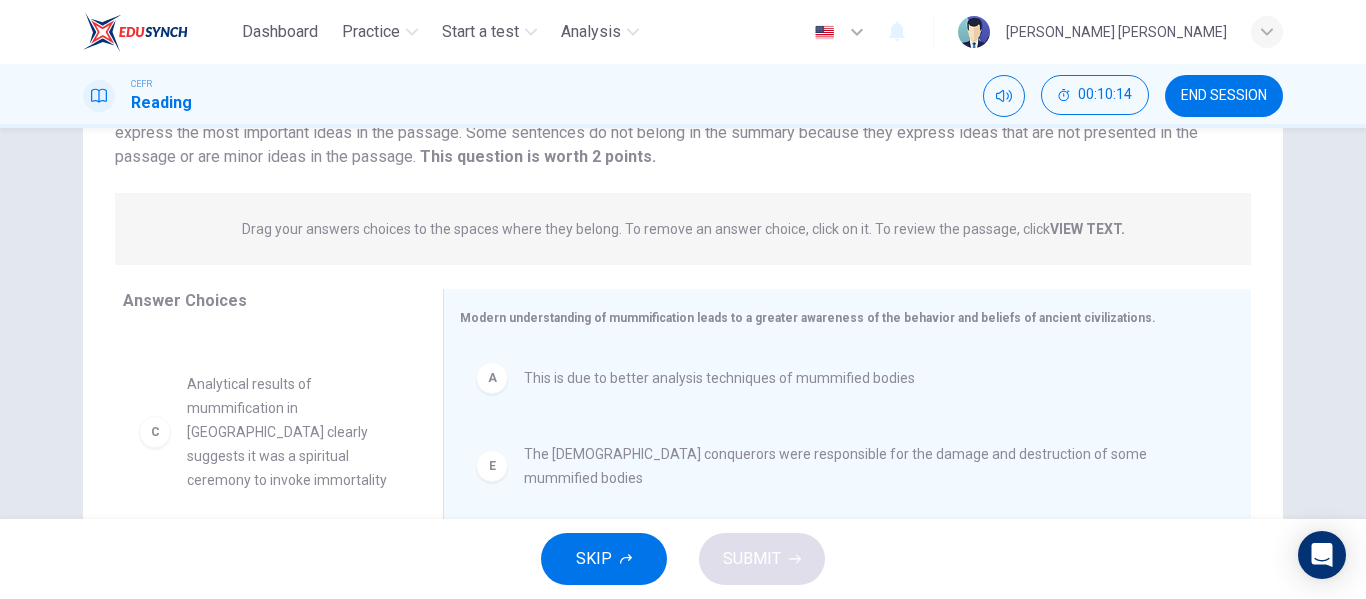 scroll, scrollTop: 100, scrollLeft: 0, axis: vertical 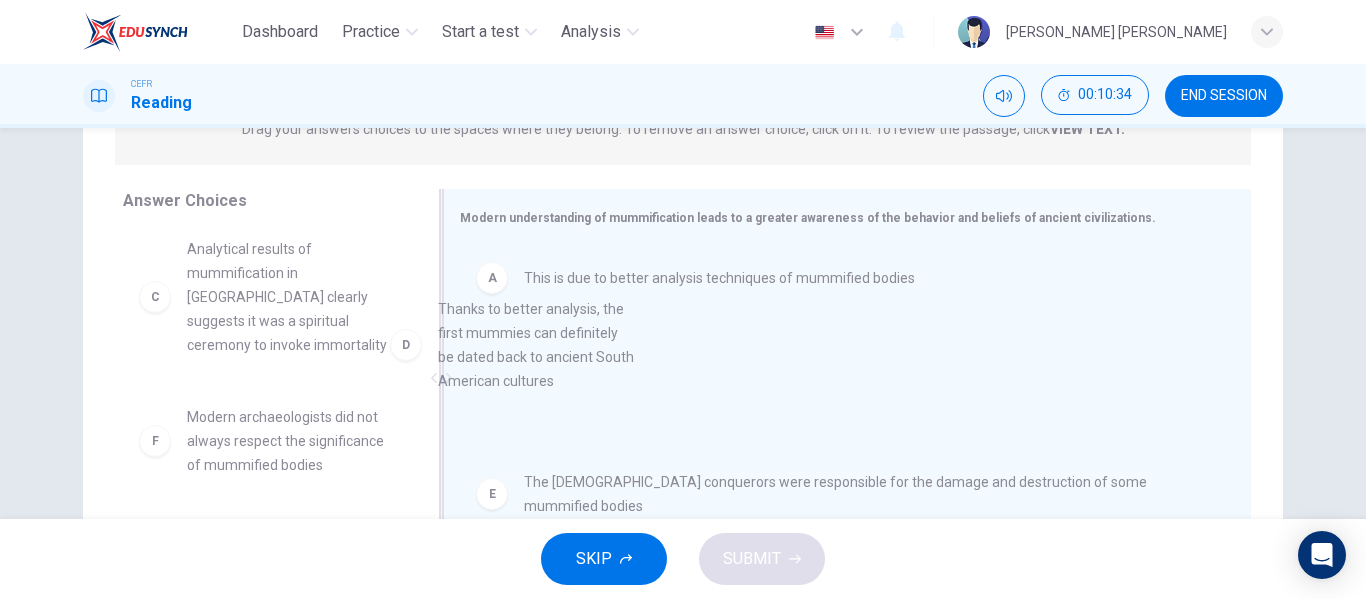 drag, startPoint x: 349, startPoint y: 448, endPoint x: 613, endPoint y: 339, distance: 285.61688 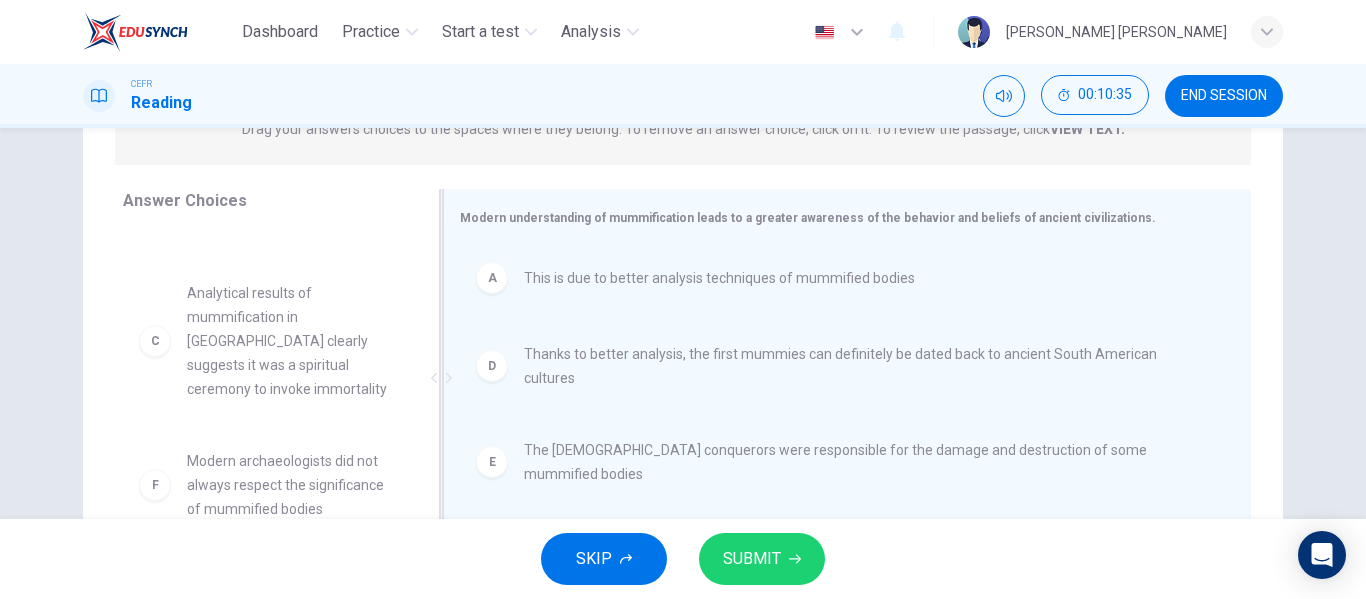 scroll, scrollTop: 60, scrollLeft: 0, axis: vertical 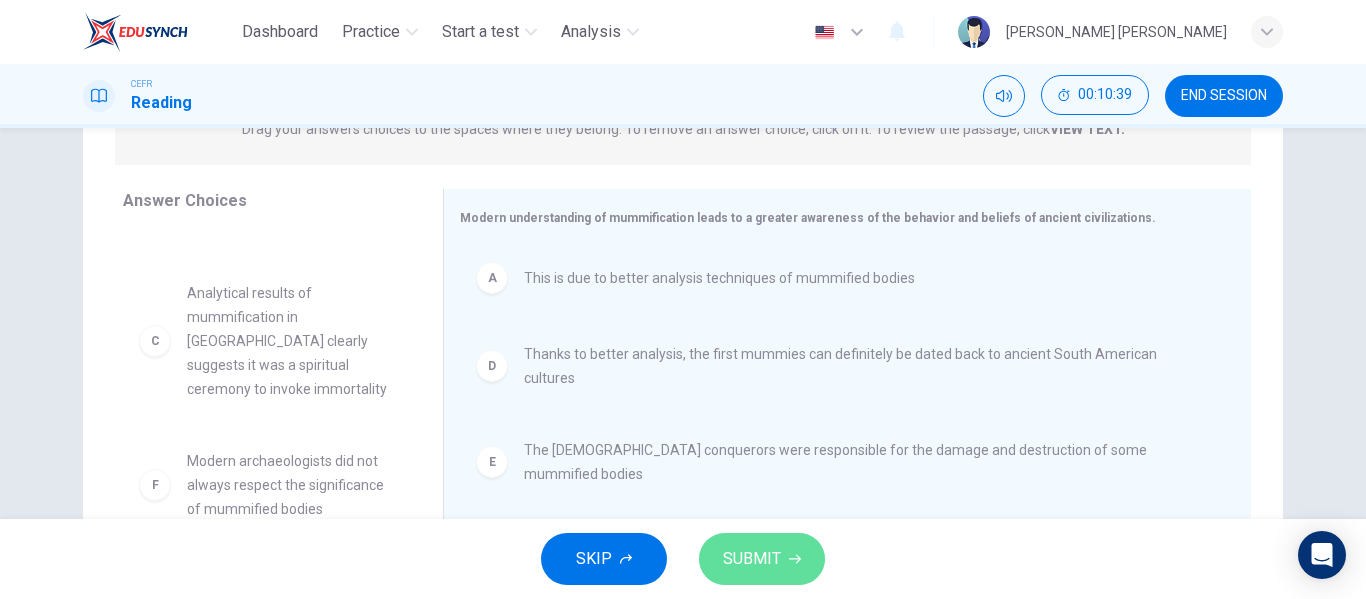 click on "SUBMIT" at bounding box center [762, 559] 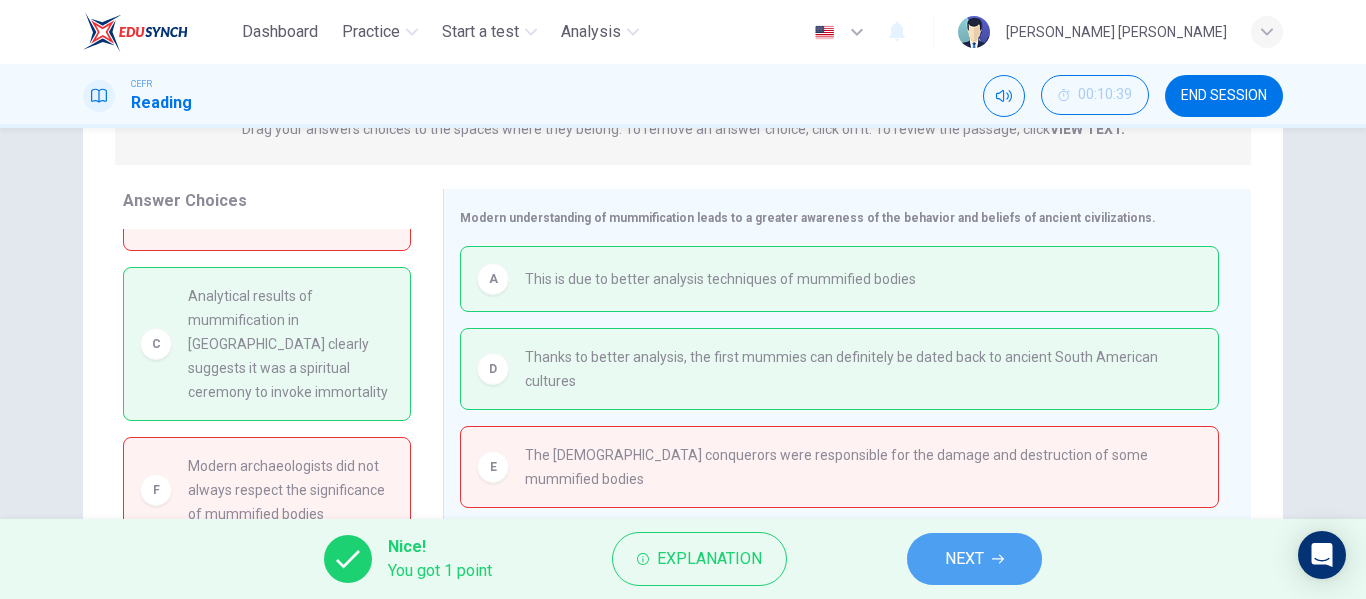 click on "NEXT" at bounding box center [974, 559] 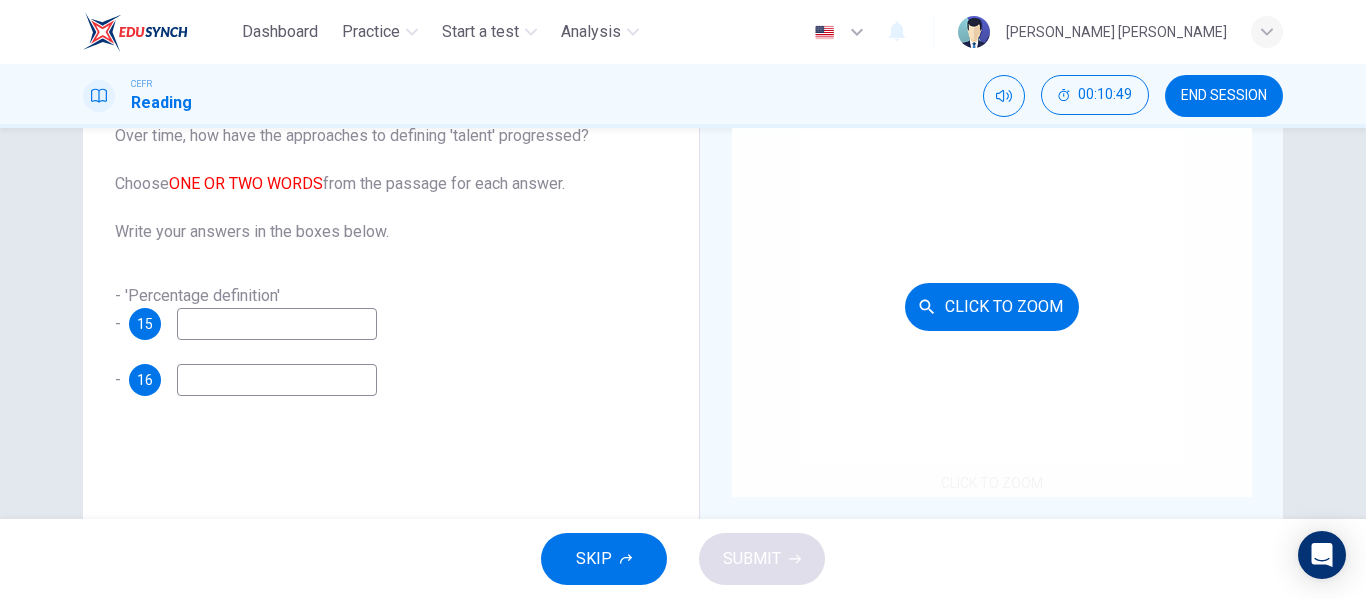 scroll, scrollTop: 200, scrollLeft: 0, axis: vertical 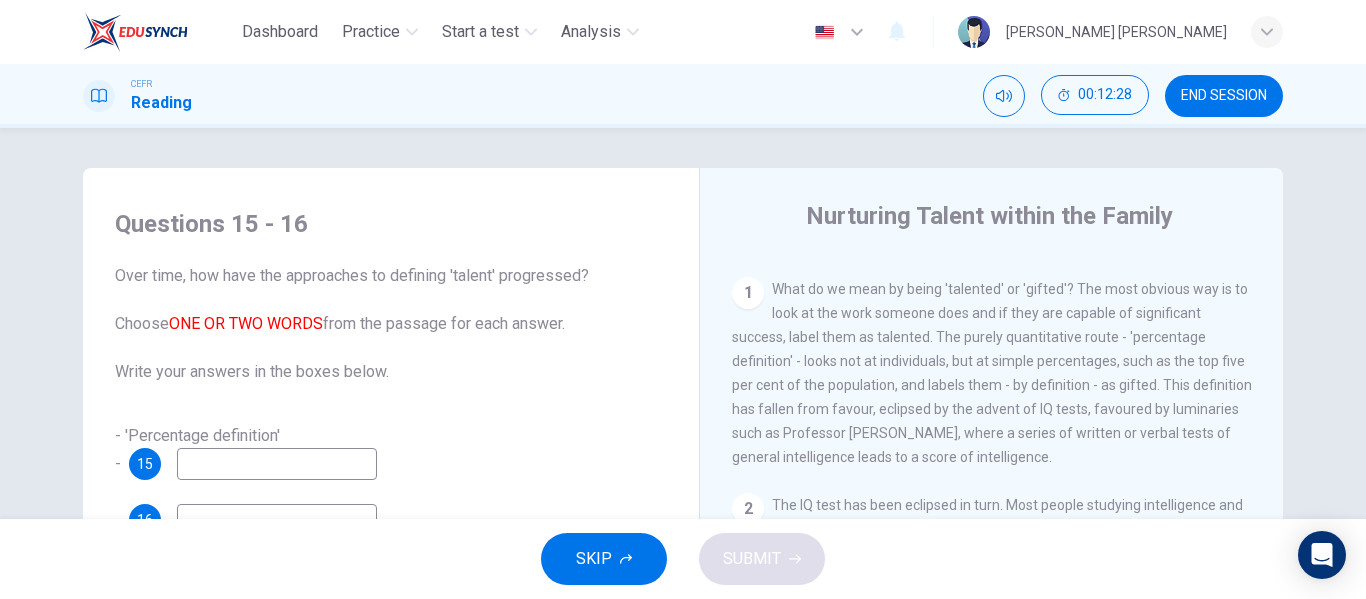 click at bounding box center [277, 464] 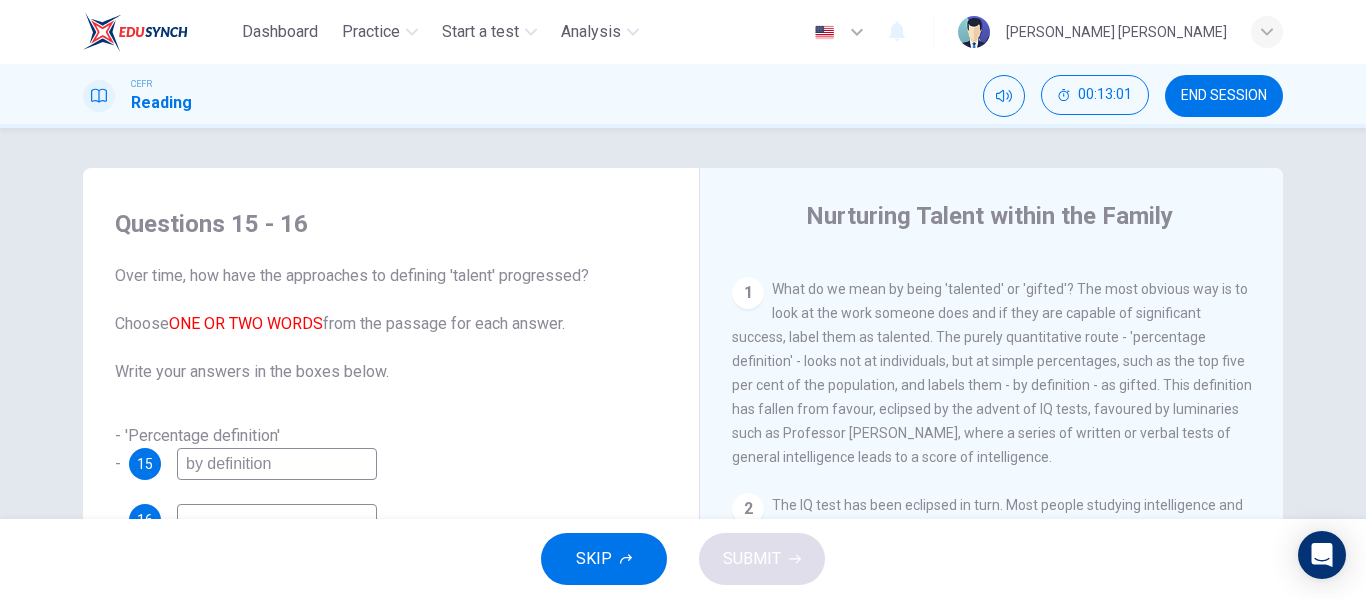 scroll, scrollTop: 500, scrollLeft: 0, axis: vertical 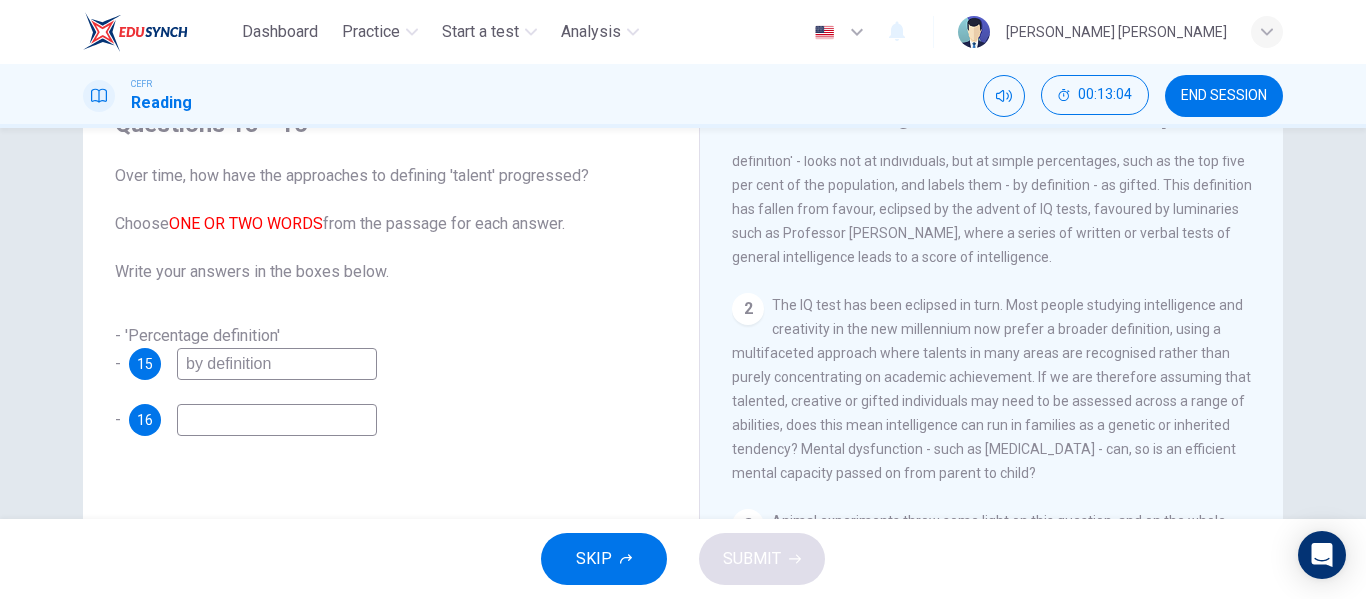 type on "by definition" 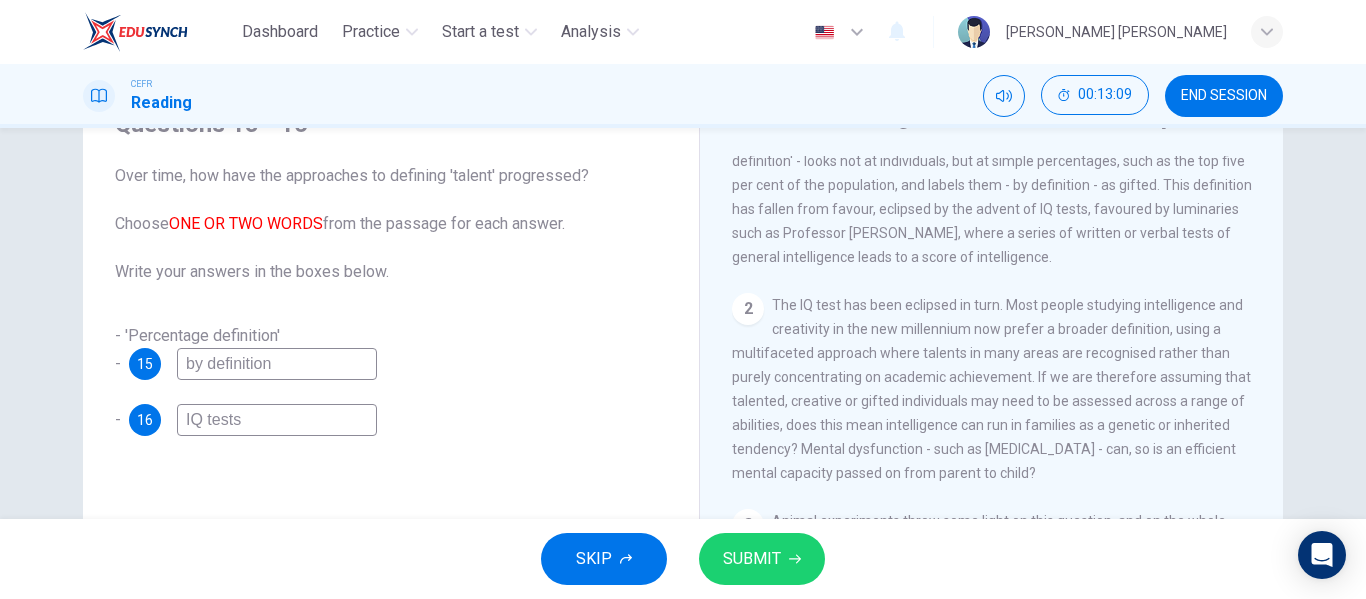 type on "IQ tests" 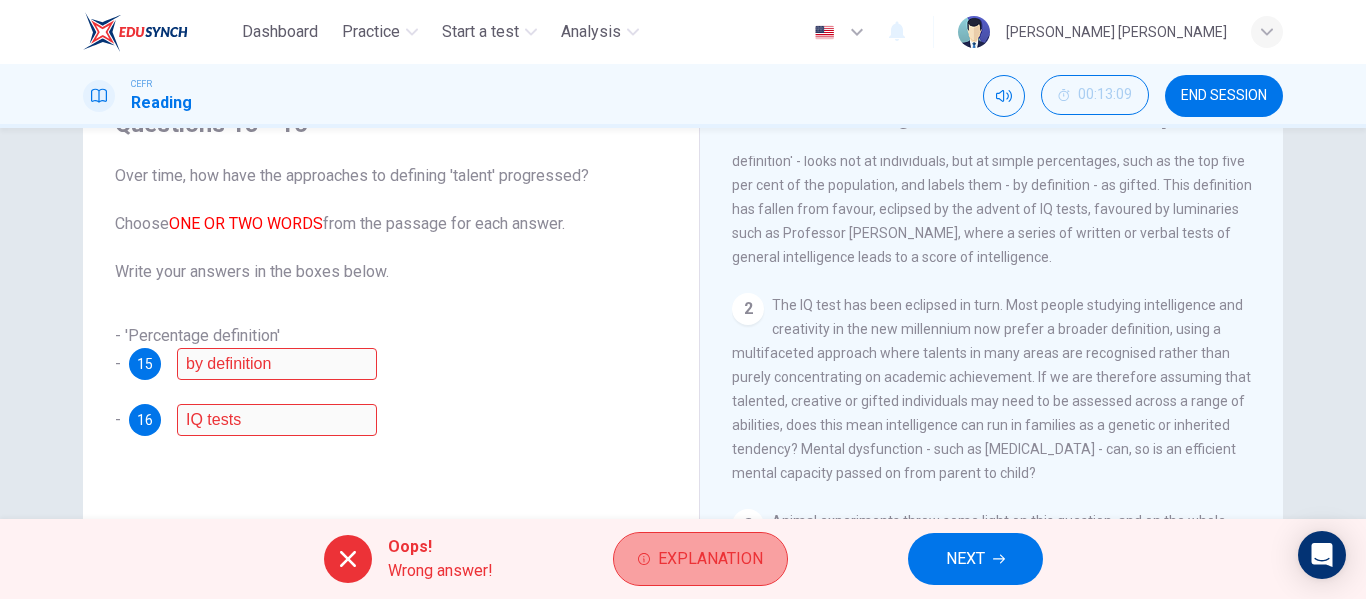click on "Explanation" at bounding box center (710, 559) 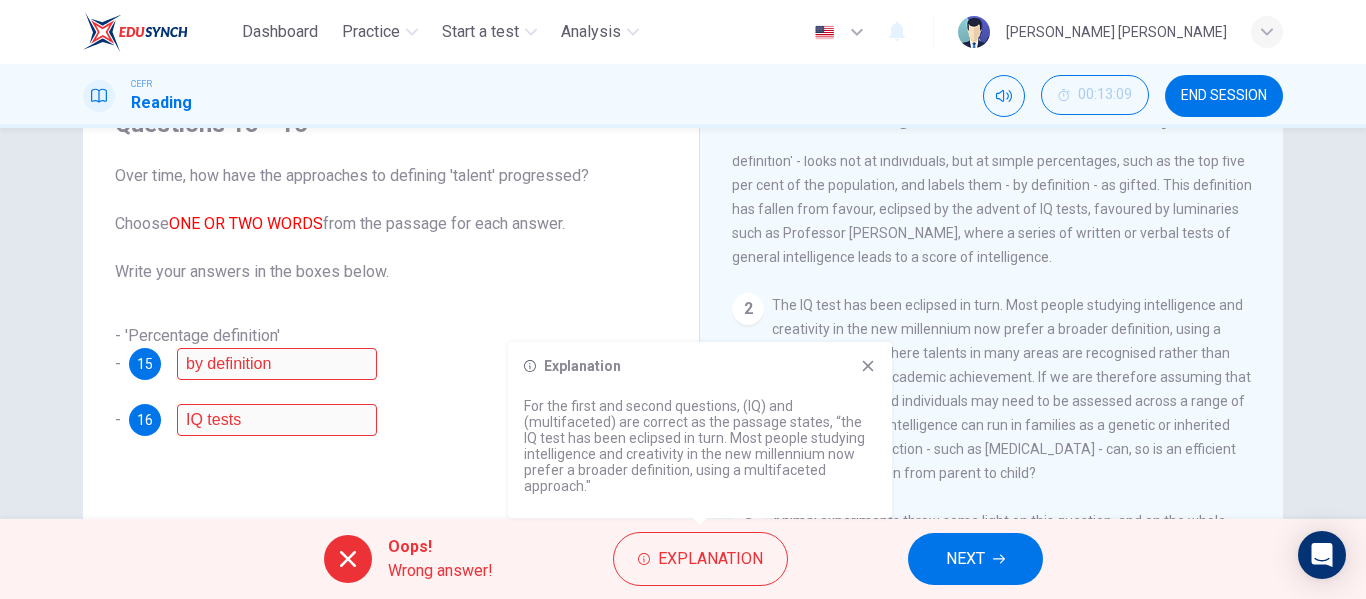 click on "NEXT" at bounding box center (975, 559) 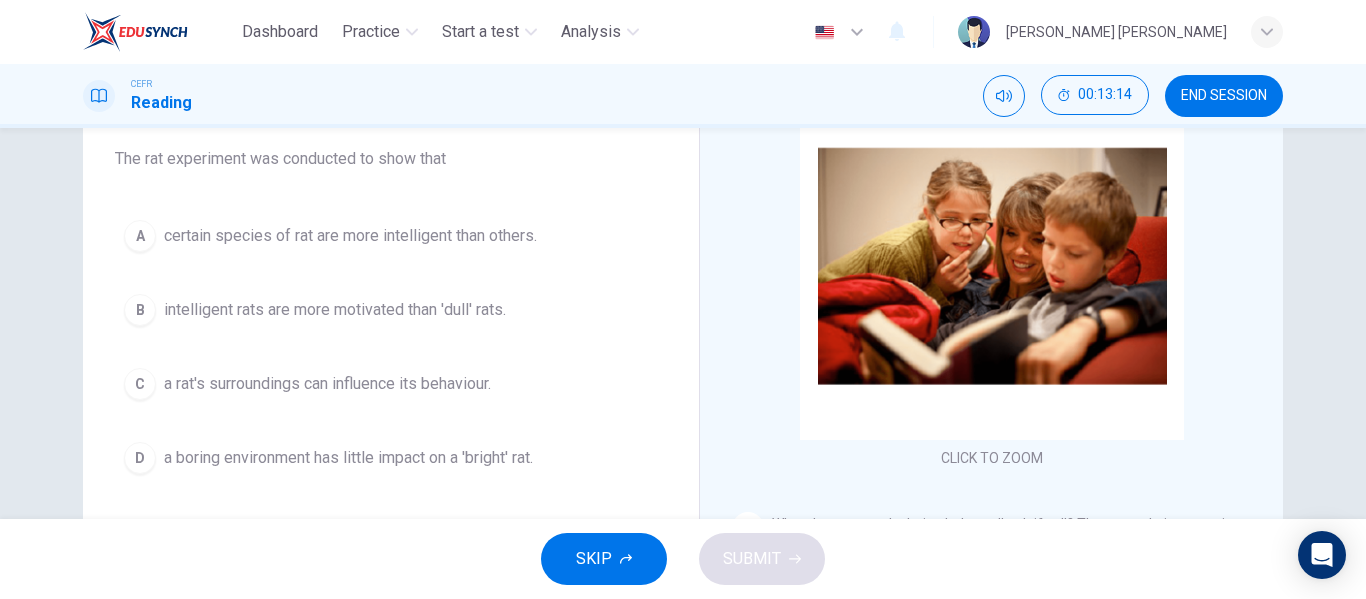 scroll, scrollTop: 200, scrollLeft: 0, axis: vertical 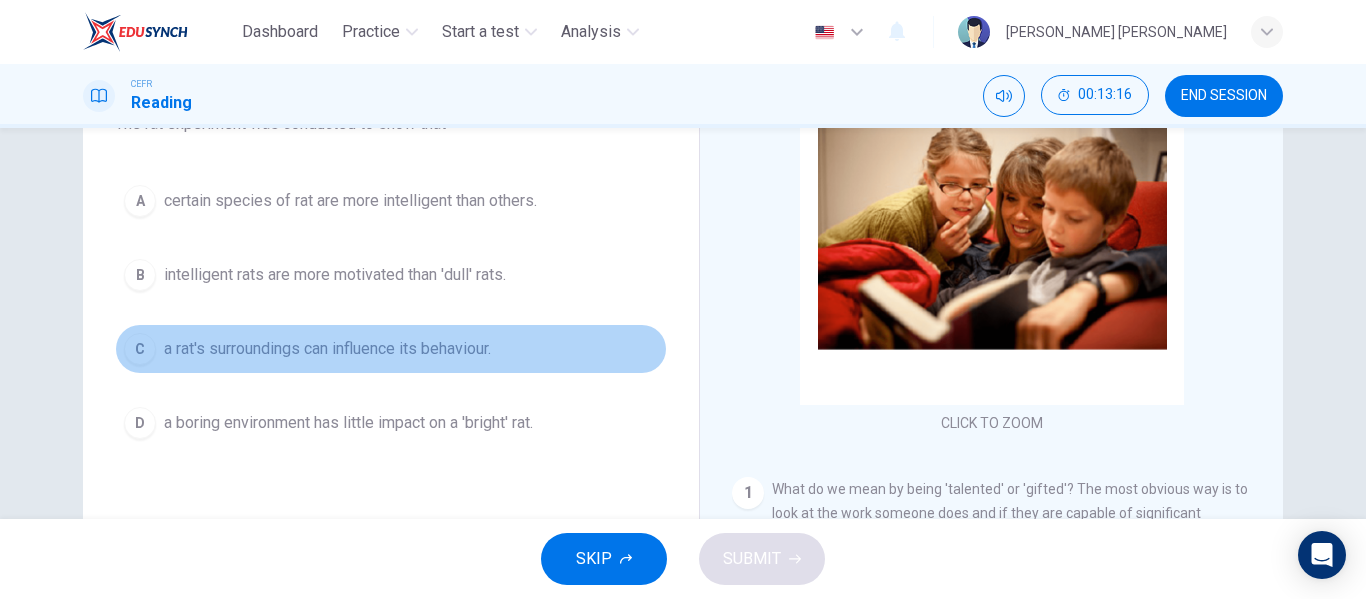 click on "a rat's surroundings can influence its behaviour." at bounding box center [327, 349] 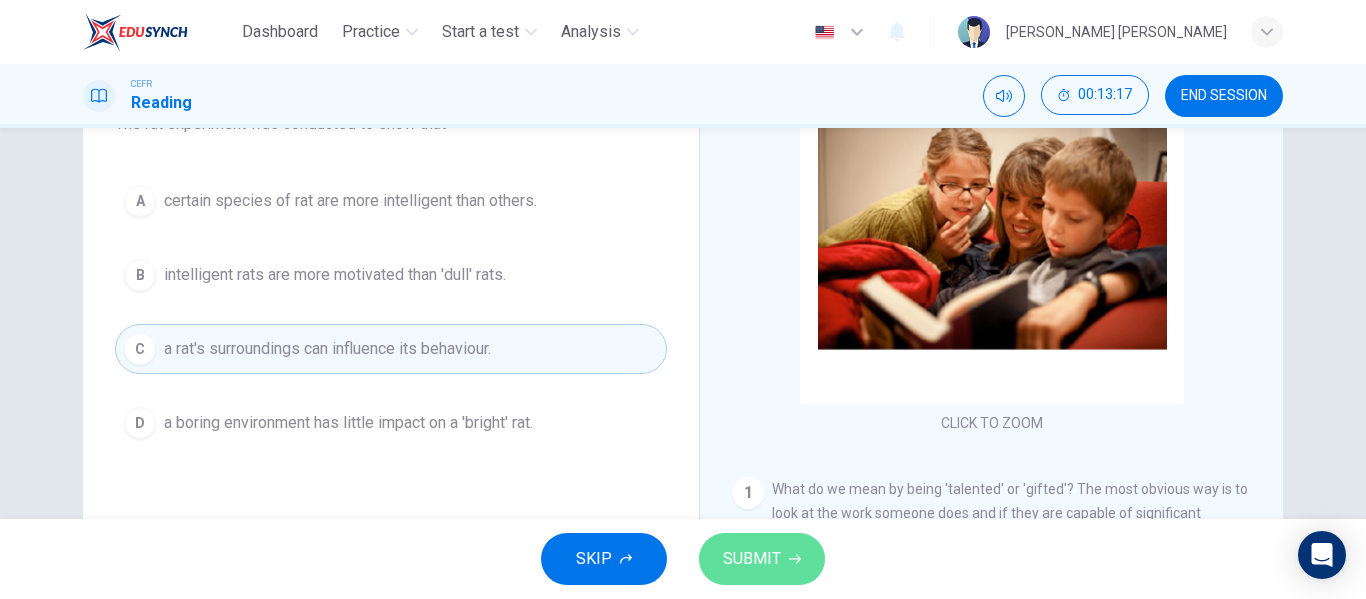 click on "SUBMIT" at bounding box center [762, 559] 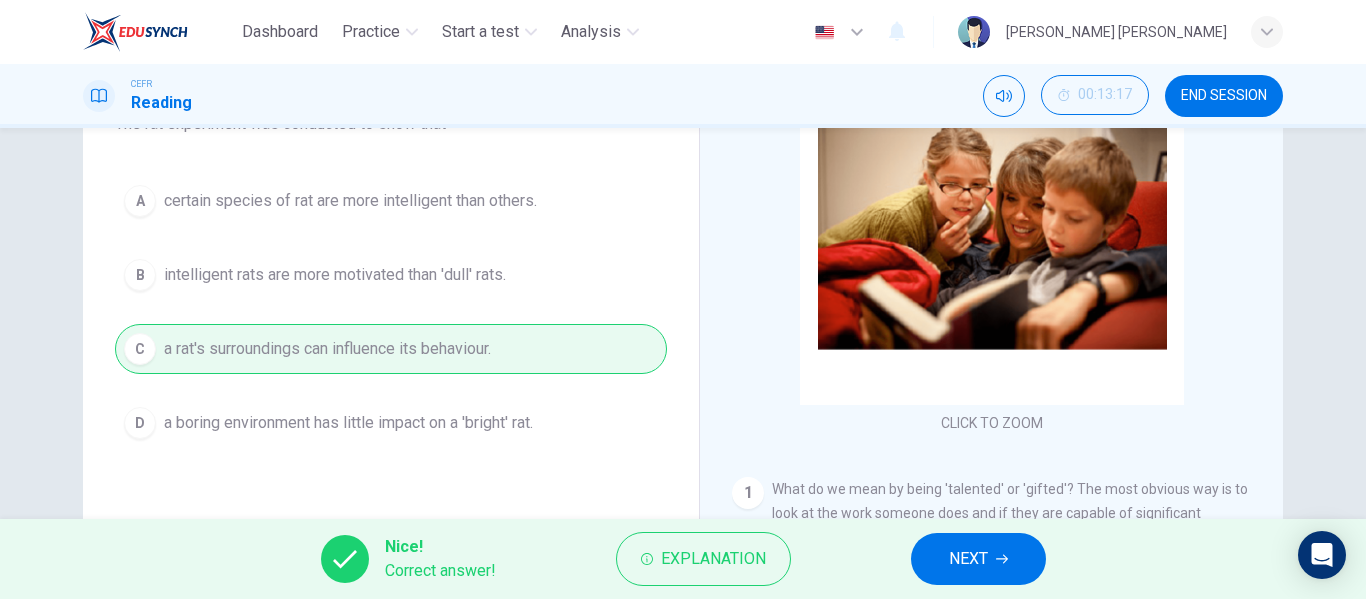 click on "NEXT" at bounding box center [978, 559] 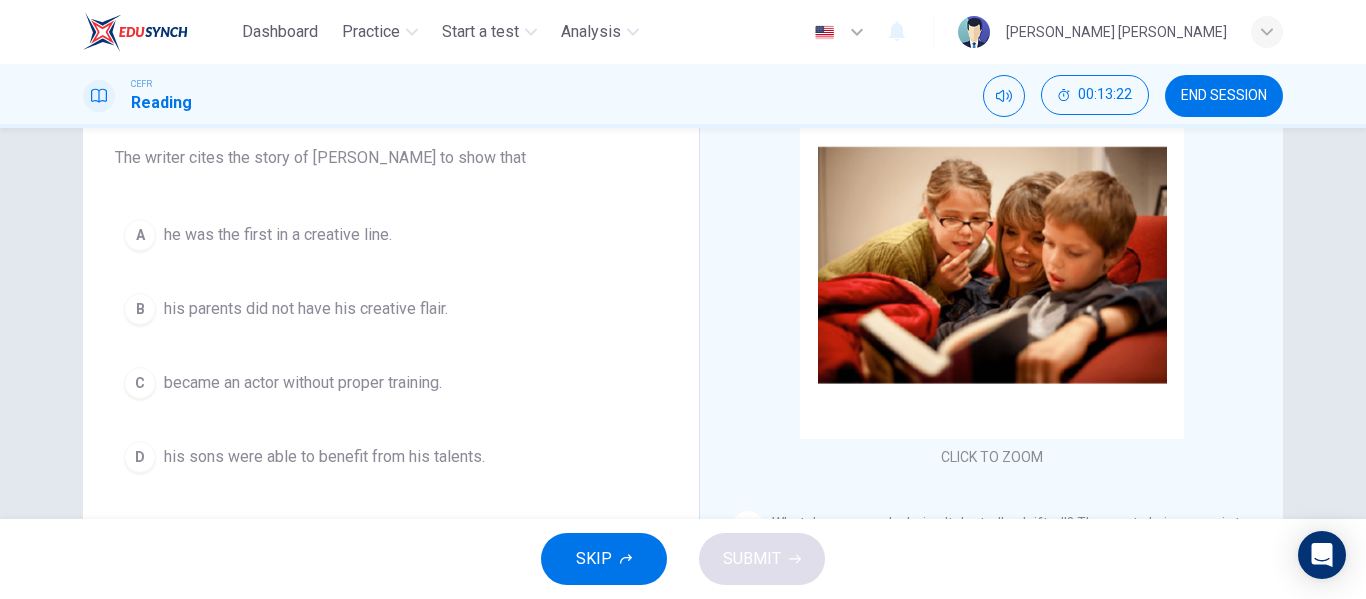 scroll, scrollTop: 200, scrollLeft: 0, axis: vertical 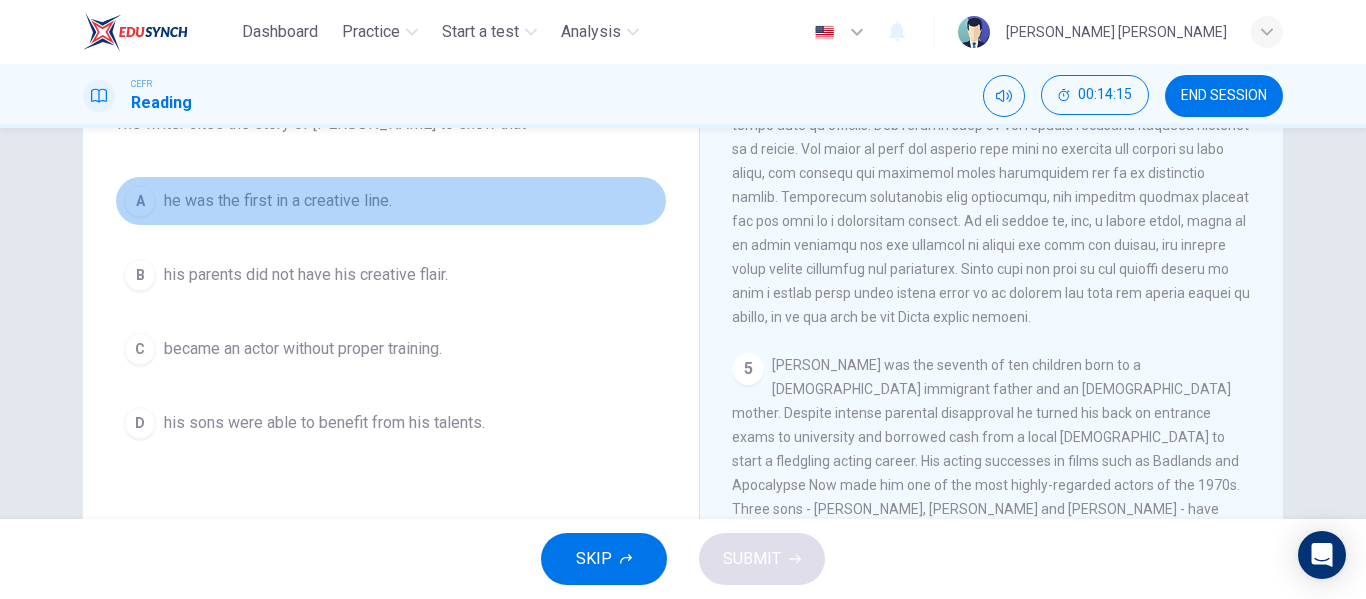 click on "A he was the first in a creative line." at bounding box center (391, 201) 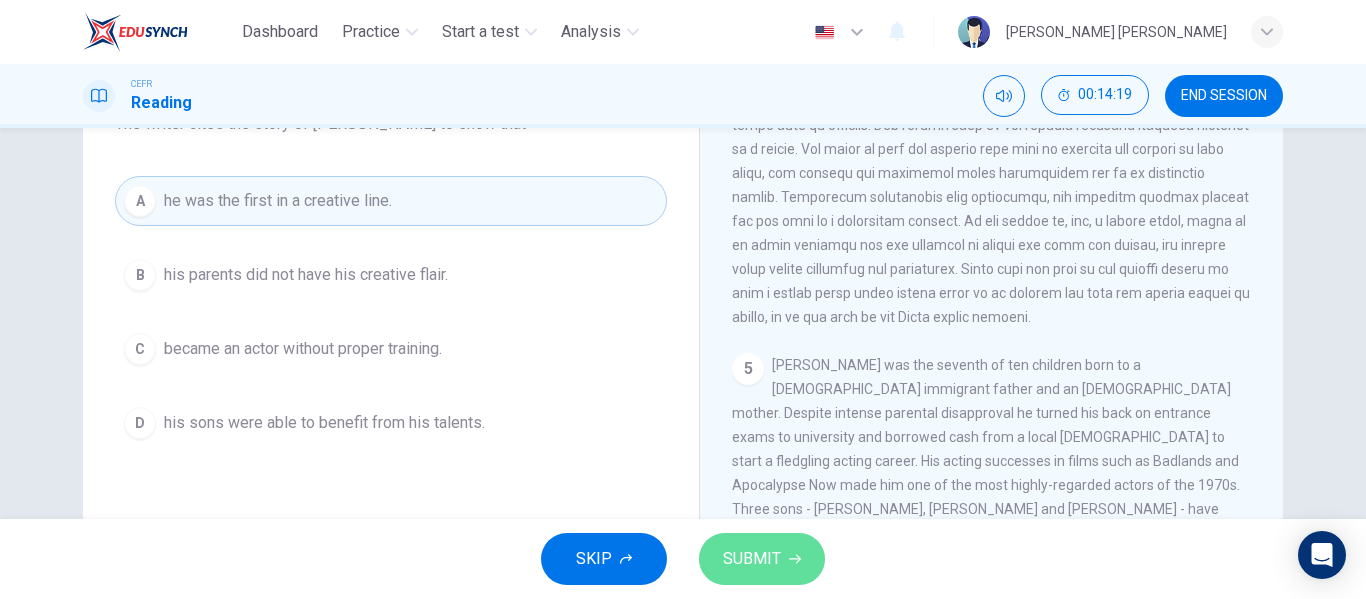 click on "SUBMIT" at bounding box center (762, 559) 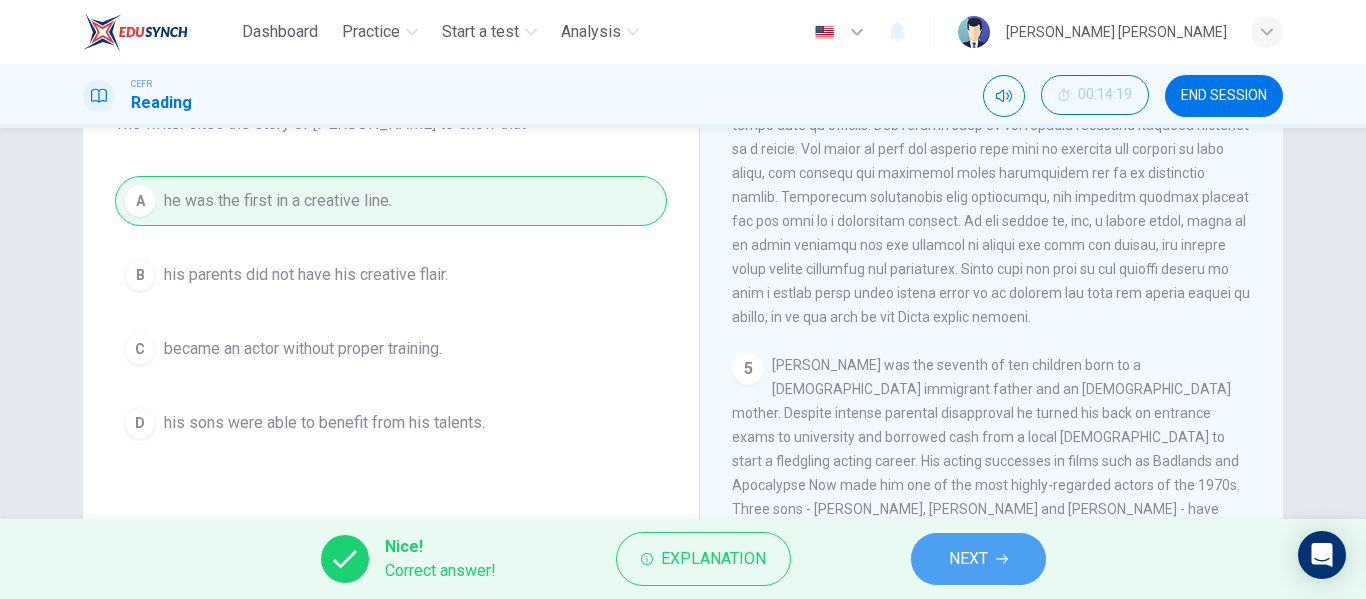 click on "NEXT" at bounding box center (978, 559) 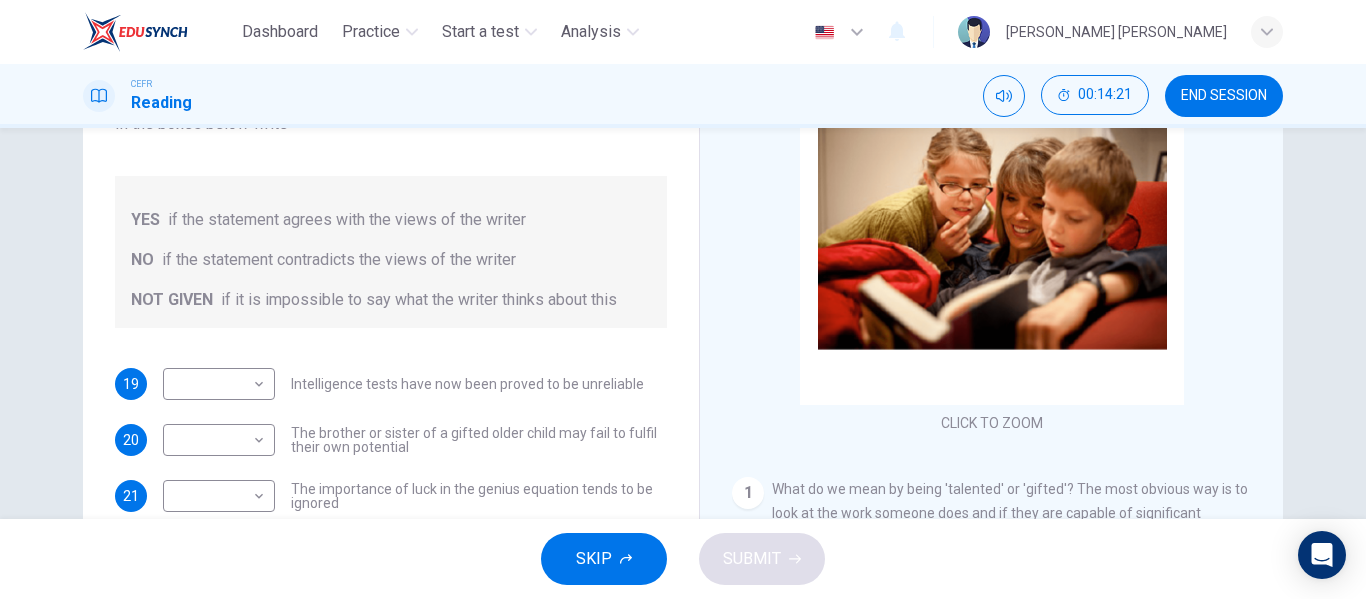 scroll, scrollTop: 300, scrollLeft: 0, axis: vertical 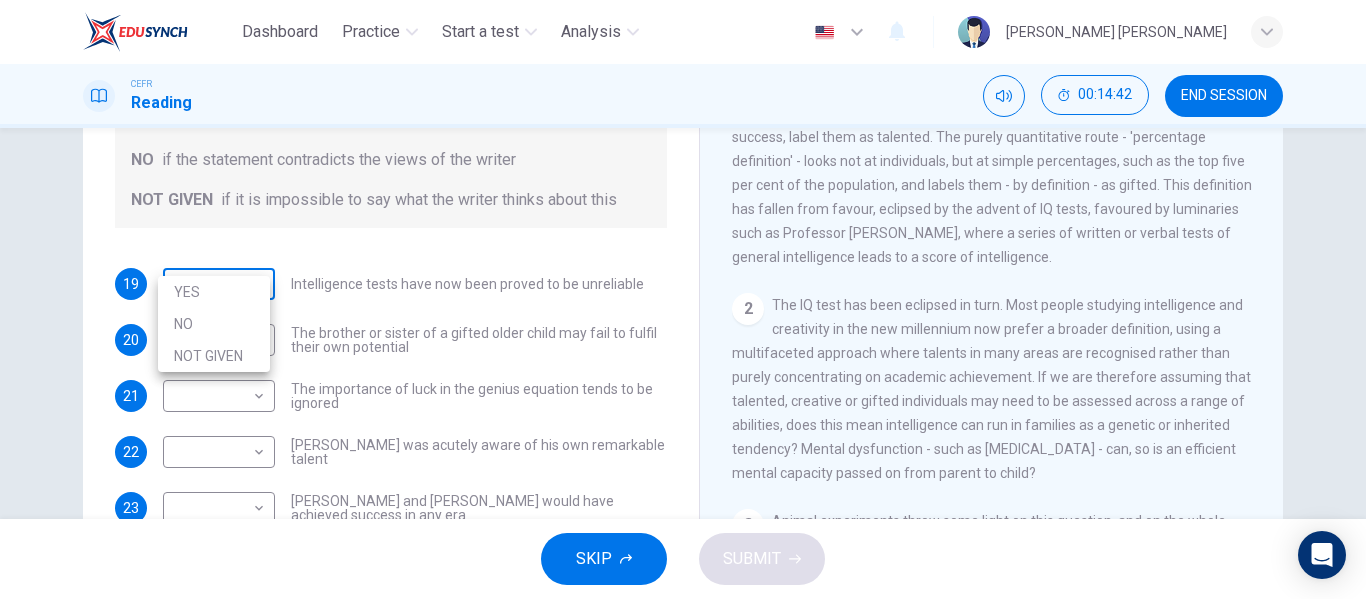 click on "Dashboard Practice Start a test Analysis English en ​ AINA ADRIANA BINTI RASHID CEFR Reading 00:14:42 END SESSION Questions 19 - 23 Do the following statements agree with the claims of the writer in the Reading Passage?
In the boxes below write YES if the statement agrees with the views of the writer NO if the statement contradicts the views of the writer NOT GIVEN if it is impossible to say what the writer thinks about this 19 ​ ​ Intelligence tests have now been proved to be unreliable 20 ​ ​ The brother or sister of a gifted older child may fail to fulfil their own potential 21 ​ ​ The importance of luck in the genius equation tends to be ignored 22 ​ ​ Mozart was acutely aware of his own remarkable talent 23 ​ ​ Einstein and Gates would have achieved success in any era Nurturing Talent within the Family CLICK TO ZOOM Click to Zoom 1 2 3 4 5 6 7 8 SKIP SUBMIT EduSynch - Online Language Proficiency Testing
Dashboard Practice Start a test Analysis Notifications © Copyright  NO" at bounding box center (683, 299) 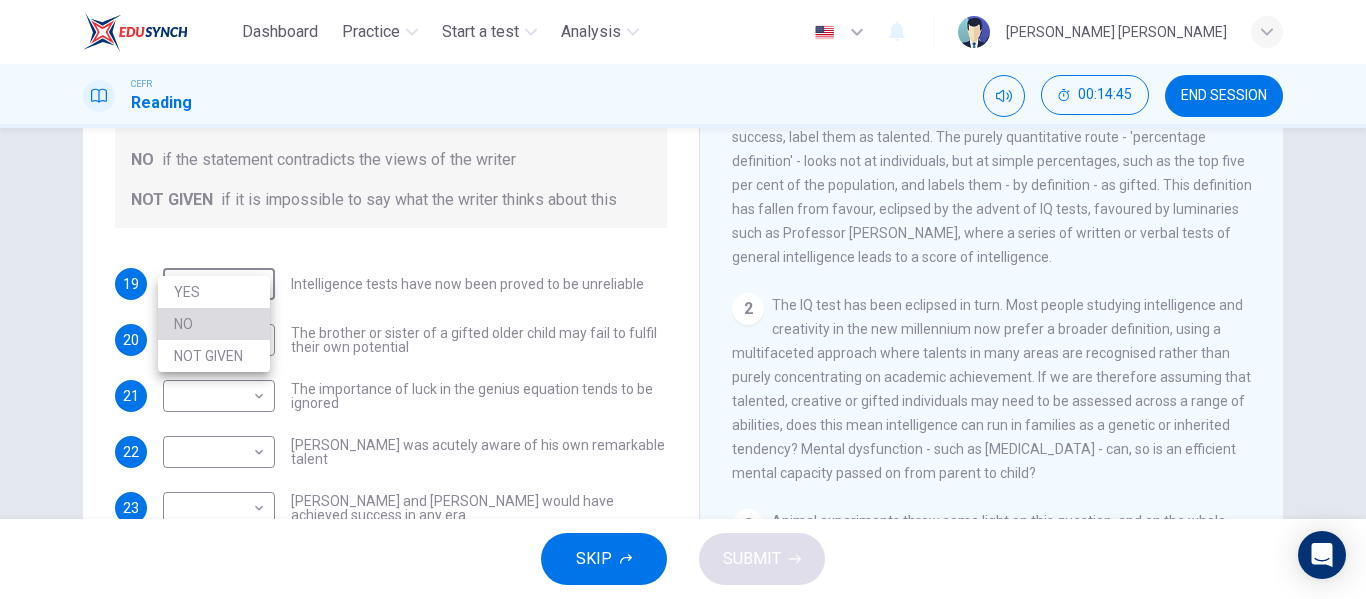 click on "NO" at bounding box center [214, 324] 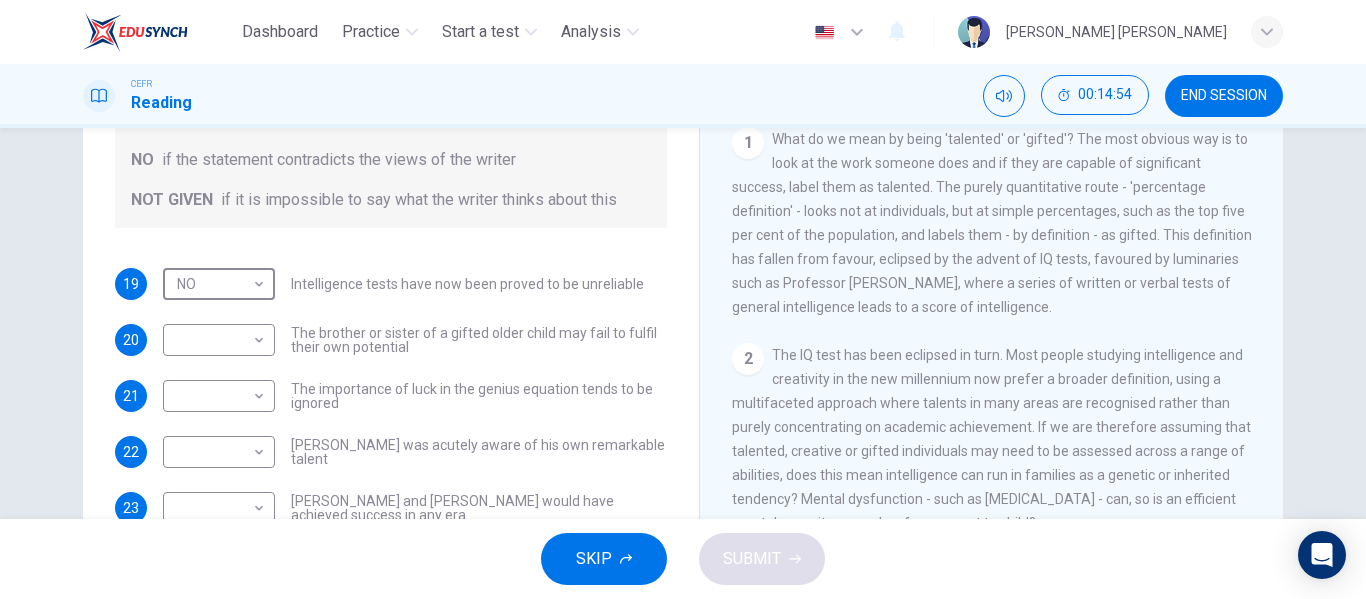 scroll, scrollTop: 300, scrollLeft: 0, axis: vertical 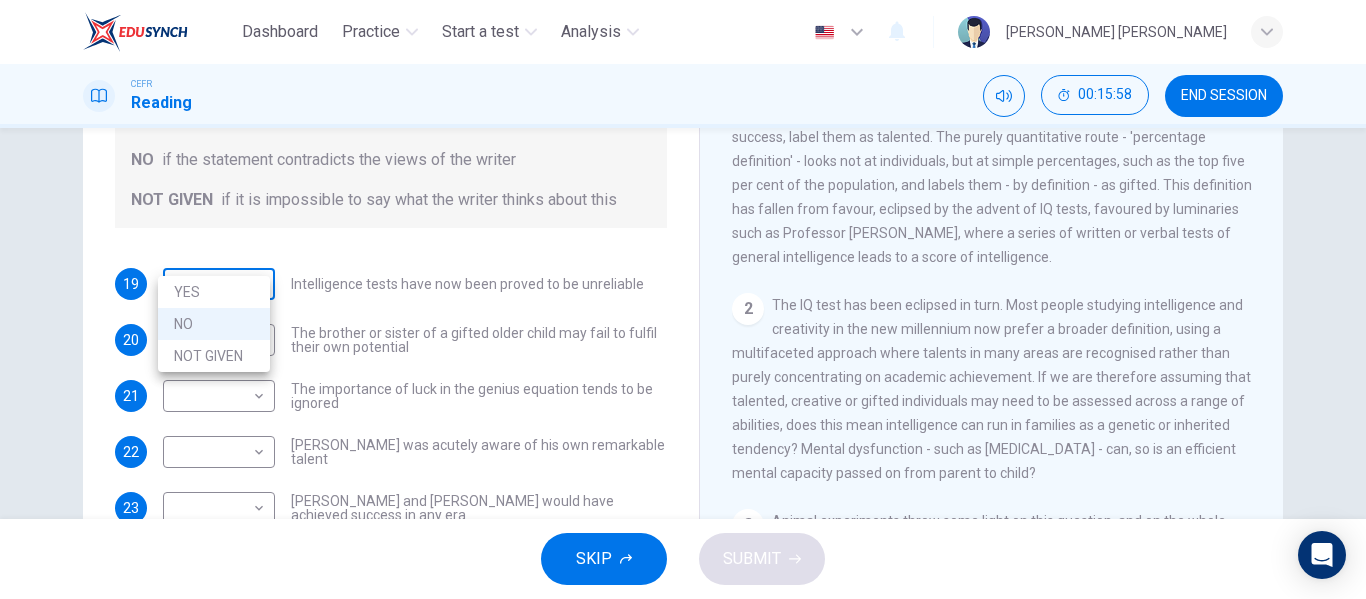click on "Dashboard Practice Start a test Analysis English en ​ AINA ADRIANA BINTI RASHID CEFR Reading 00:15:58 END SESSION Questions 19 - 23 Do the following statements agree with the claims of the writer in the Reading Passage?
In the boxes below write YES if the statement agrees with the views of the writer NO if the statement contradicts the views of the writer NOT GIVEN if it is impossible to say what the writer thinks about this 19 NO NO ​ Intelligence tests have now been proved to be unreliable 20 ​ ​ The brother or sister of a gifted older child may fail to fulfil their own potential 21 ​ ​ The importance of luck in the genius equation tends to be ignored 22 ​ ​ Mozart was acutely aware of his own remarkable talent 23 ​ ​ Einstein and Gates would have achieved success in any era Nurturing Talent within the Family CLICK TO ZOOM Click to Zoom 1 2 3 4 5 6 7 8 SKIP SUBMIT EduSynch - Online Language Proficiency Testing
Dashboard Practice Start a test Analysis Notifications © Copyright" at bounding box center (683, 299) 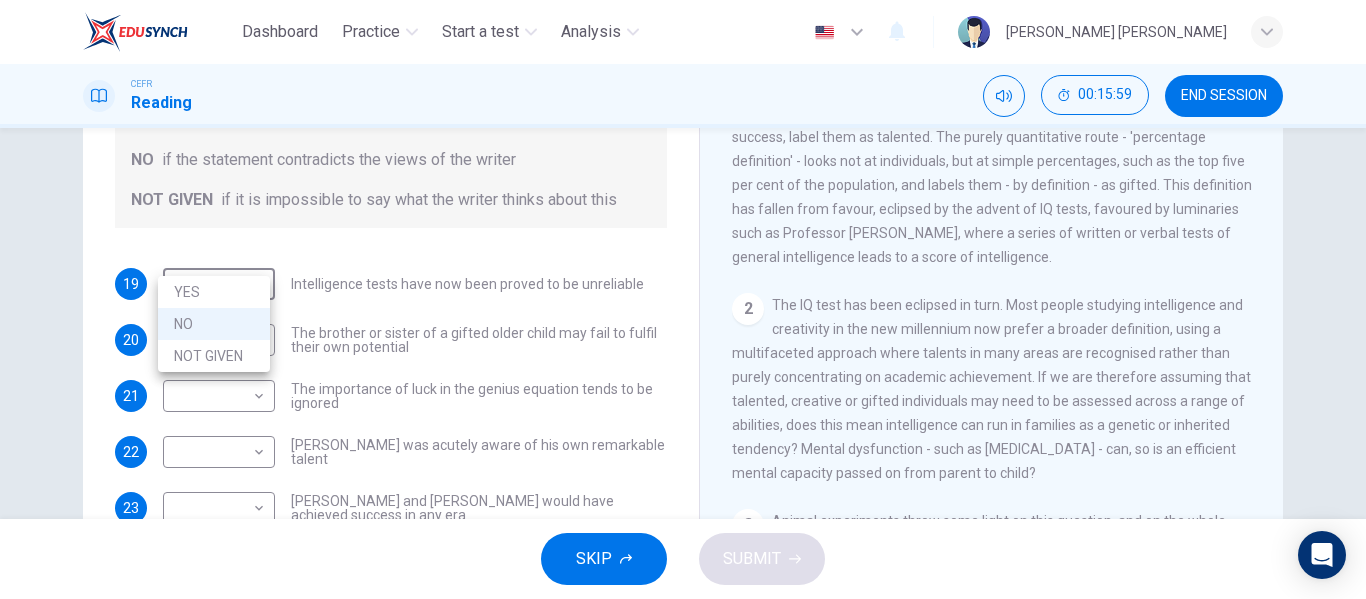 click on "YES" at bounding box center (214, 292) 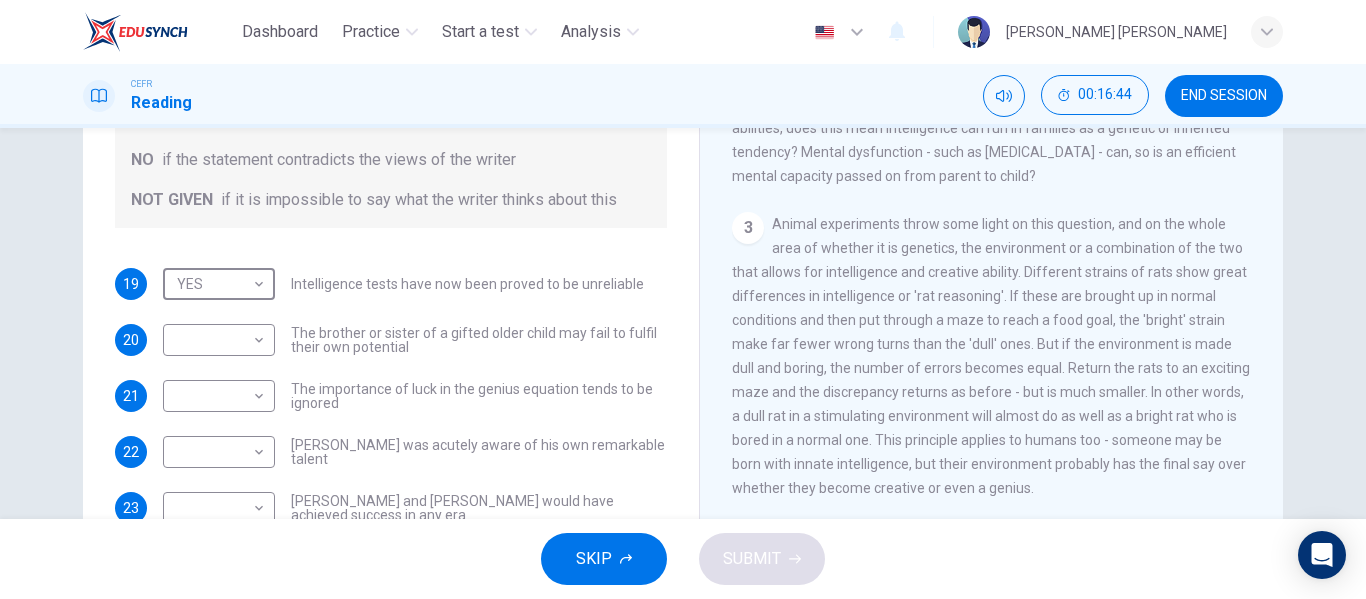 scroll, scrollTop: 631, scrollLeft: 0, axis: vertical 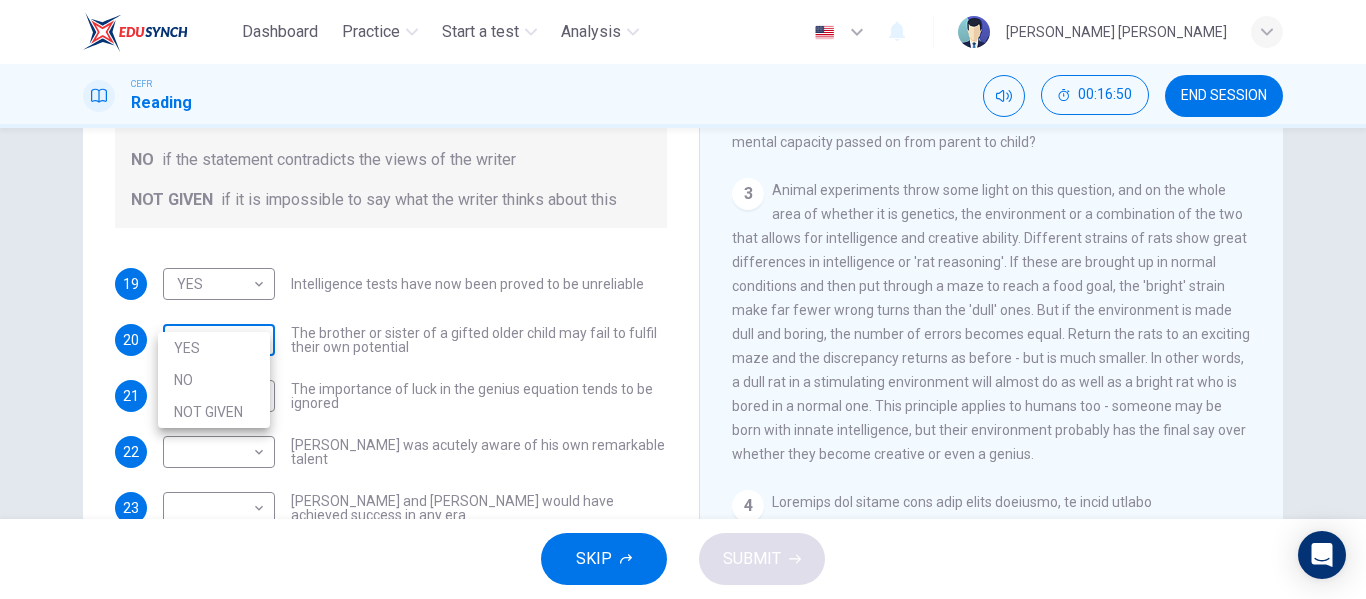 click on "Dashboard Practice Start a test Analysis English en ​ AINA ADRIANA BINTI RASHID CEFR Reading 00:16:50 END SESSION Questions 19 - 23 Do the following statements agree with the claims of the writer in the Reading Passage?
In the boxes below write YES if the statement agrees with the views of the writer NO if the statement contradicts the views of the writer NOT GIVEN if it is impossible to say what the writer thinks about this 19 YES YES ​ Intelligence tests have now been proved to be unreliable 20 ​ ​ The brother or sister of a gifted older child may fail to fulfil their own potential 21 ​ ​ The importance of luck in the genius equation tends to be ignored 22 ​ ​ Mozart was acutely aware of his own remarkable talent 23 ​ ​ Einstein and Gates would have achieved success in any era Nurturing Talent within the Family CLICK TO ZOOM Click to Zoom 1 2 3 4 5 6 7 8 SKIP SUBMIT EduSynch - Online Language Proficiency Testing
Dashboard Practice Start a test Analysis Notifications 2025 YES NO" at bounding box center (683, 299) 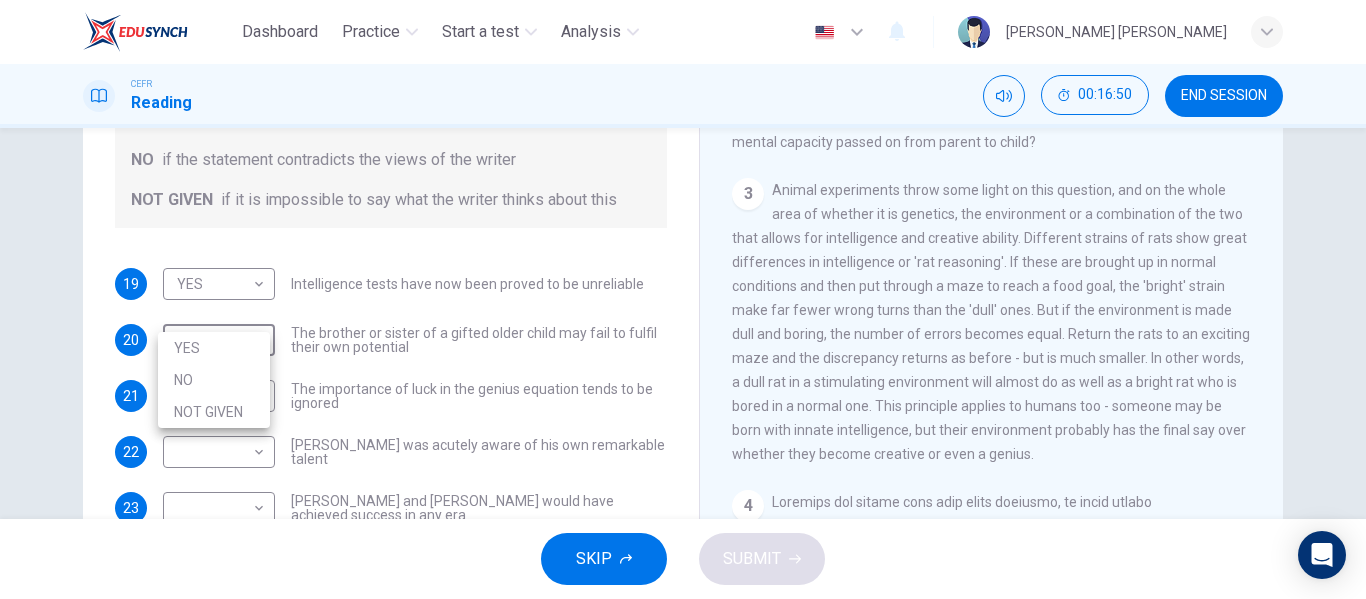 click on "NOT GIVEN" at bounding box center (214, 412) 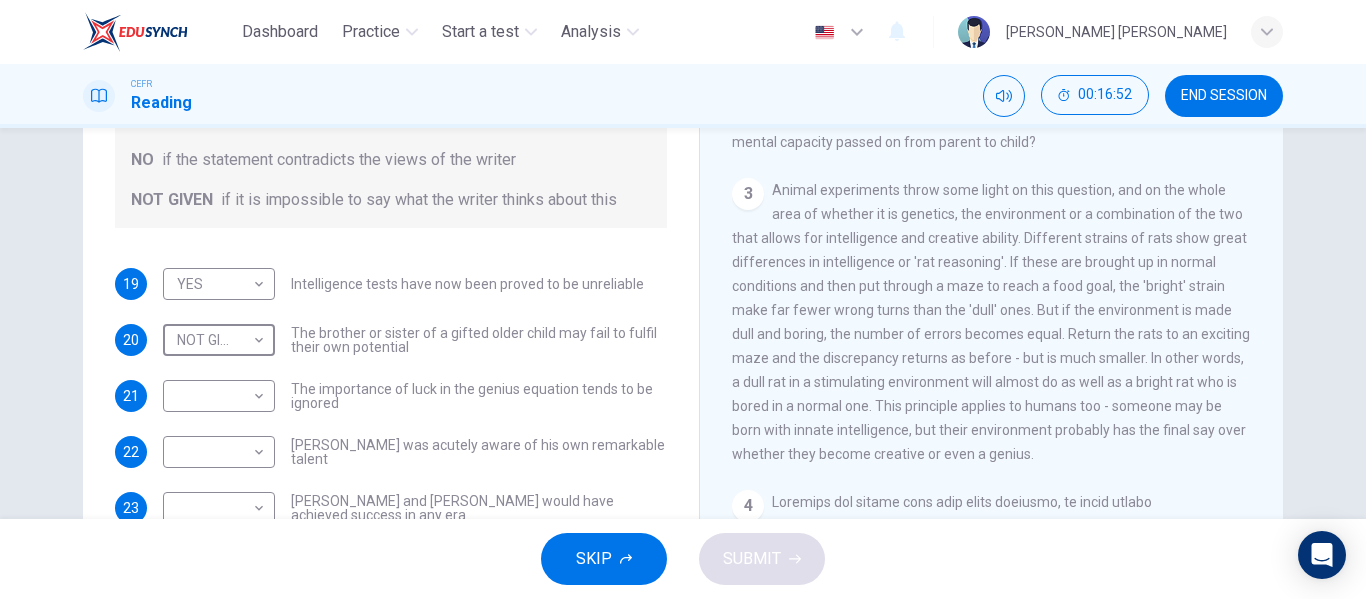 click on "The importance of luck in the genius equation tends to be ignored" at bounding box center [479, 396] 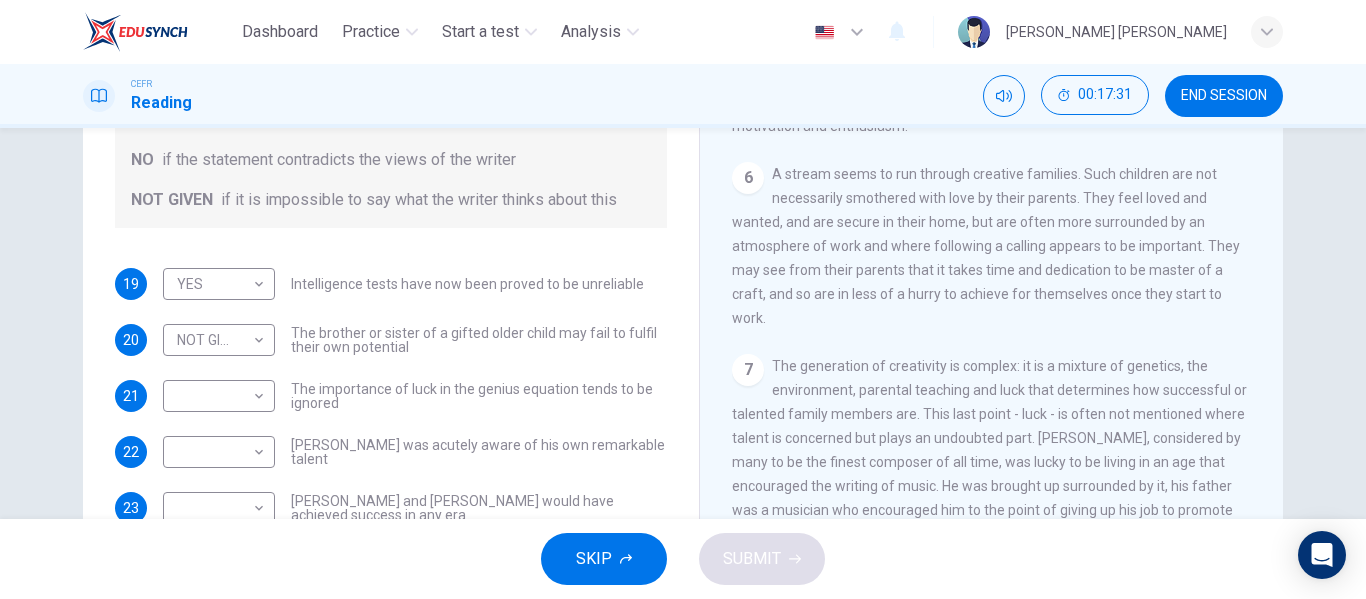 scroll, scrollTop: 1731, scrollLeft: 0, axis: vertical 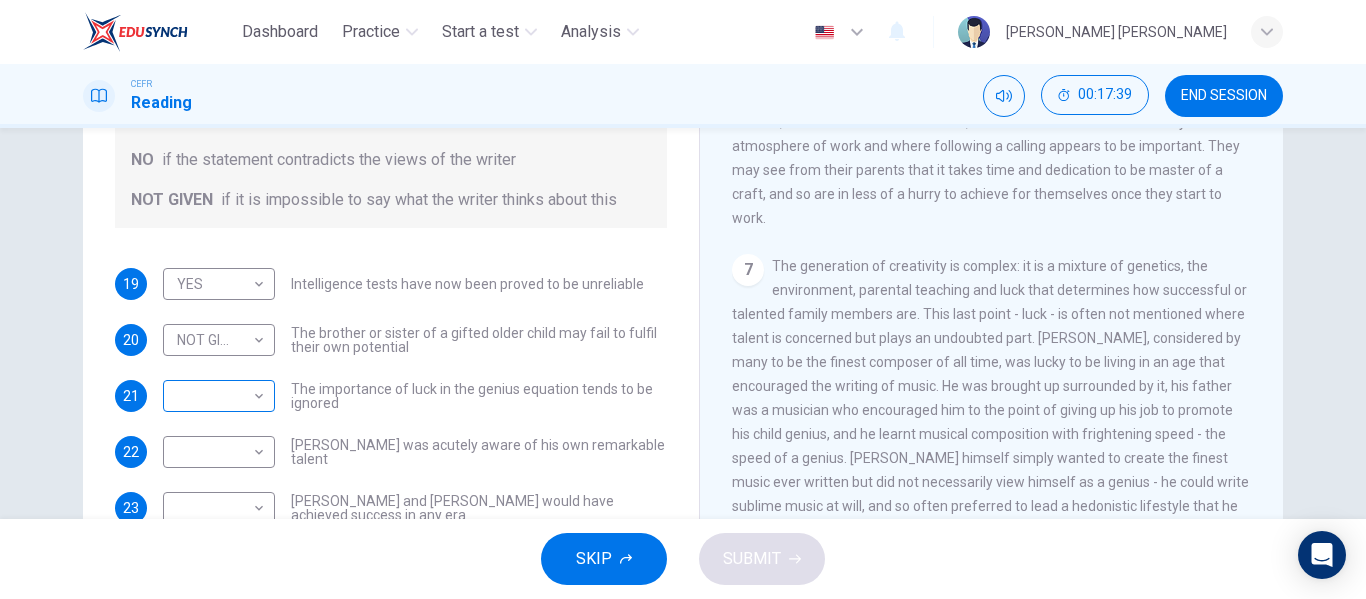 click on "Dashboard Practice Start a test Analysis English en ​ AINA ADRIANA BINTI RASHID CEFR Reading 00:17:39 END SESSION Questions 19 - 23 Do the following statements agree with the claims of the writer in the Reading Passage?
In the boxes below write YES if the statement agrees with the views of the writer NO if the statement contradicts the views of the writer NOT GIVEN if it is impossible to say what the writer thinks about this 19 YES YES ​ Intelligence tests have now been proved to be unreliable 20 NOT GIVEN NOT GIVEN ​ The brother or sister of a gifted older child may fail to fulfil their own potential 21 ​ ​ The importance of luck in the genius equation tends to be ignored 22 ​ ​ Mozart was acutely aware of his own remarkable talent 23 ​ ​ Einstein and Gates would have achieved success in any era Nurturing Talent within the Family CLICK TO ZOOM Click to Zoom 1 2 3 4 5 6 7 8 SKIP SUBMIT EduSynch - Online Language Proficiency Testing
Dashboard Practice Start a test Analysis 2025" at bounding box center [683, 299] 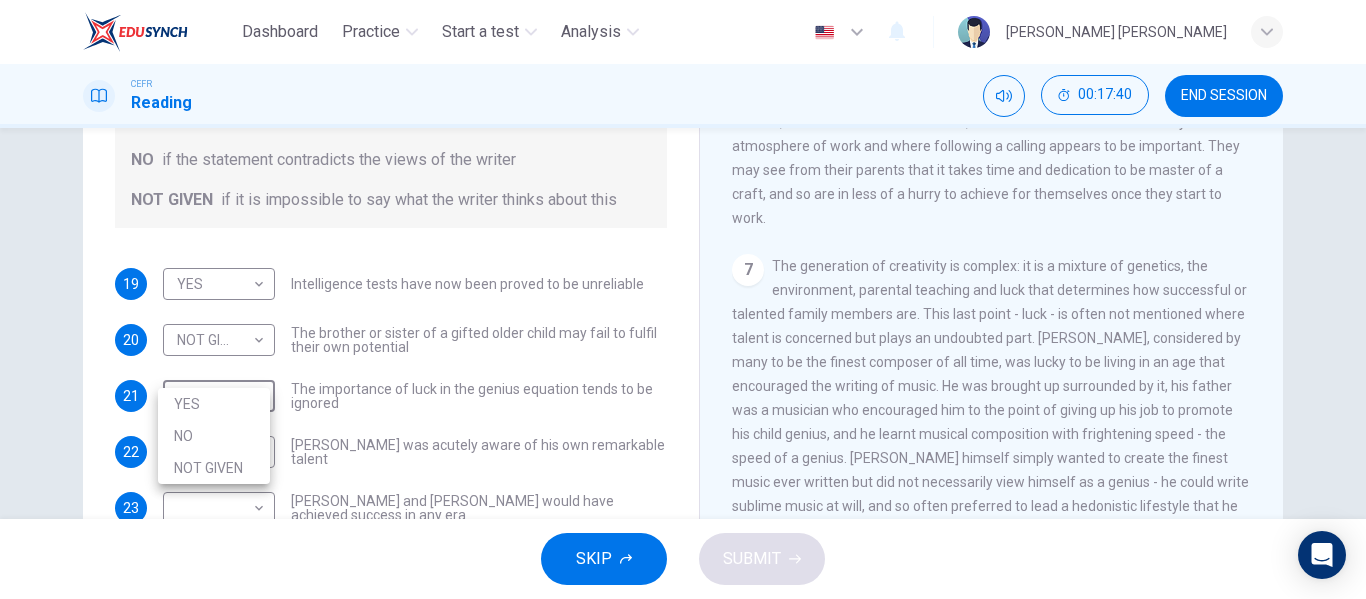 click on "YES" at bounding box center [214, 404] 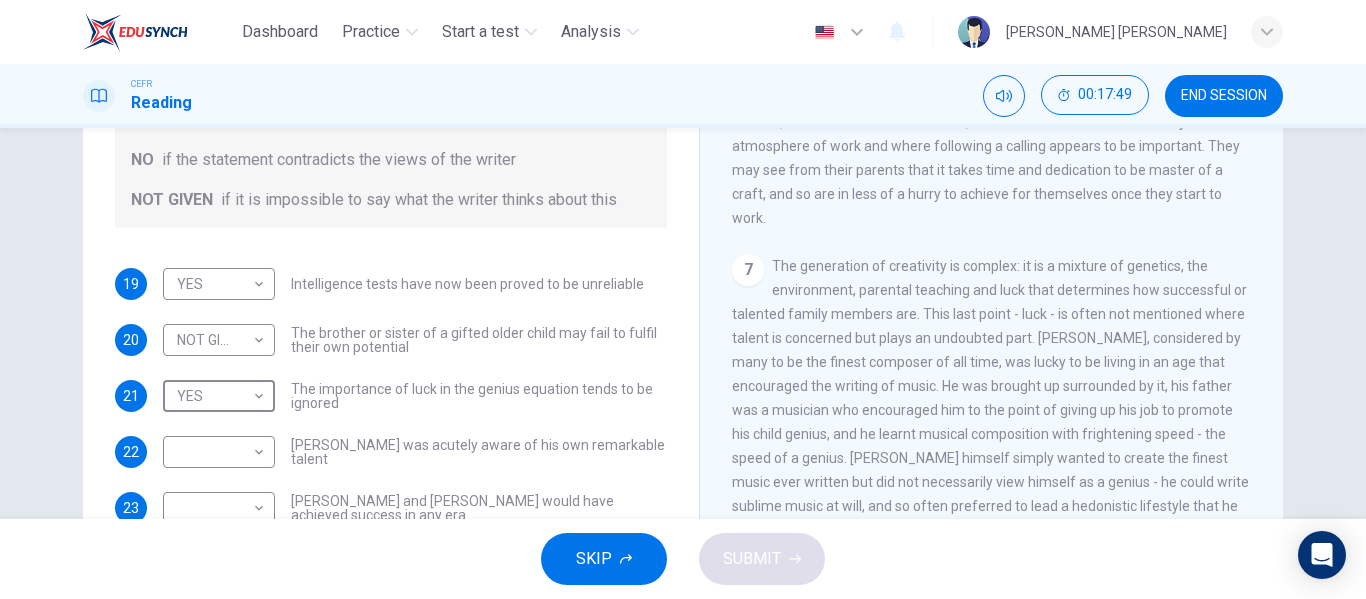 scroll, scrollTop: 1831, scrollLeft: 0, axis: vertical 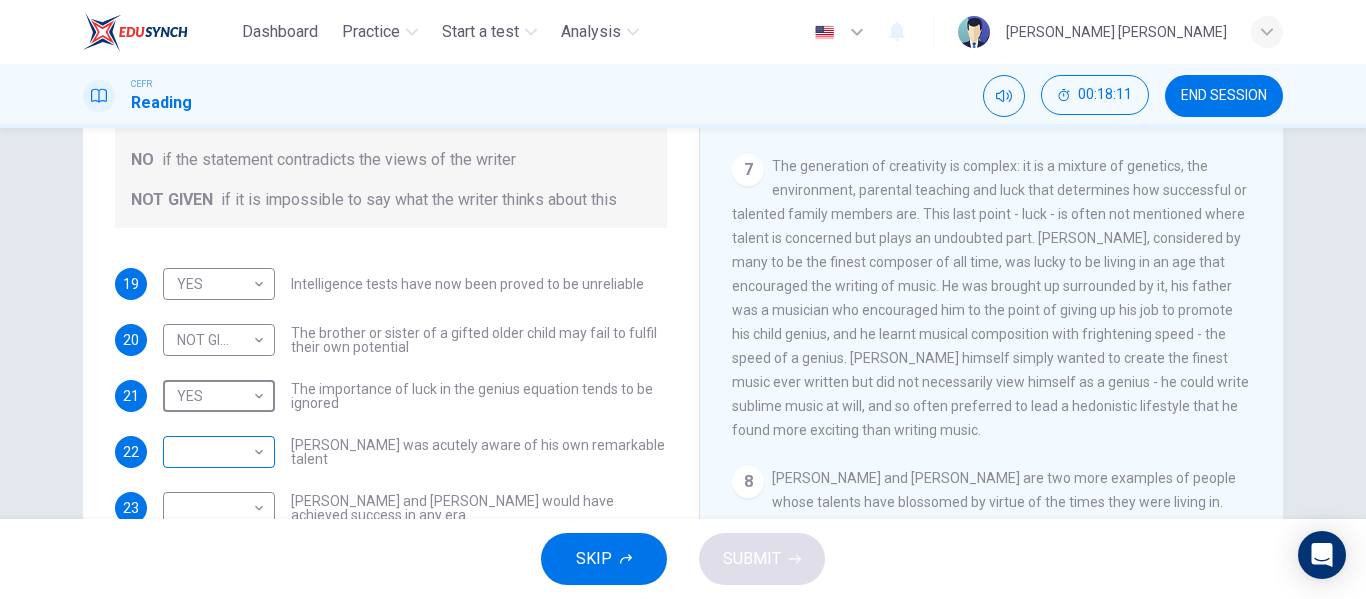 click on "Dashboard Practice Start a test Analysis English en ​ AINA ADRIANA BINTI RASHID CEFR Reading 00:18:11 END SESSION Questions 19 - 23 Do the following statements agree with the claims of the writer in the Reading Passage?
In the boxes below write YES if the statement agrees with the views of the writer NO if the statement contradicts the views of the writer NOT GIVEN if it is impossible to say what the writer thinks about this 19 YES YES ​ Intelligence tests have now been proved to be unreliable 20 NOT GIVEN NOT GIVEN ​ The brother or sister of a gifted older child may fail to fulfil their own potential 21 YES YES ​ The importance of luck in the genius equation tends to be ignored 22 ​ ​ Mozart was acutely aware of his own remarkable talent 23 ​ ​ Einstein and Gates would have achieved success in any era Nurturing Talent within the Family CLICK TO ZOOM Click to Zoom 1 2 3 4 5 6 7 8 SKIP SUBMIT EduSynch - Online Language Proficiency Testing
Dashboard Practice Start a test Analysis 2025" at bounding box center (683, 299) 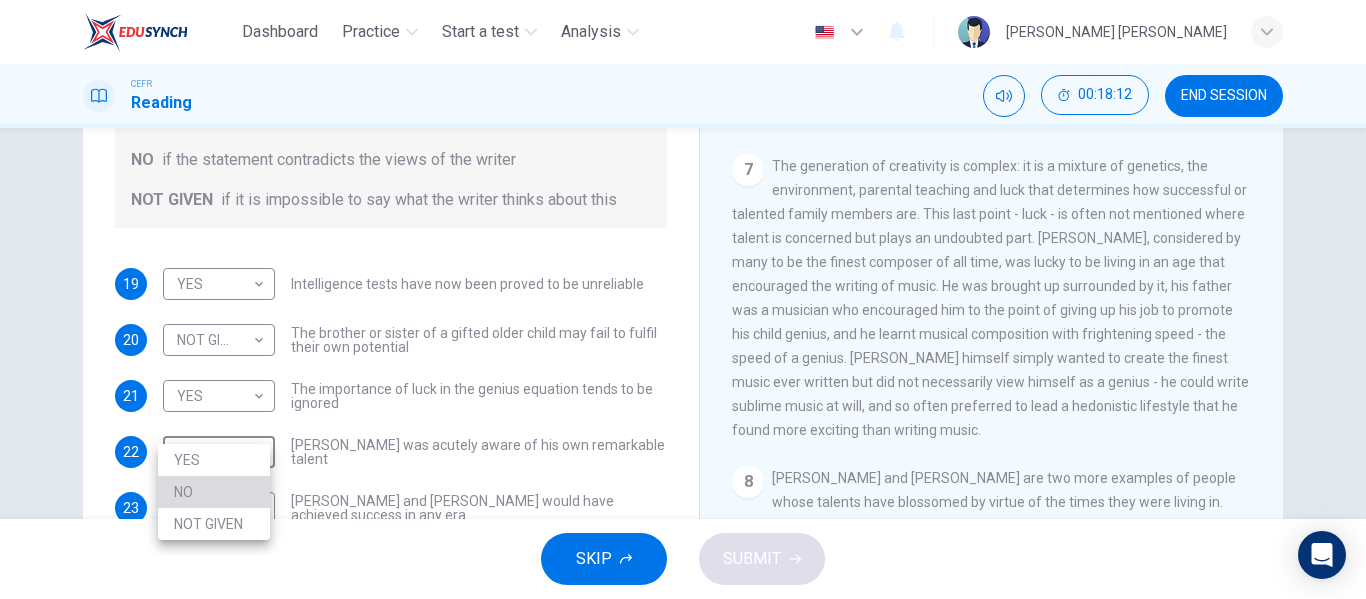 click on "NO" at bounding box center [214, 492] 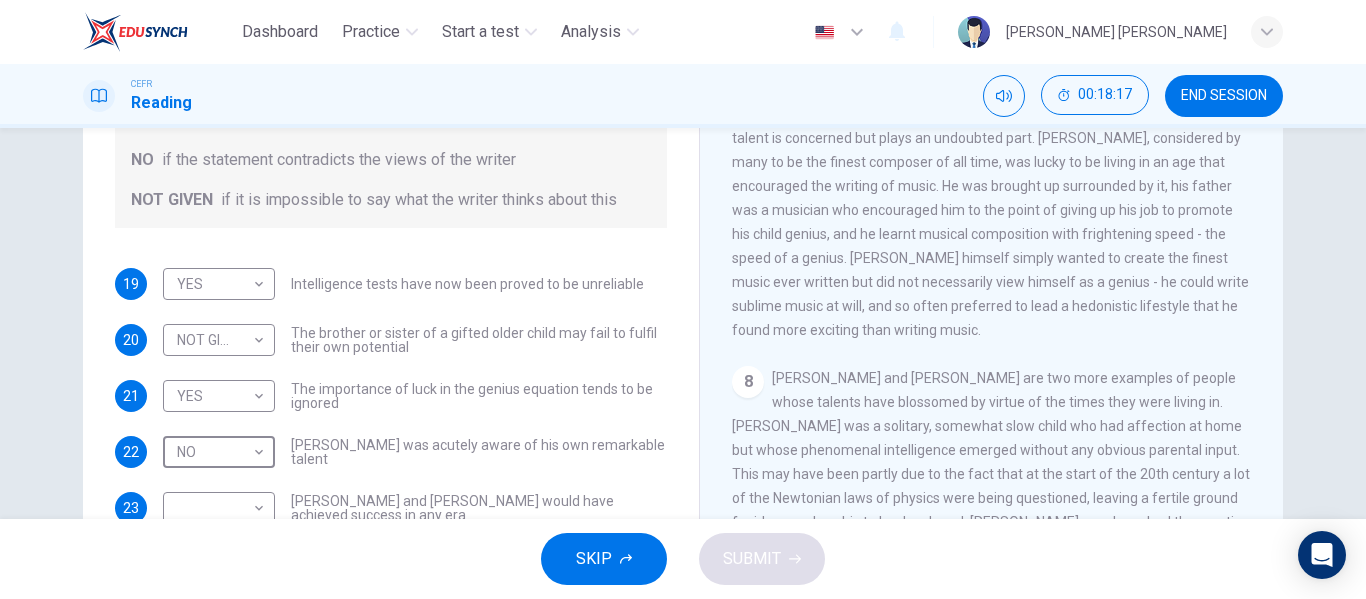 scroll, scrollTop: 2031, scrollLeft: 0, axis: vertical 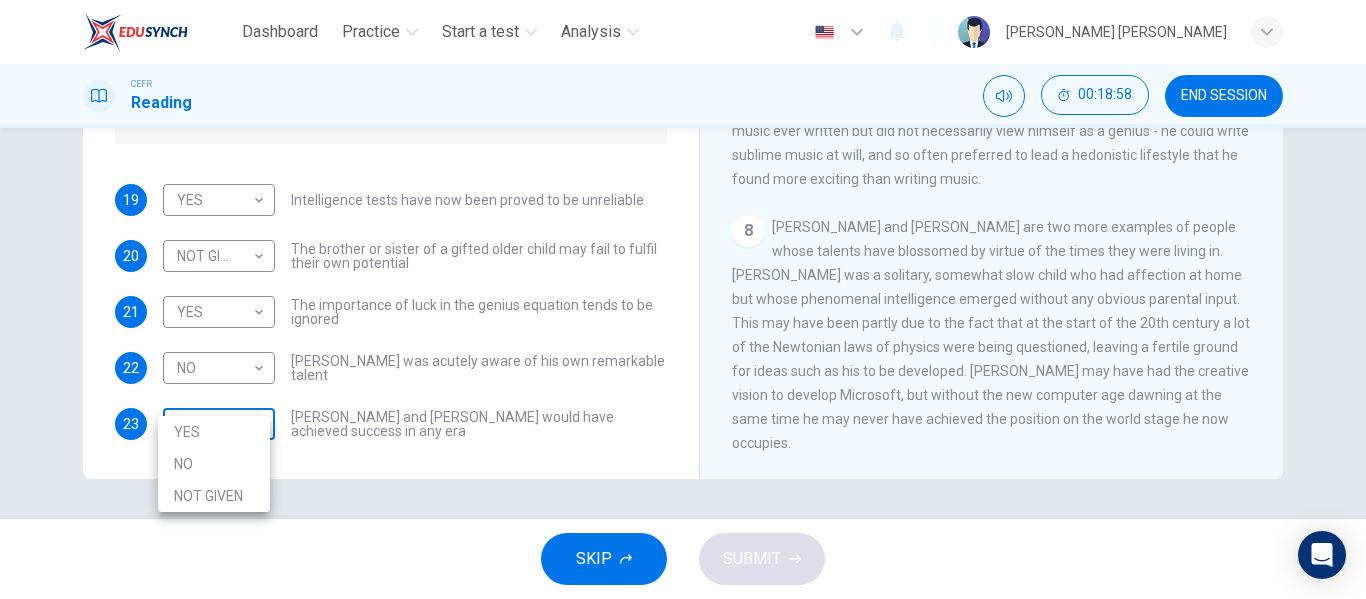 click on "Dashboard Practice Start a test Analysis English en ​ AINA ADRIANA BINTI RASHID CEFR Reading 00:18:58 END SESSION Questions 19 - 23 Do the following statements agree with the claims of the writer in the Reading Passage?
In the boxes below write YES if the statement agrees with the views of the writer NO if the statement contradicts the views of the writer NOT GIVEN if it is impossible to say what the writer thinks about this 19 YES YES ​ Intelligence tests have now been proved to be unreliable 20 NOT GIVEN NOT GIVEN ​ The brother or sister of a gifted older child may fail to fulfil their own potential 21 YES YES ​ The importance of luck in the genius equation tends to be ignored 22 NO NO ​ Mozart was acutely aware of his own remarkable talent 23 ​ ​ Einstein and Gates would have achieved success in any era Nurturing Talent within the Family CLICK TO ZOOM Click to Zoom 1 2 3 4 5 6 7 8 SKIP SUBMIT EduSynch - Online Language Proficiency Testing
Dashboard Practice Start a test Analysis 2025" at bounding box center [683, 299] 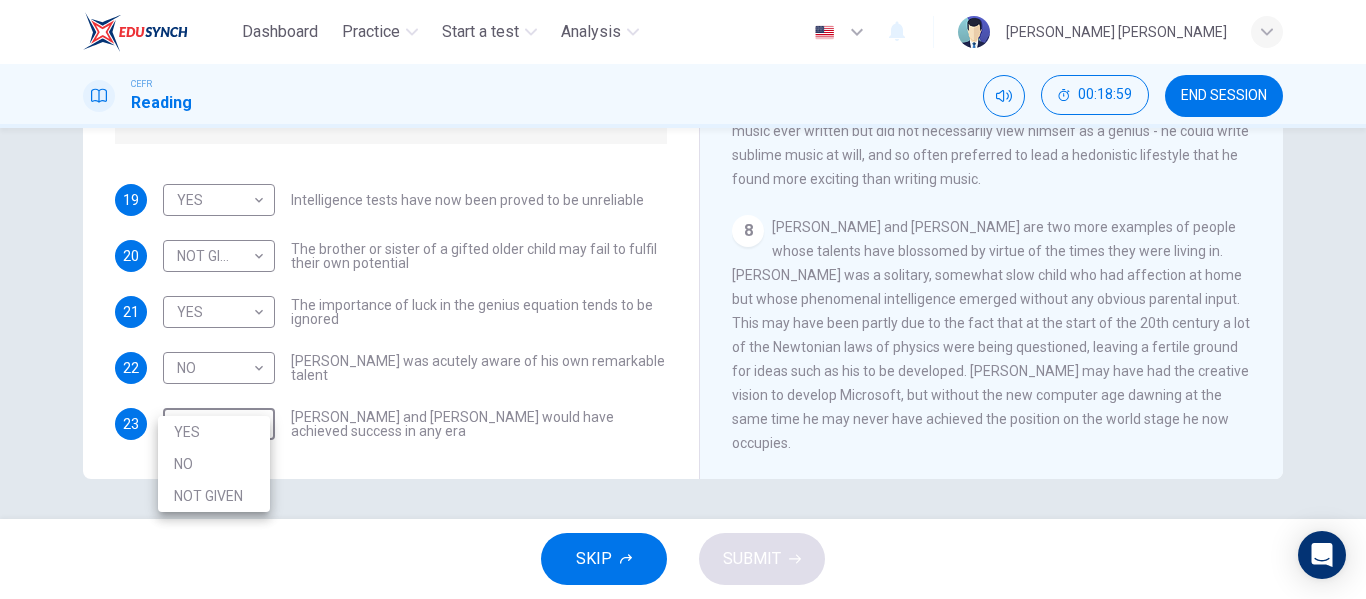 click on "NO" at bounding box center (214, 464) 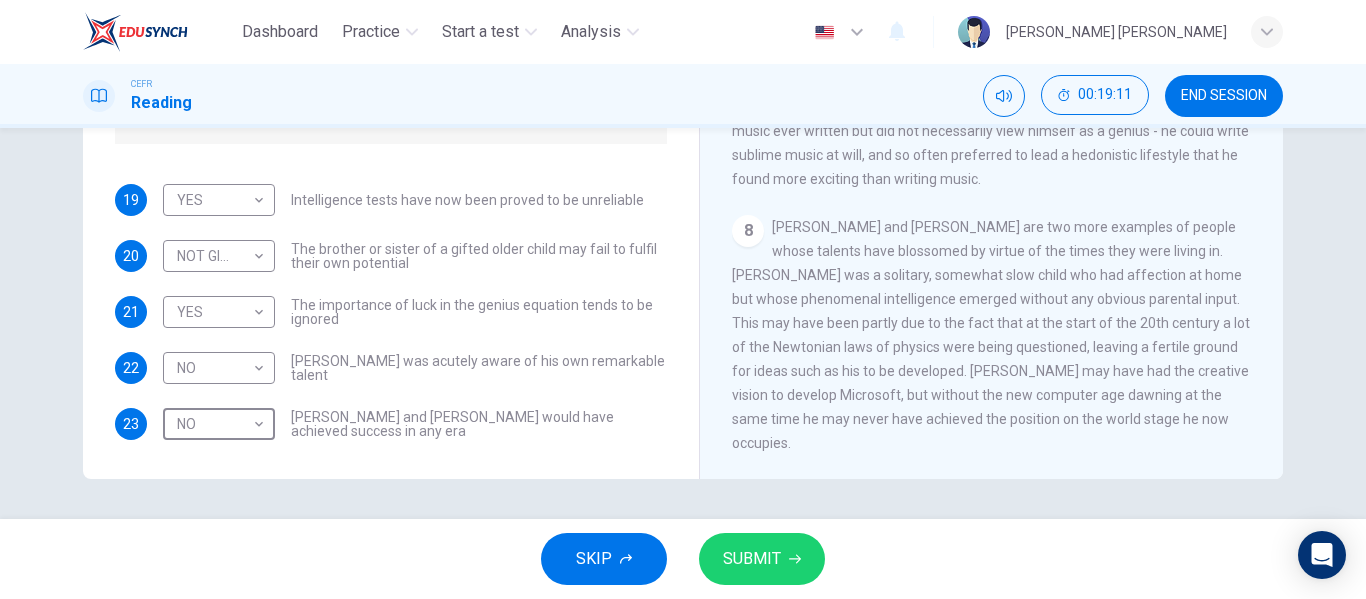 click on "SUBMIT" at bounding box center (762, 559) 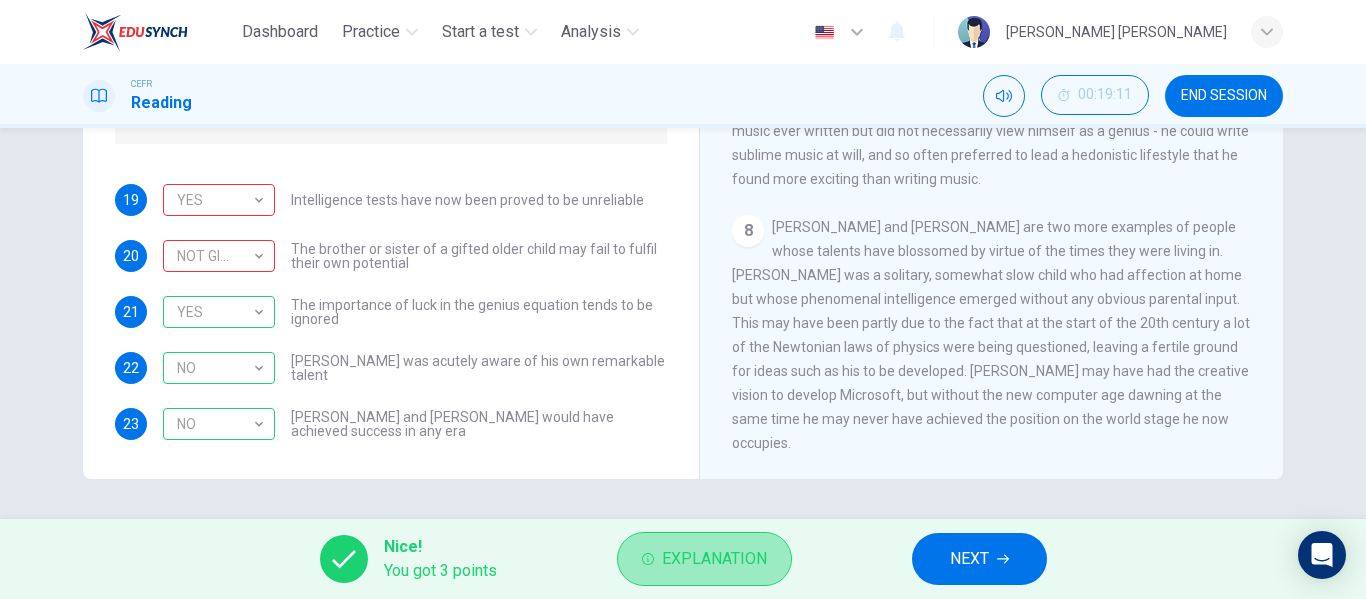 click on "Explanation" at bounding box center [704, 559] 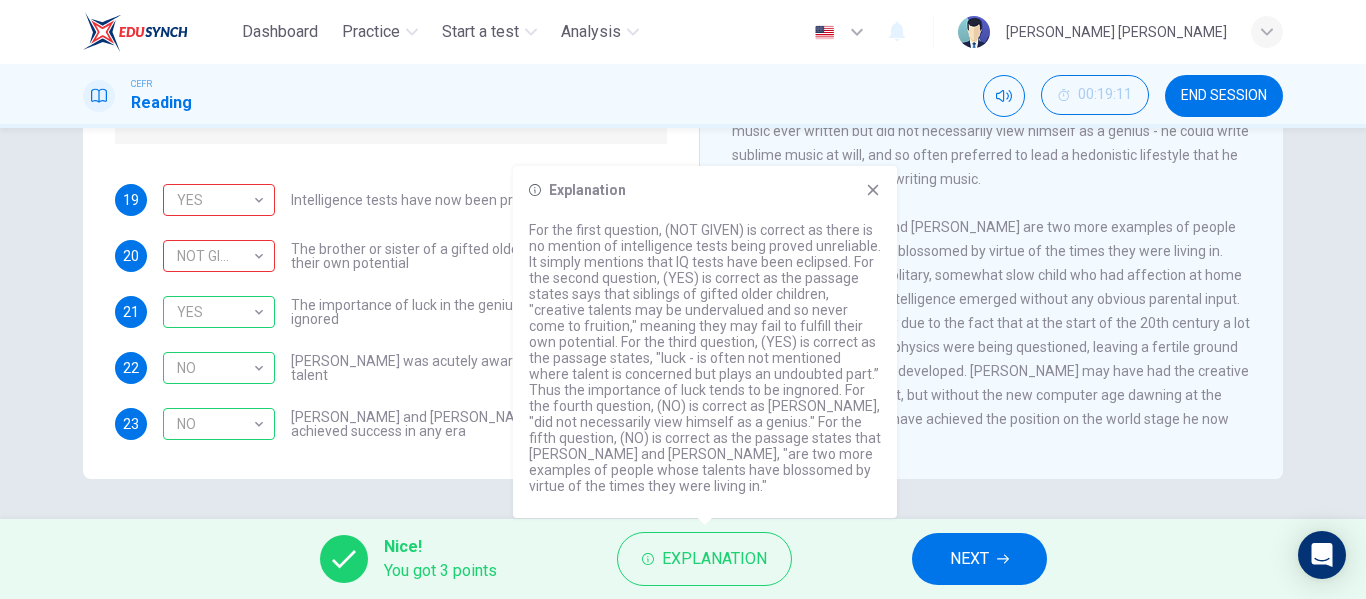 click 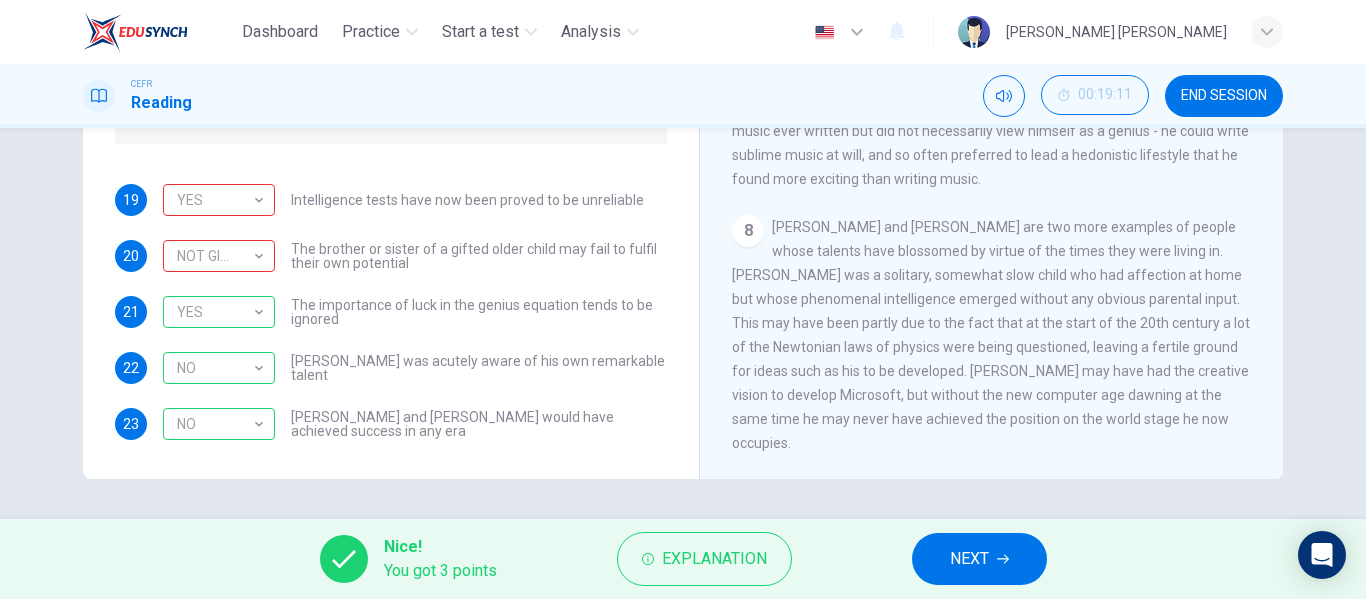 click on "NEXT" at bounding box center (969, 559) 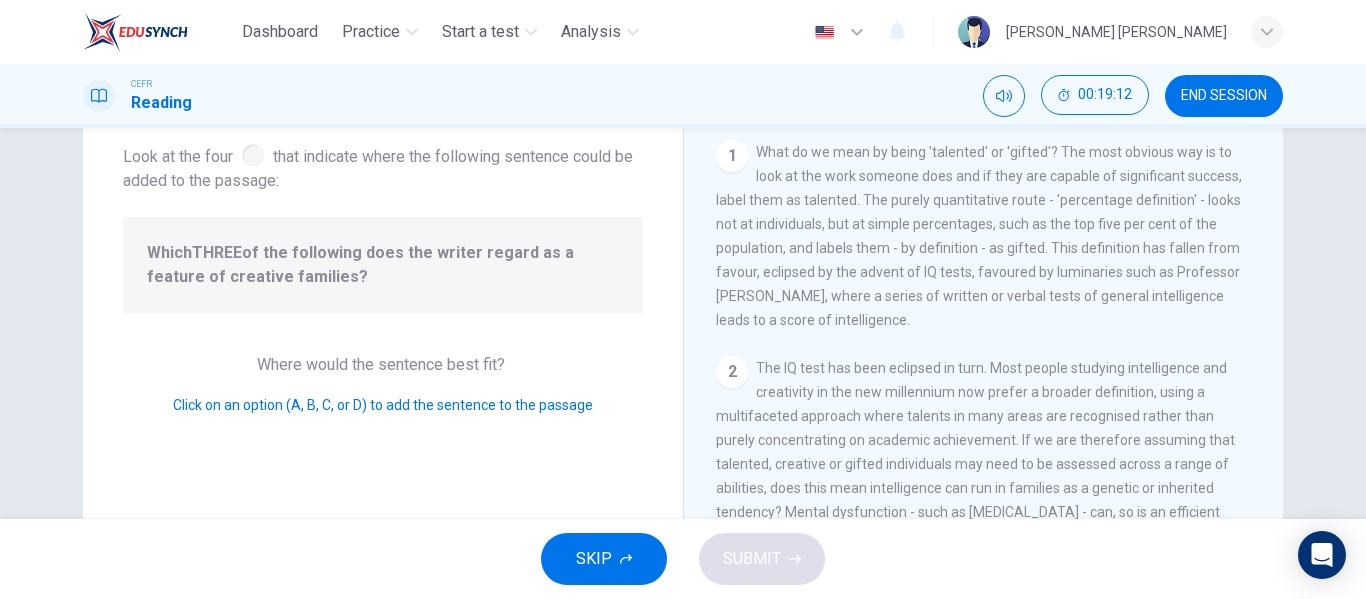 scroll, scrollTop: 84, scrollLeft: 0, axis: vertical 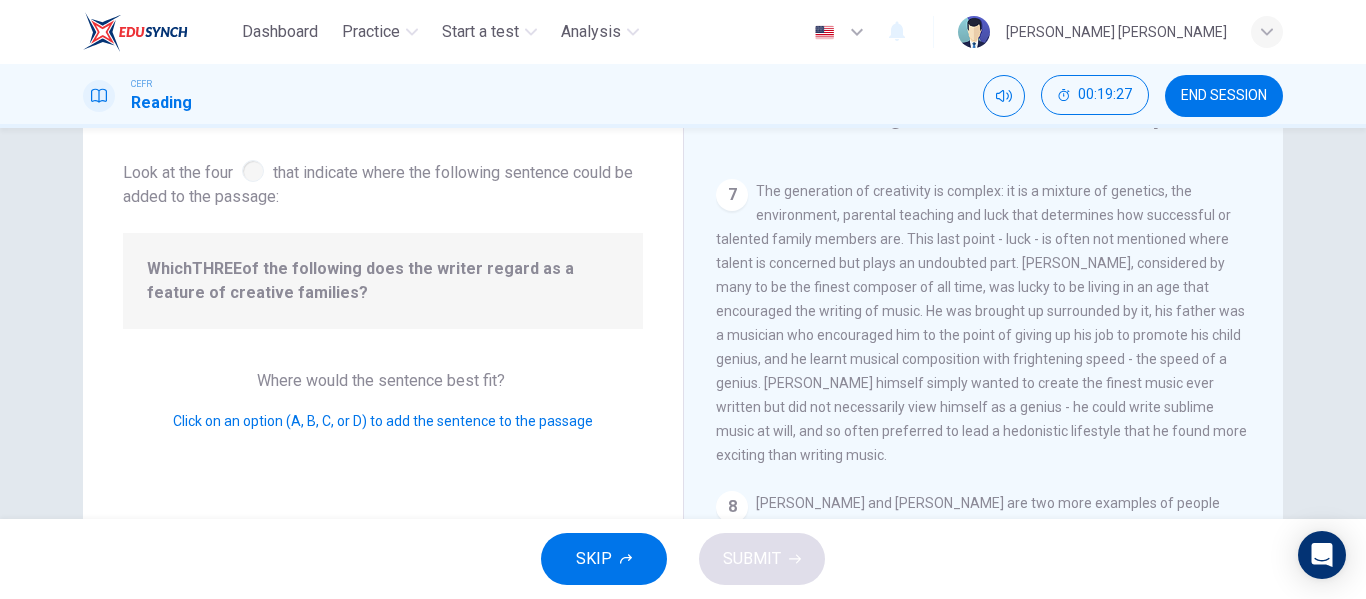 click on "END SESSION" at bounding box center (1224, 96) 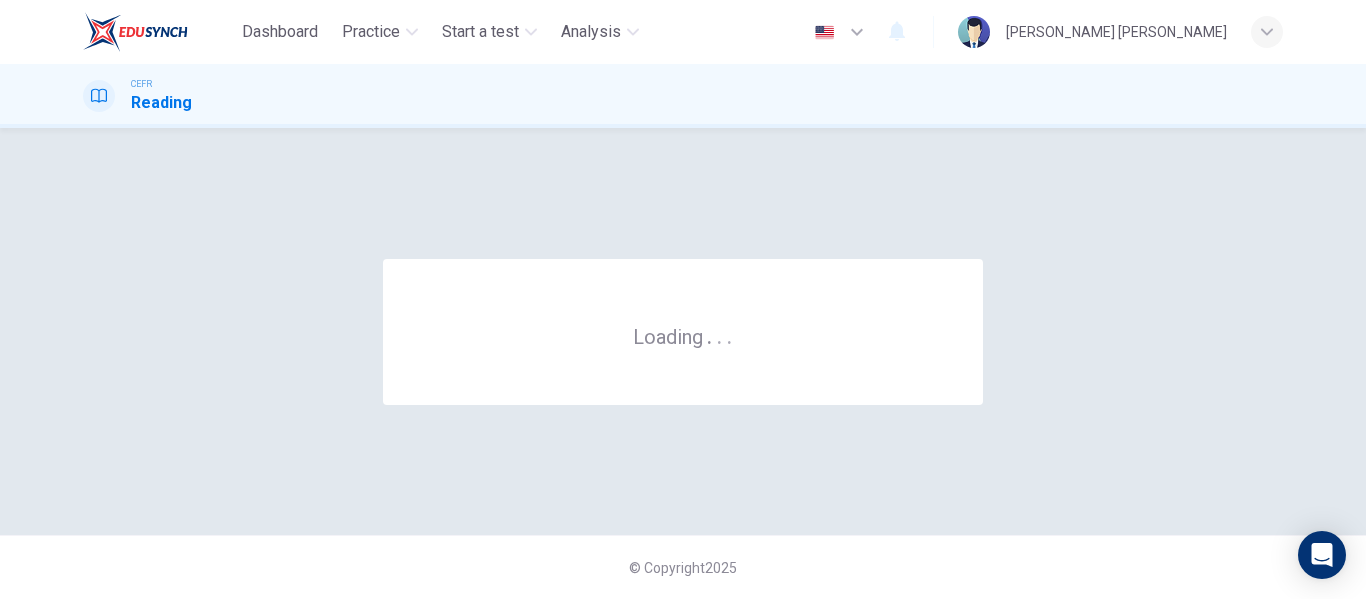scroll, scrollTop: 0, scrollLeft: 0, axis: both 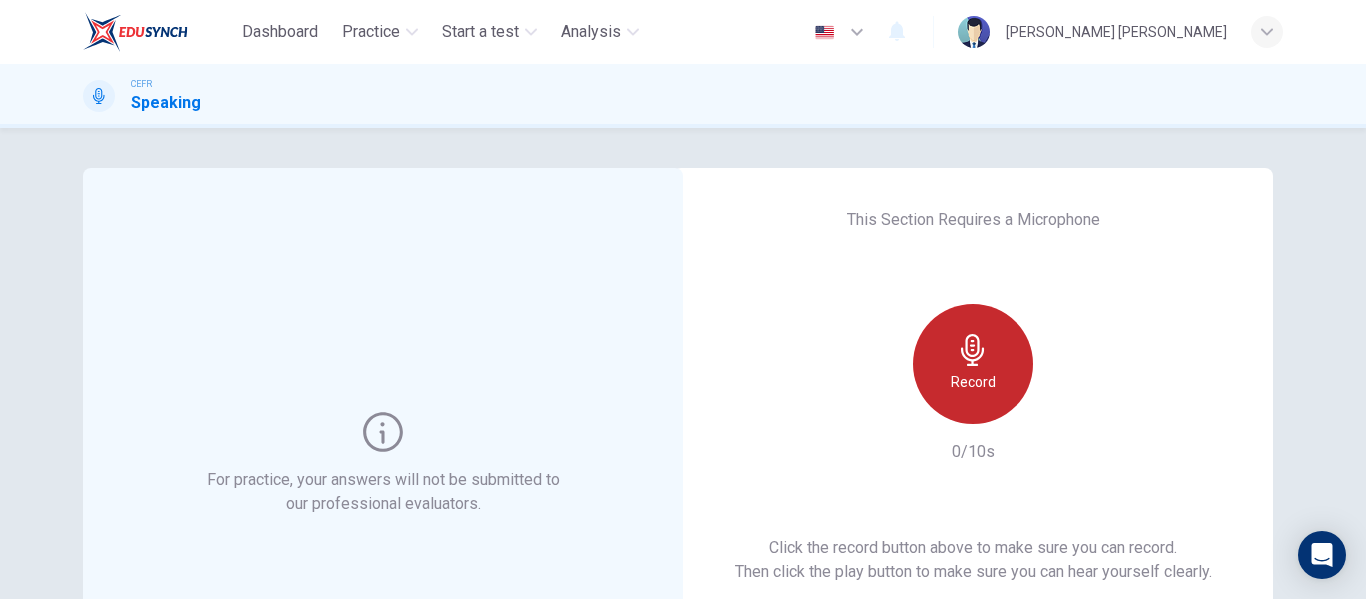 click on "Record" at bounding box center (973, 364) 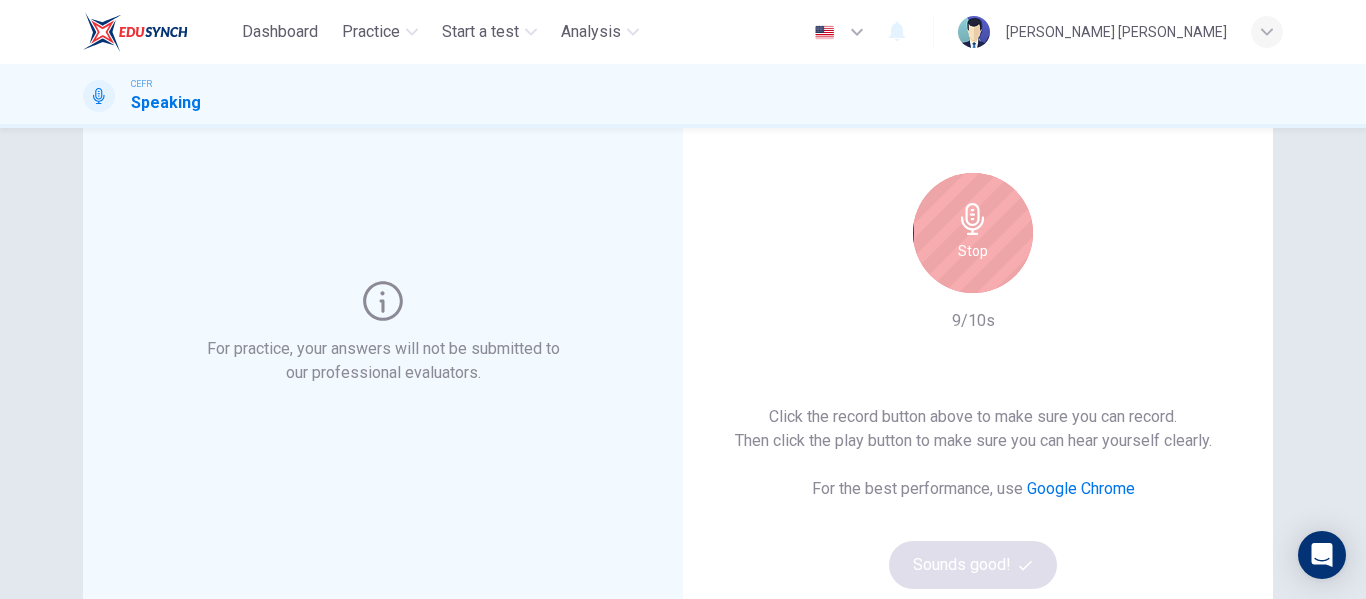 scroll, scrollTop: 100, scrollLeft: 0, axis: vertical 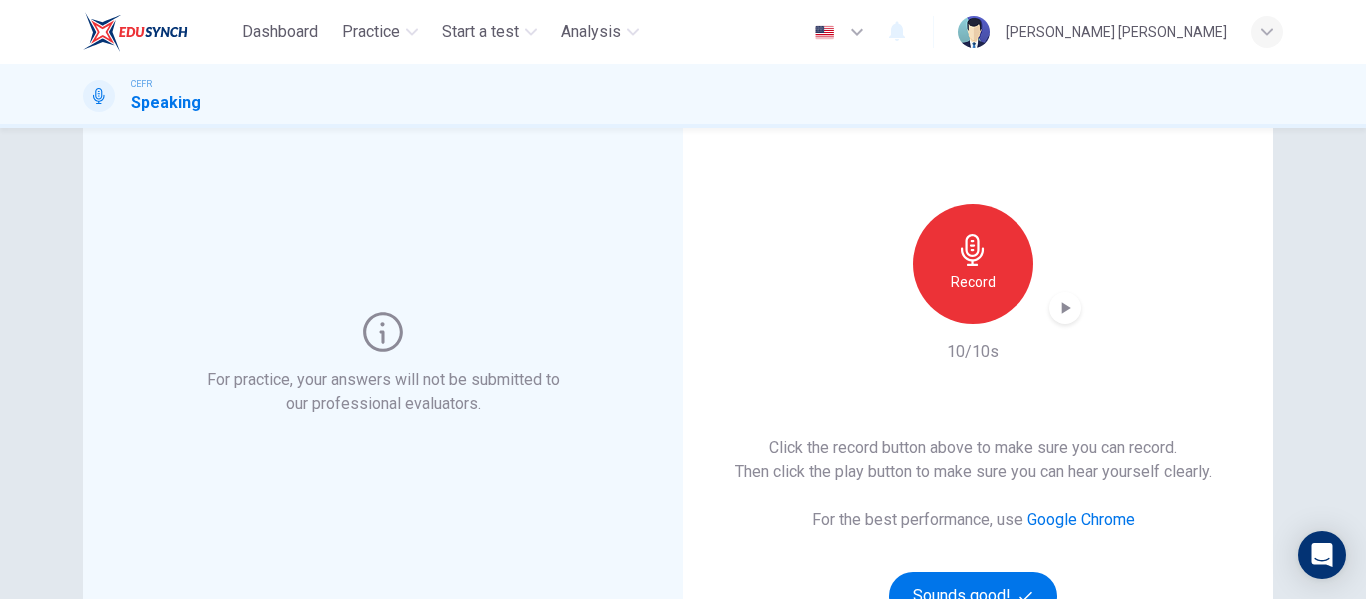 click 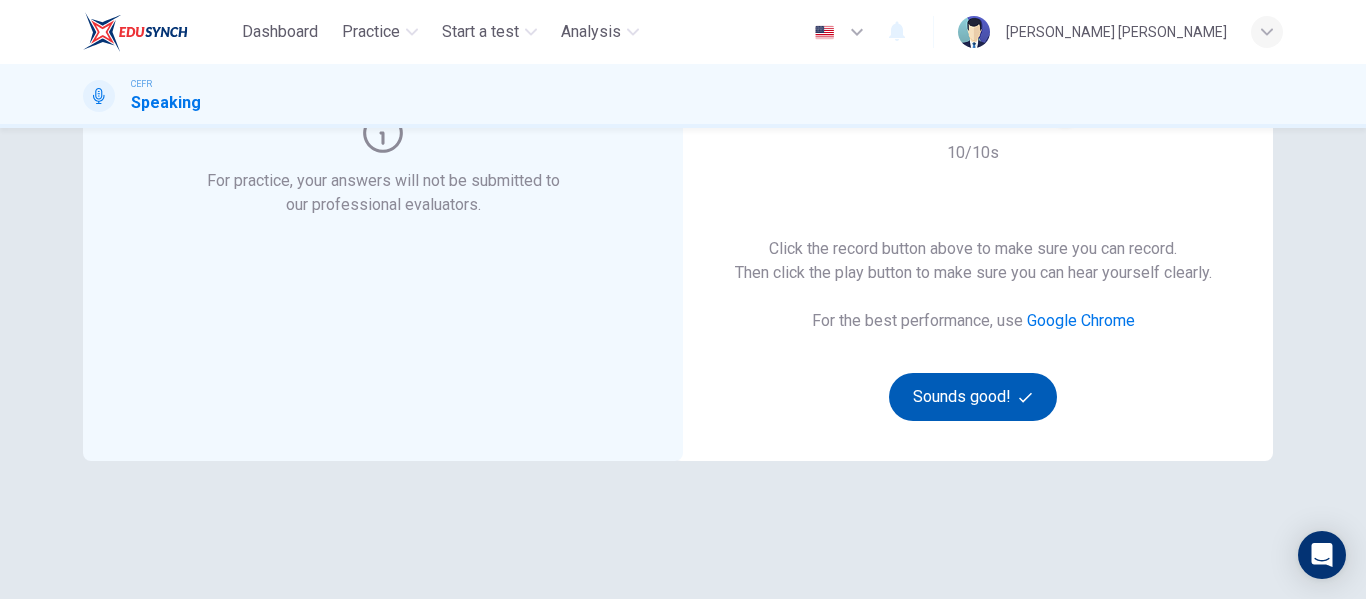 scroll, scrollTop: 300, scrollLeft: 0, axis: vertical 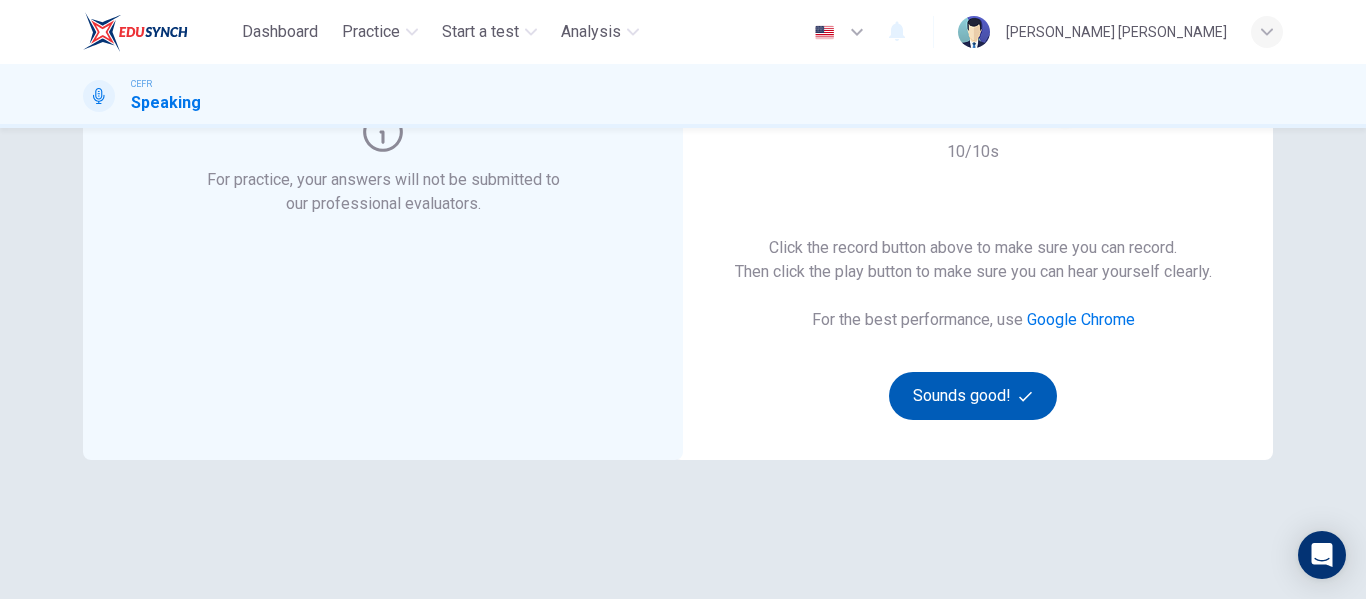 click on "Sounds good!" at bounding box center (973, 396) 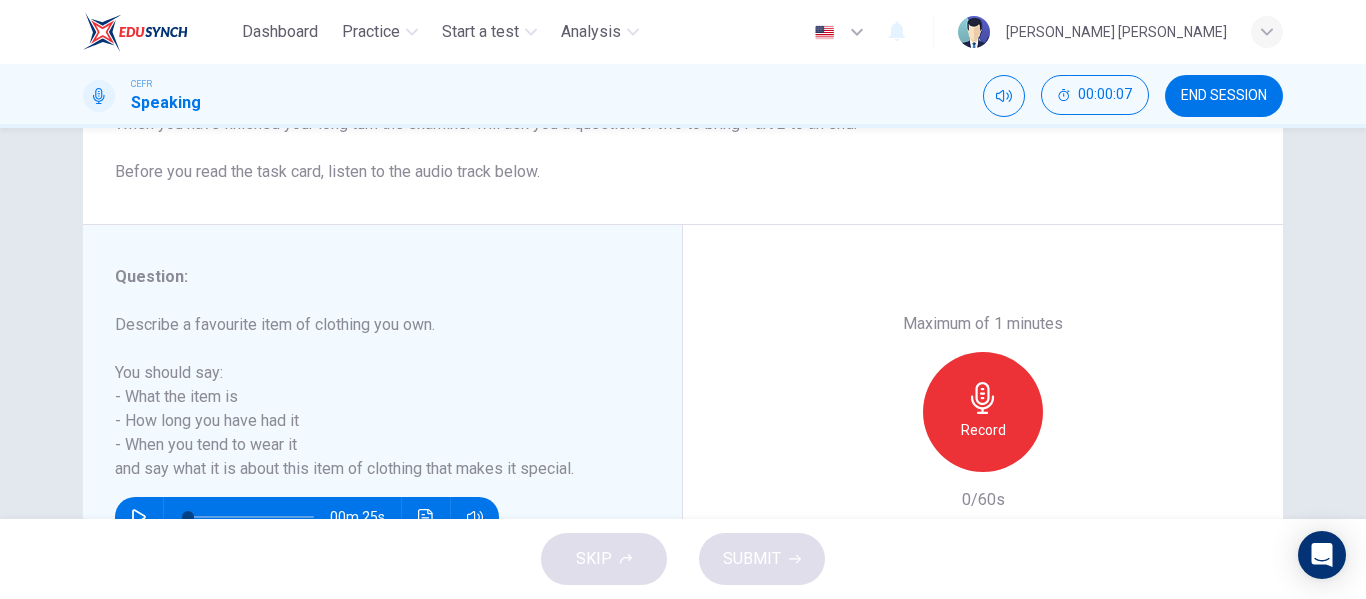 scroll, scrollTop: 300, scrollLeft: 0, axis: vertical 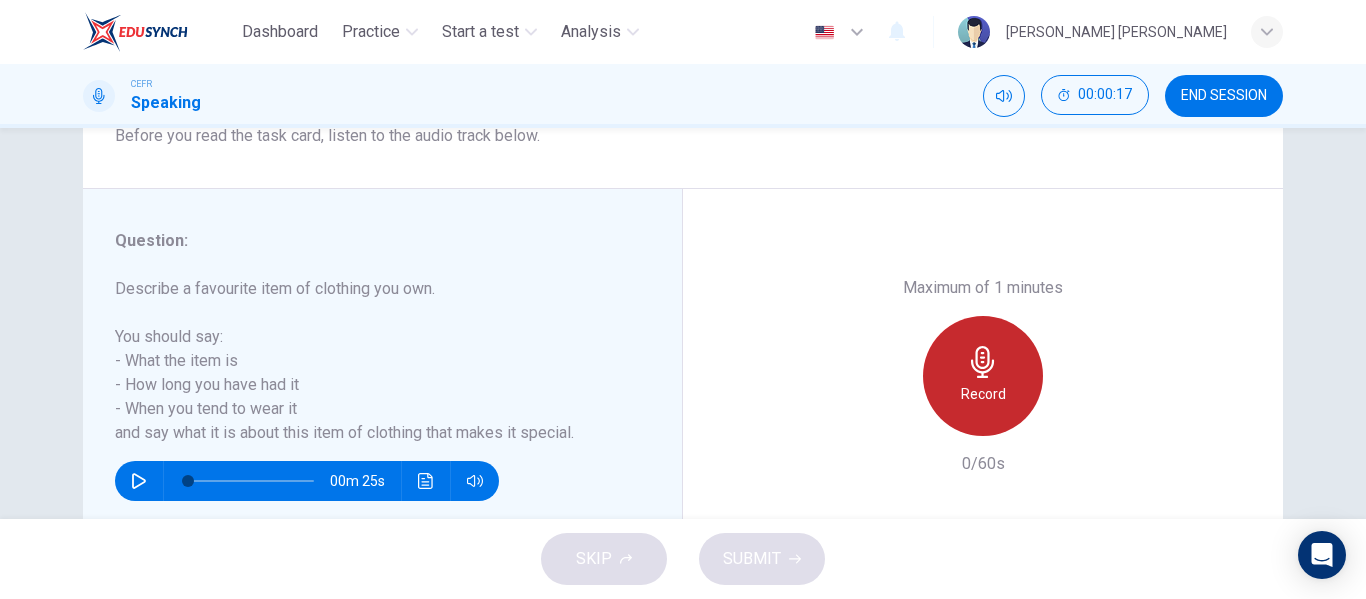 click on "Record" at bounding box center (983, 376) 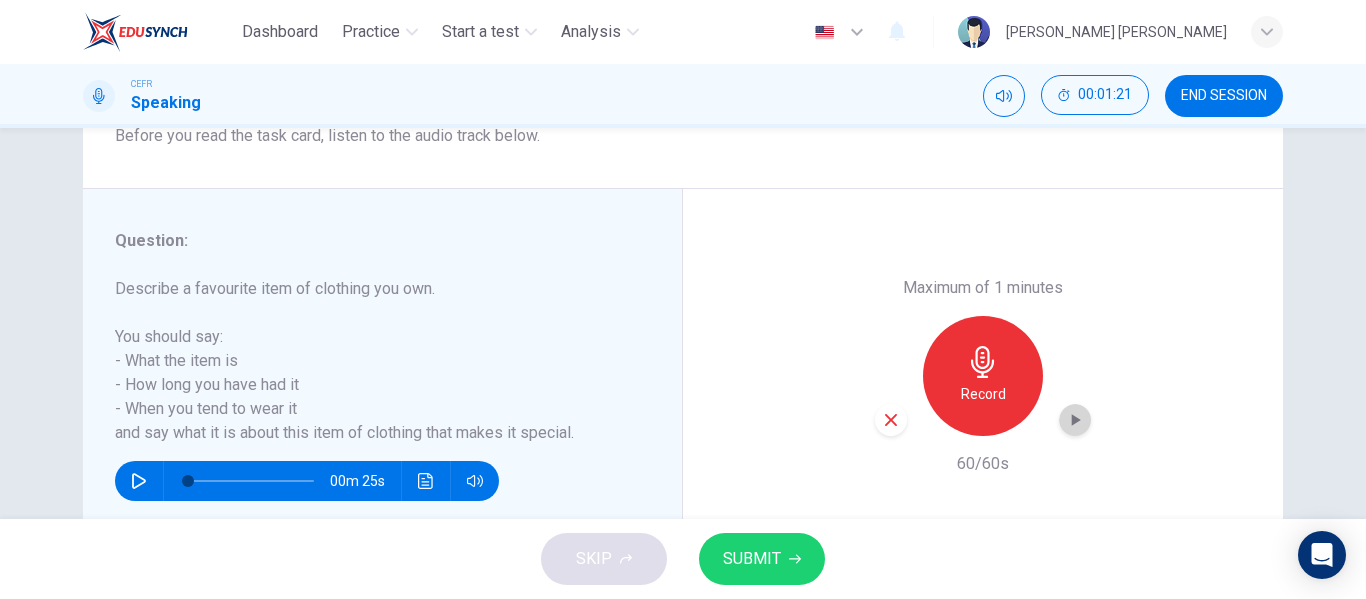 click 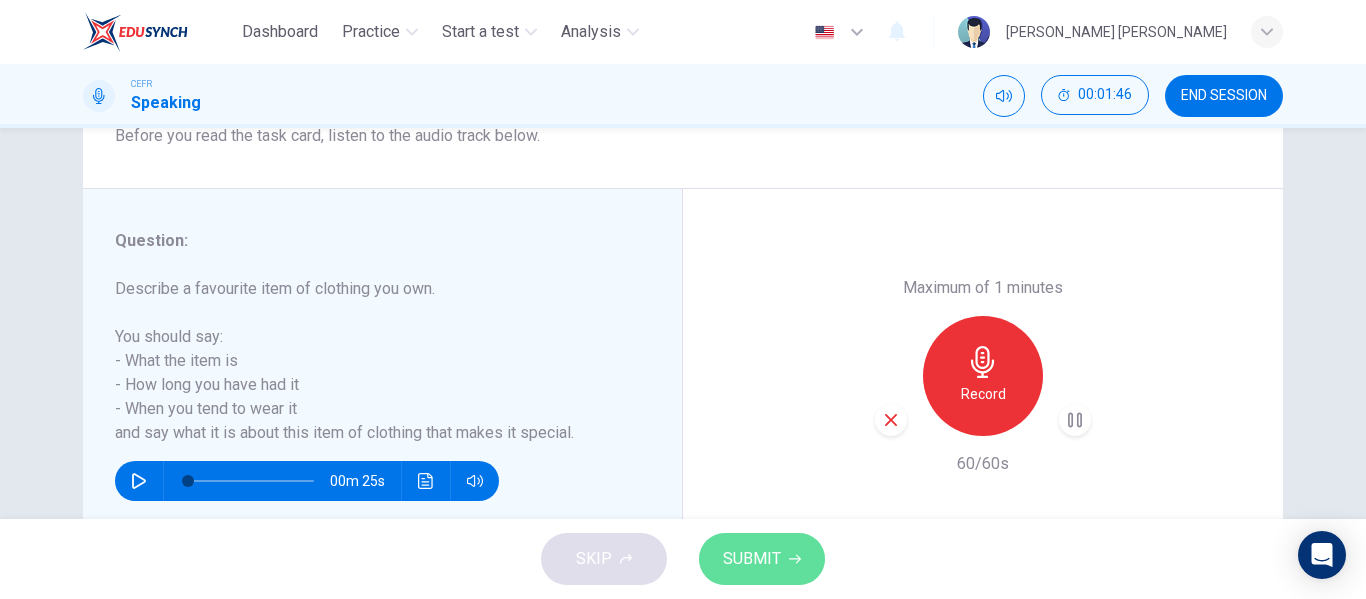 click on "SUBMIT" at bounding box center (752, 559) 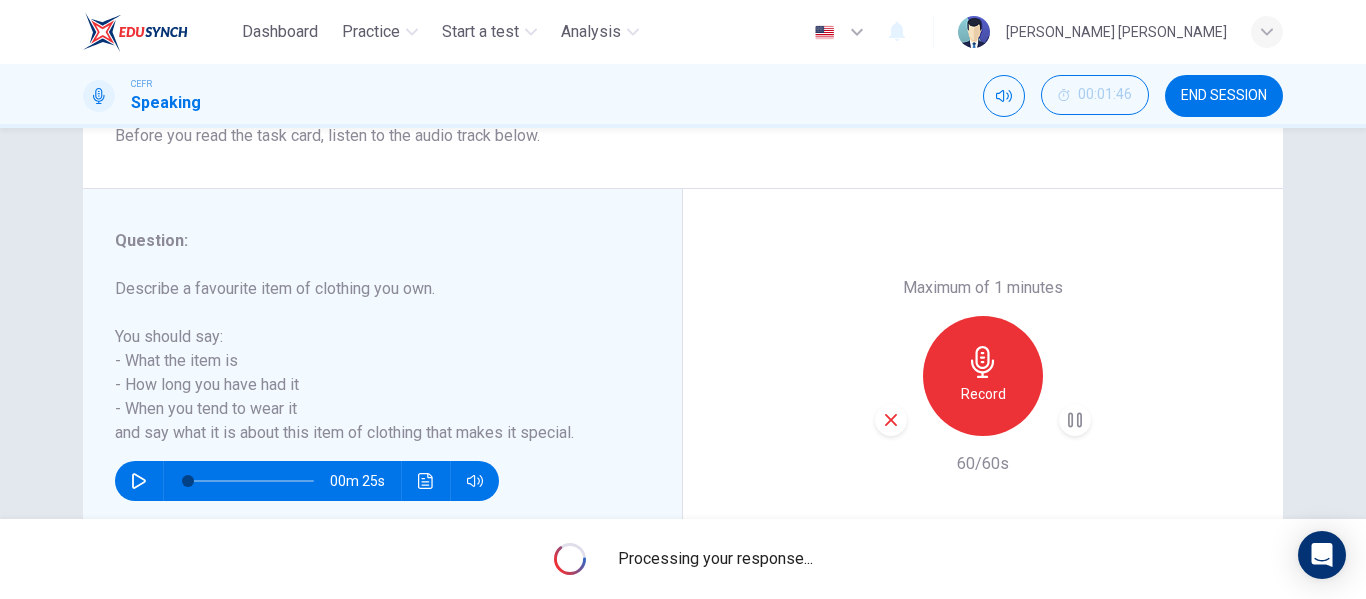 drag, startPoint x: 1051, startPoint y: 415, endPoint x: 1084, endPoint y: 416, distance: 33.01515 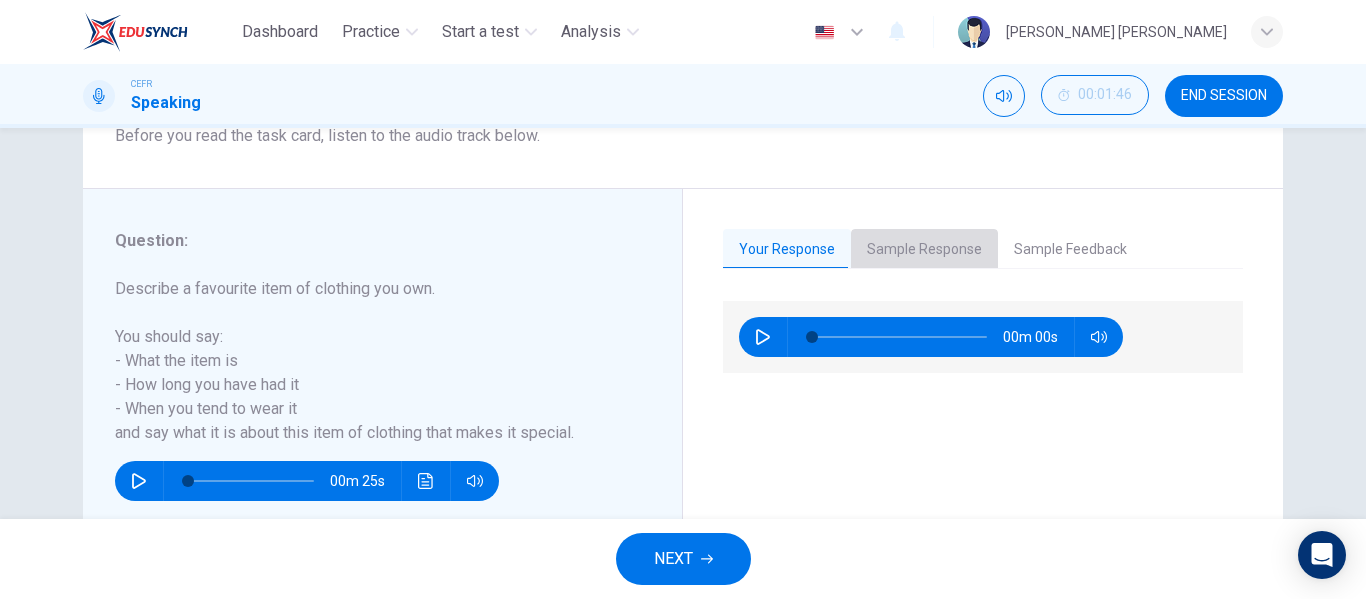 click on "Sample Response" at bounding box center [924, 250] 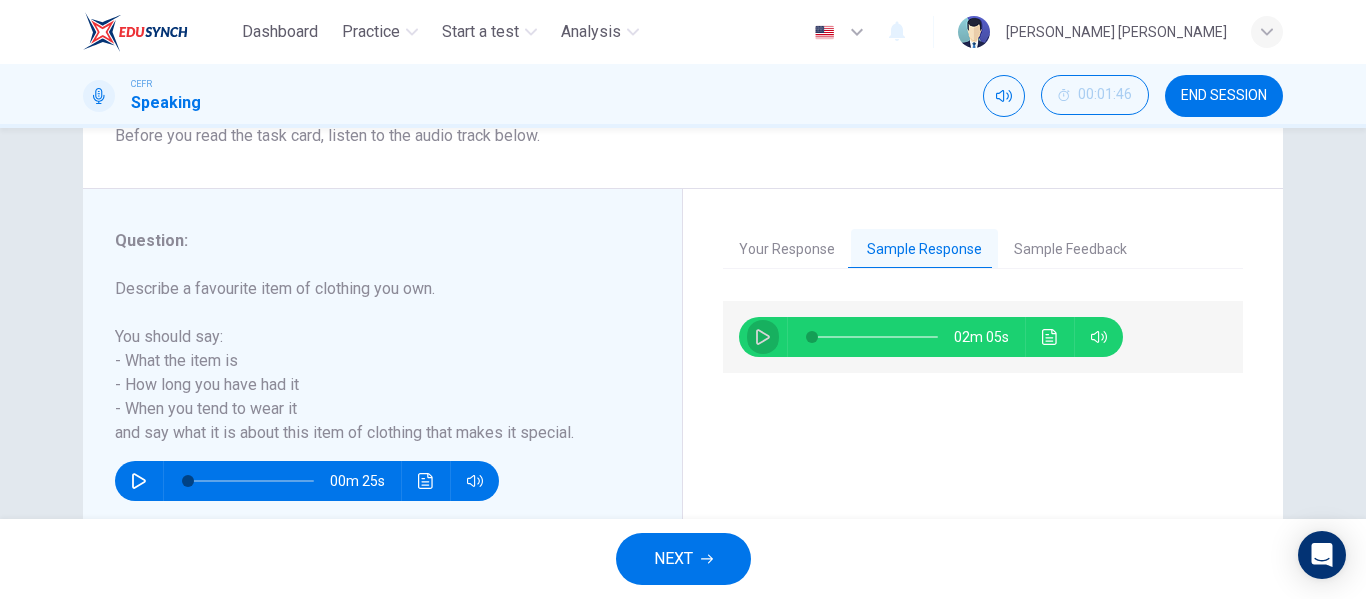 click 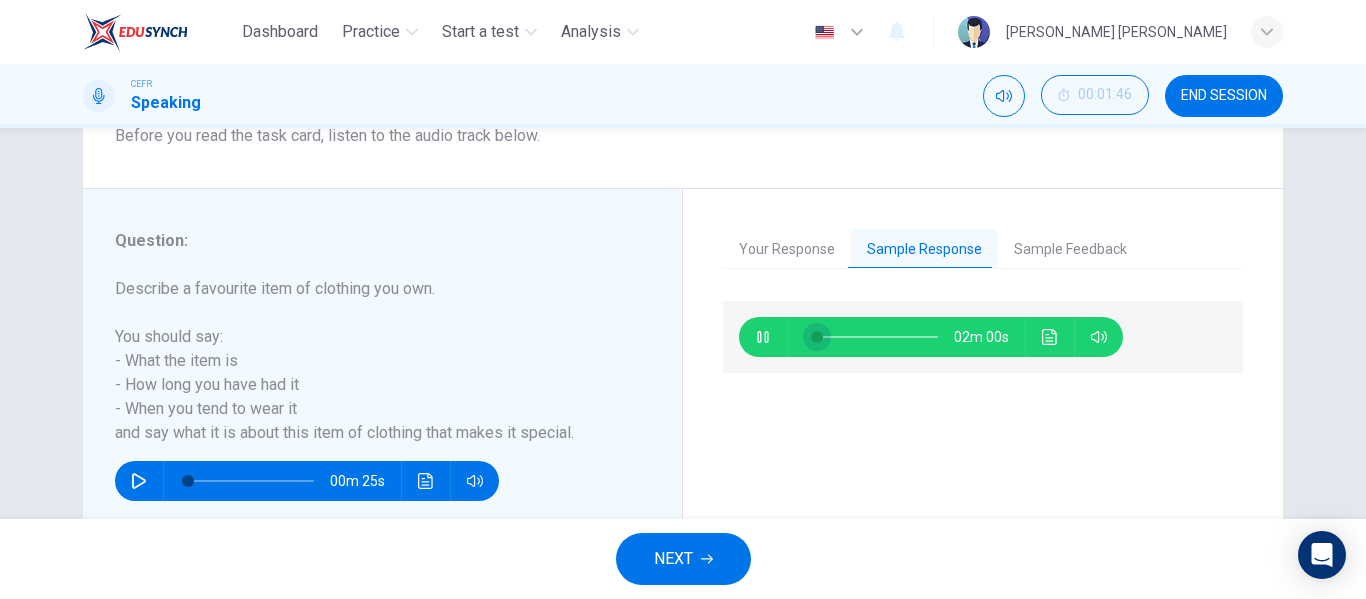 click at bounding box center (817, 337) 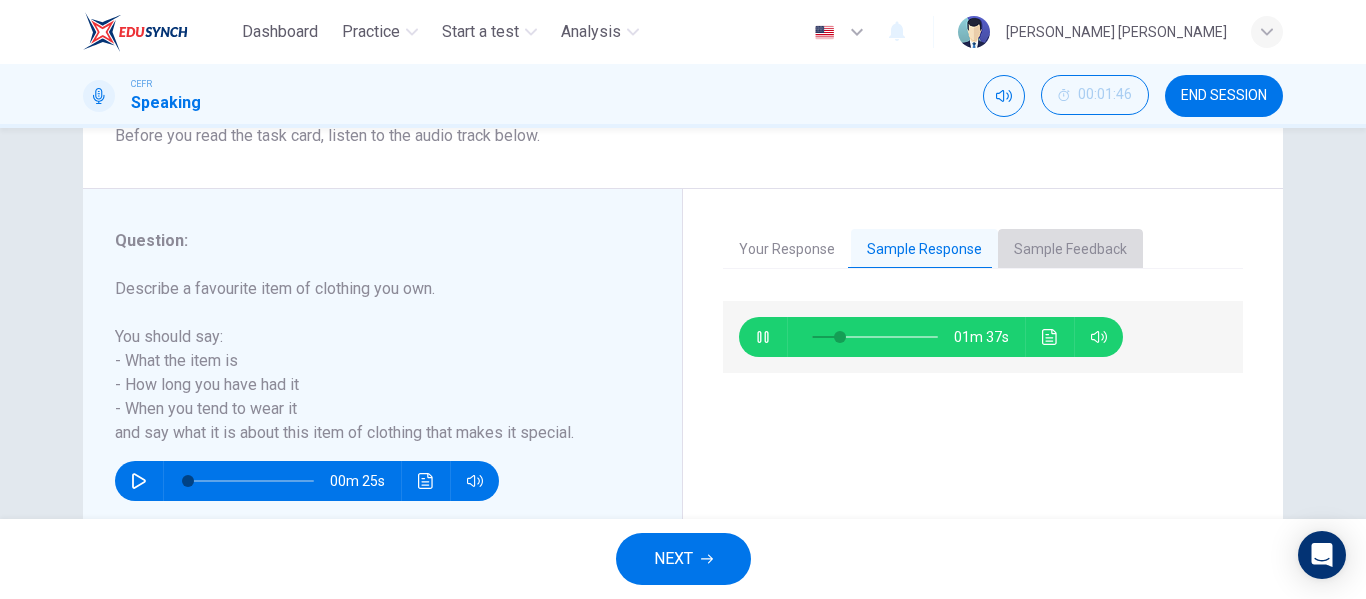 click on "Sample Feedback" at bounding box center (1070, 250) 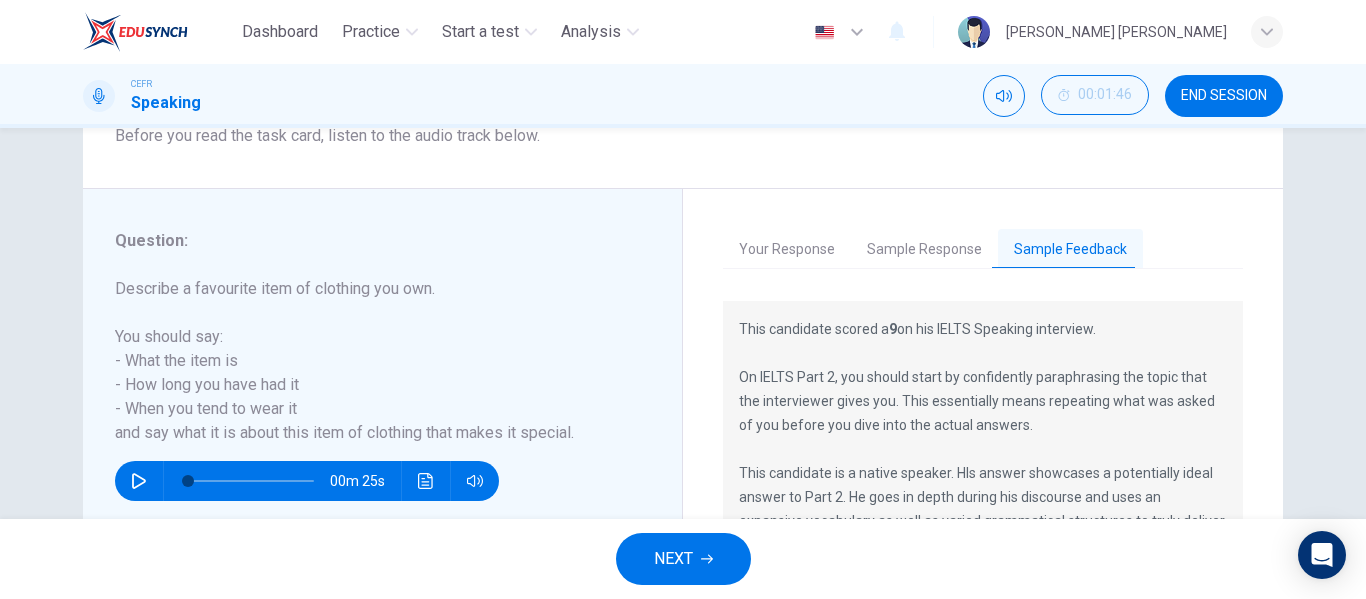 scroll, scrollTop: 400, scrollLeft: 0, axis: vertical 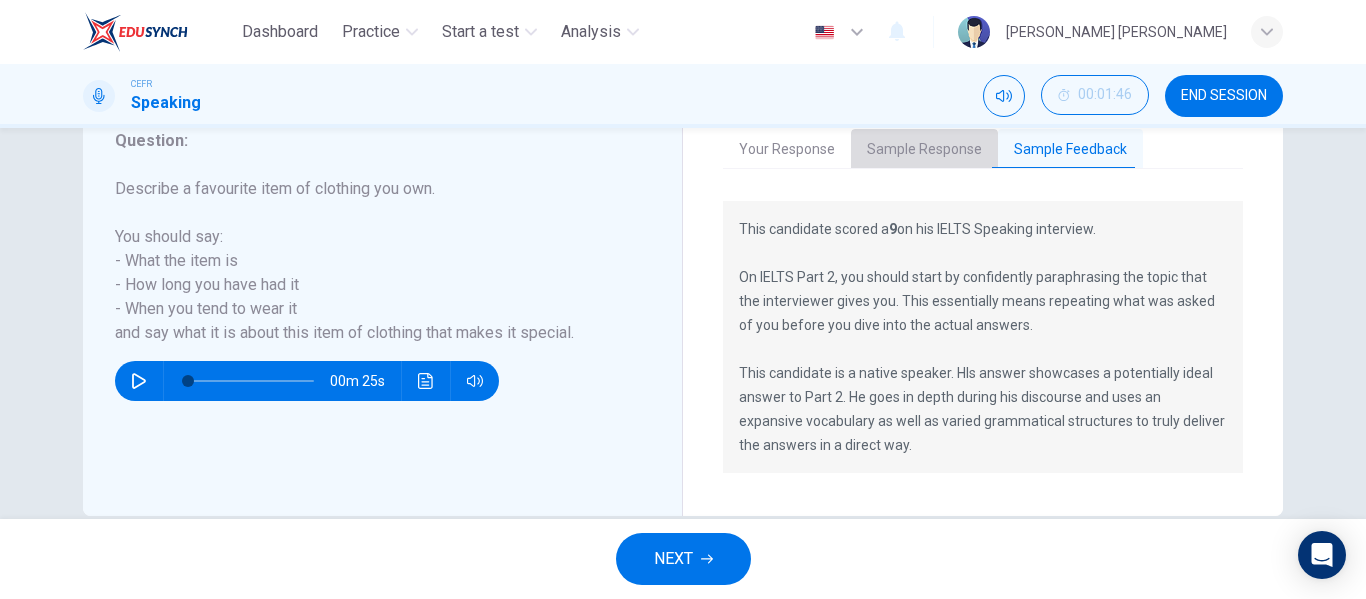click on "Sample Response" at bounding box center [924, 150] 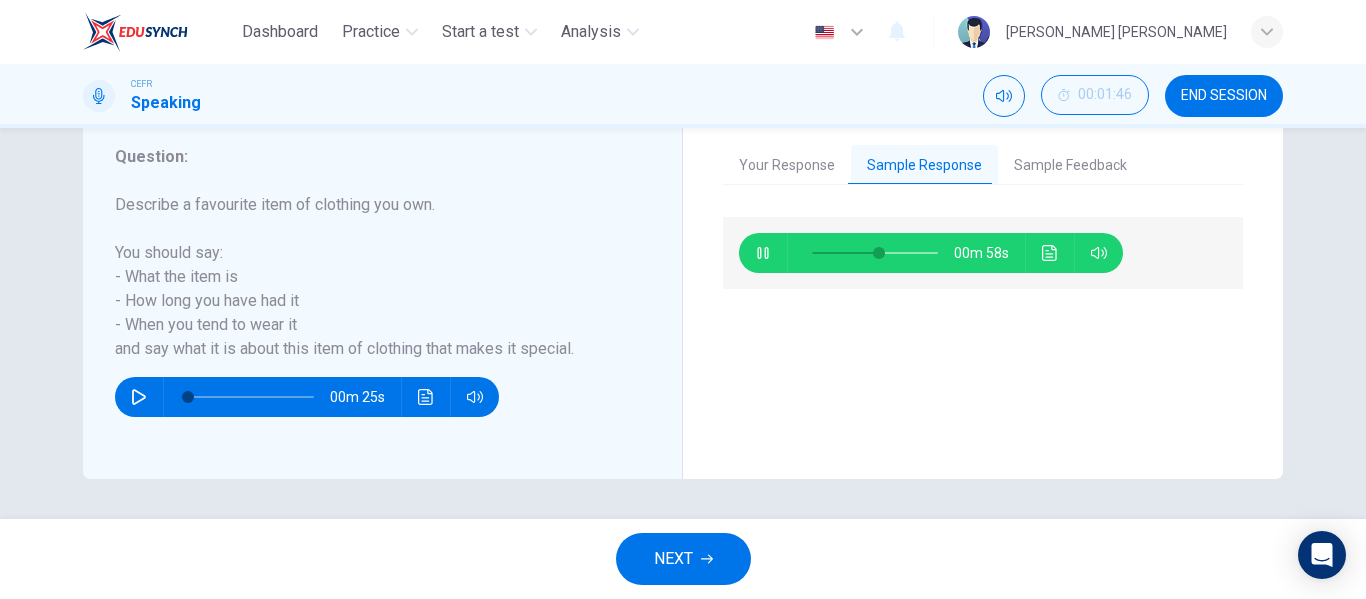 click 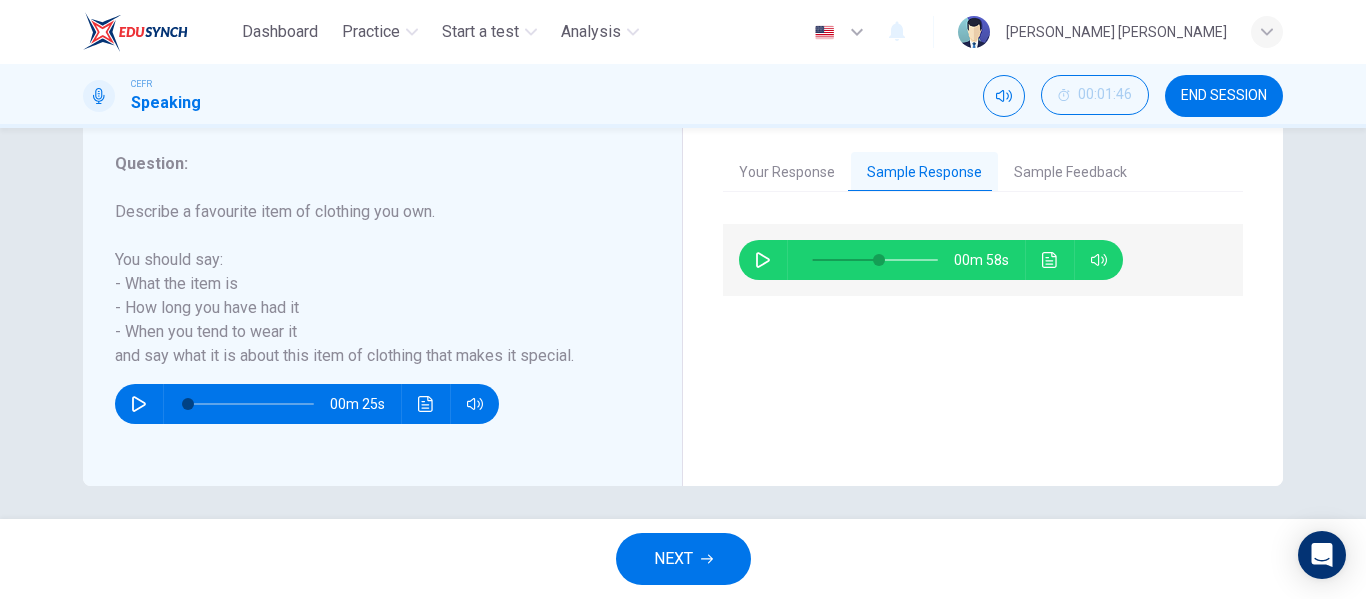 scroll, scrollTop: 384, scrollLeft: 0, axis: vertical 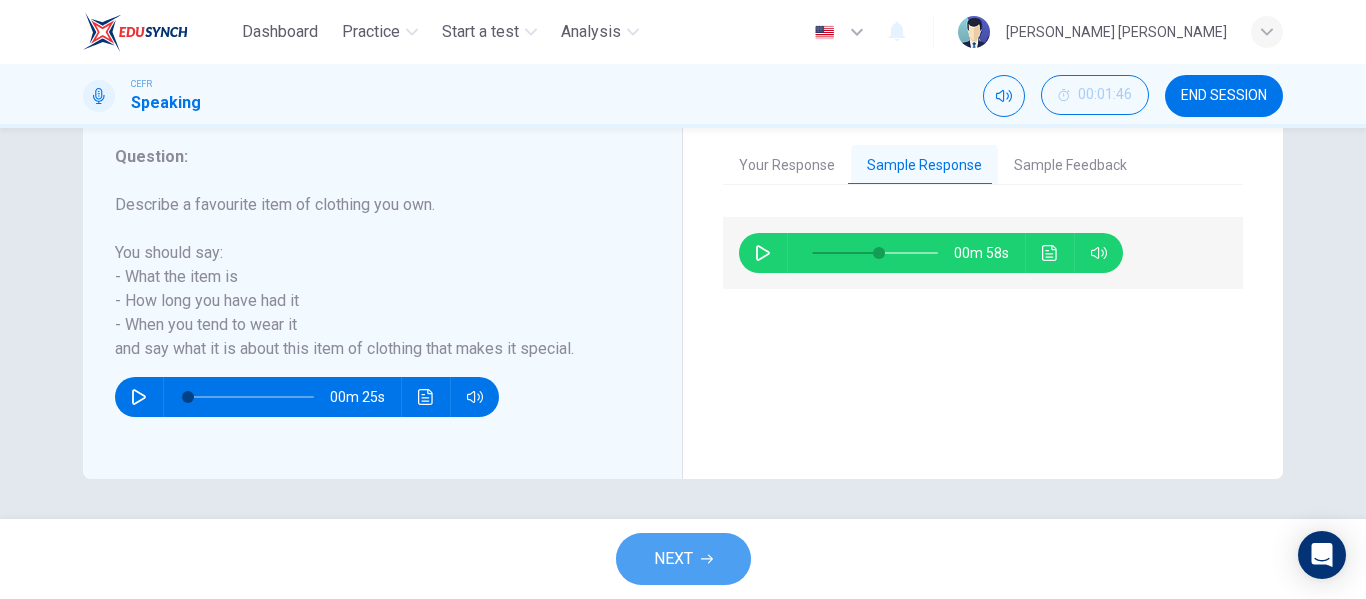 click on "NEXT" at bounding box center [683, 559] 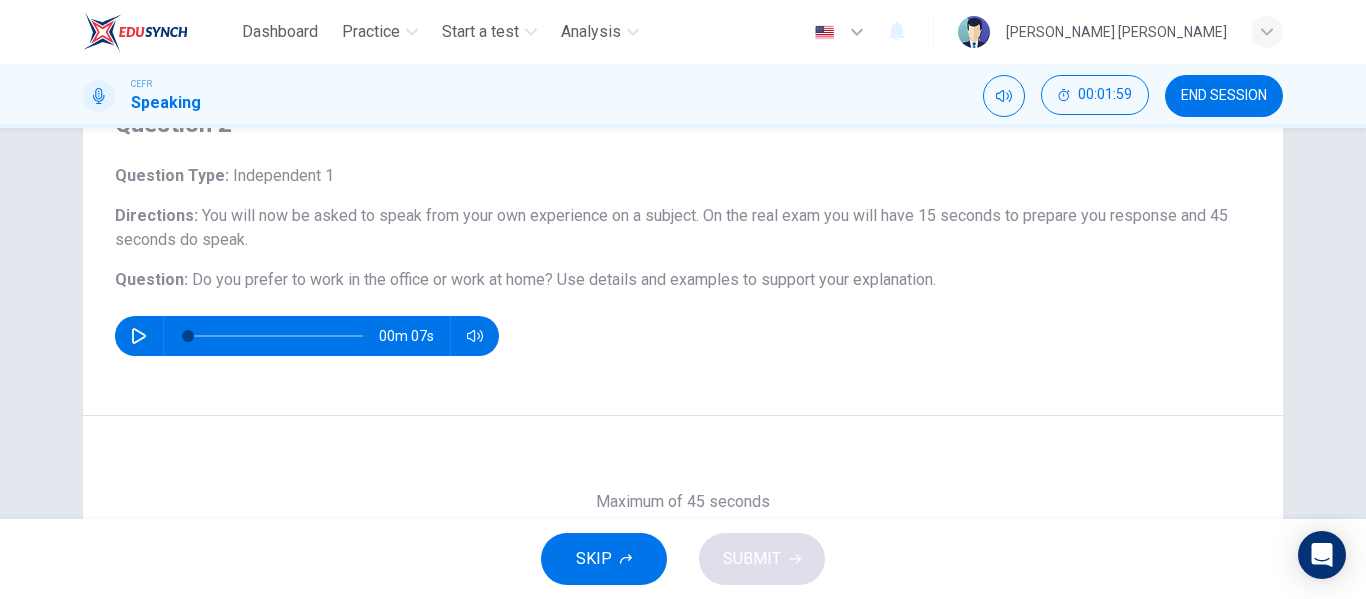 scroll, scrollTop: 300, scrollLeft: 0, axis: vertical 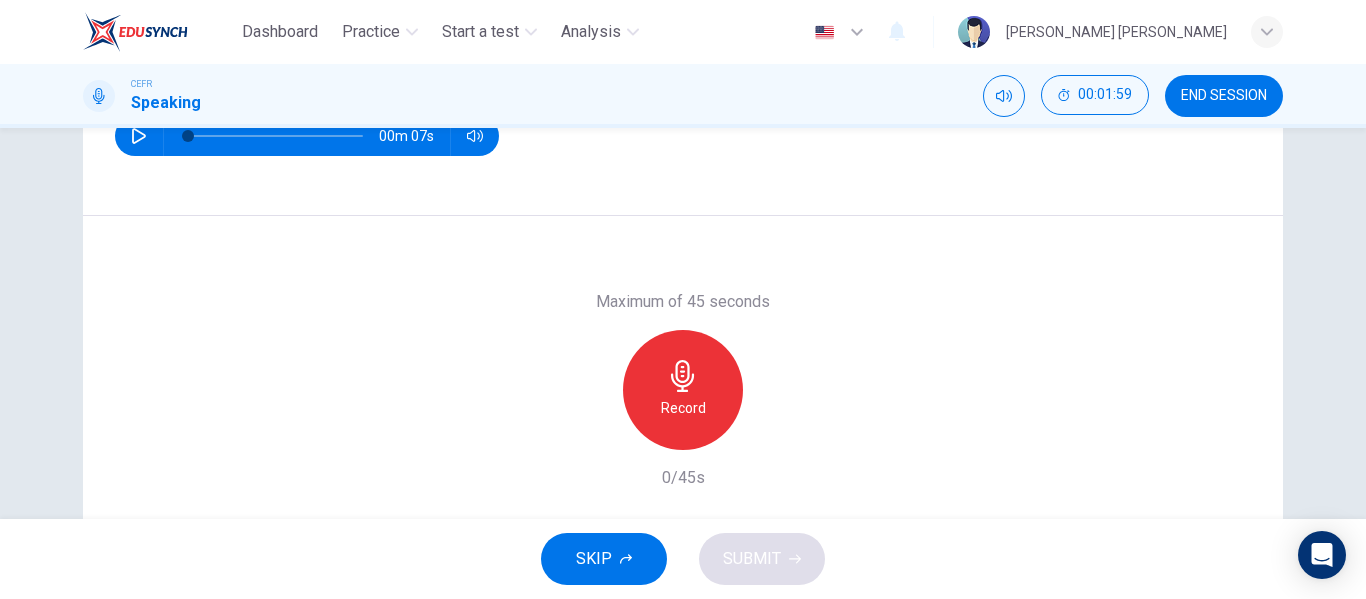 click on "Record" at bounding box center [683, 408] 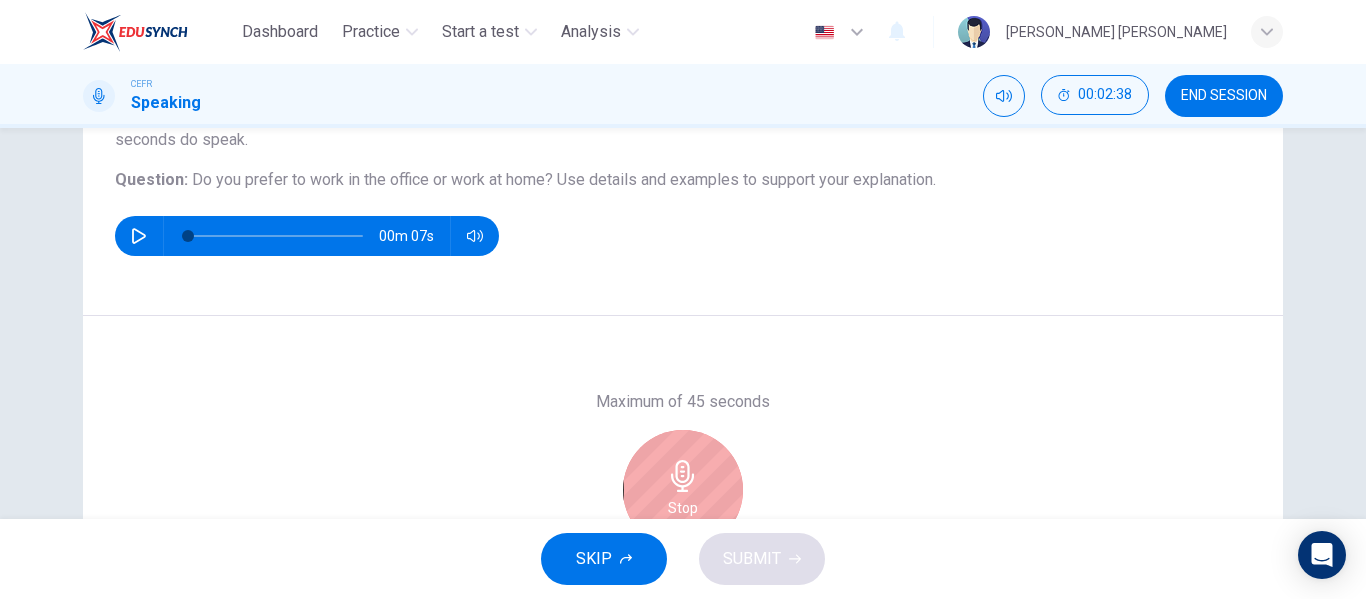 scroll, scrollTop: 300, scrollLeft: 0, axis: vertical 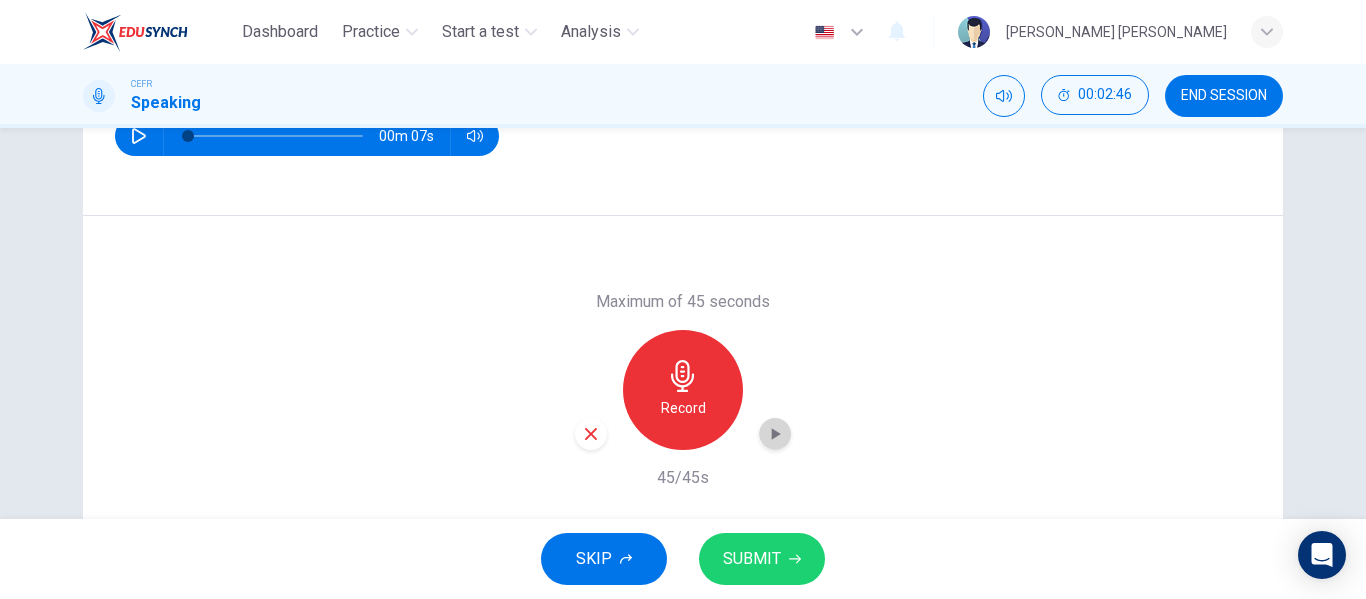 click at bounding box center [775, 434] 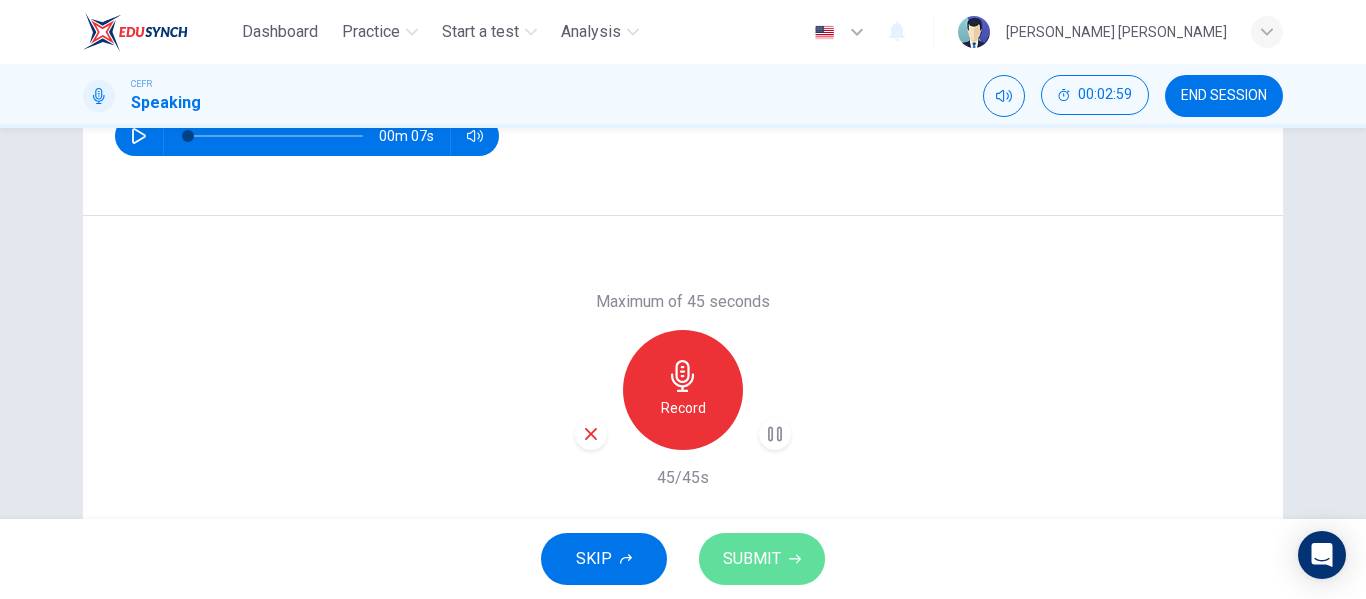 click on "SUBMIT" at bounding box center (752, 559) 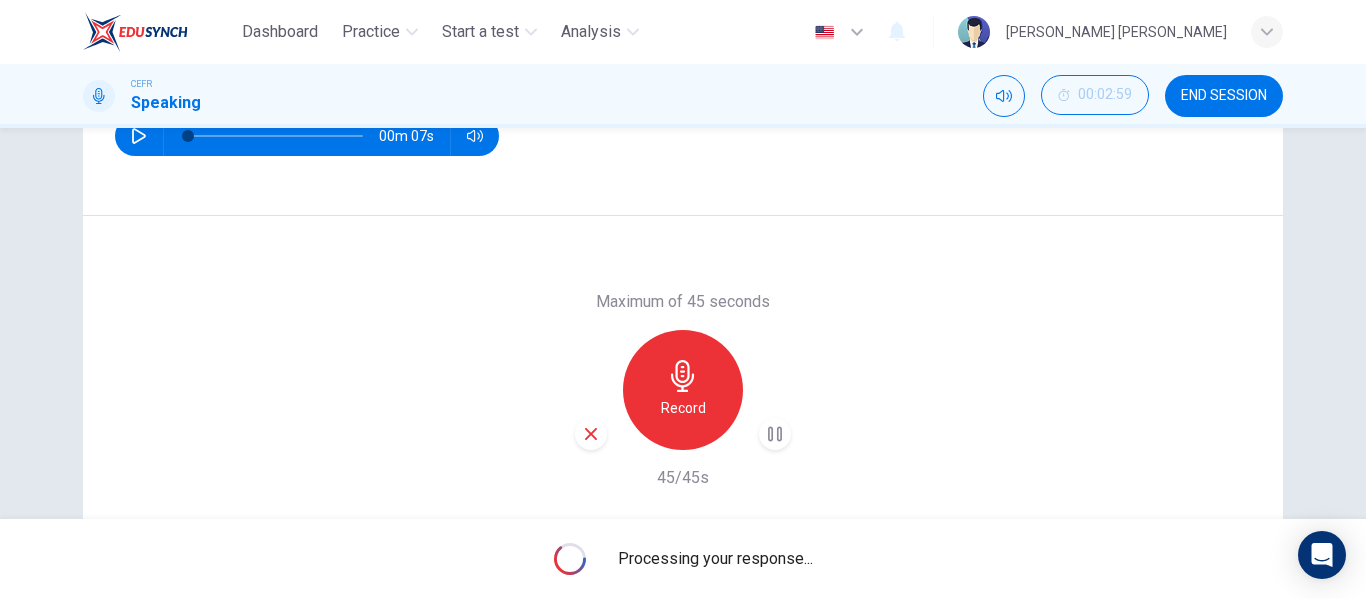click on "Record" at bounding box center [683, 390] 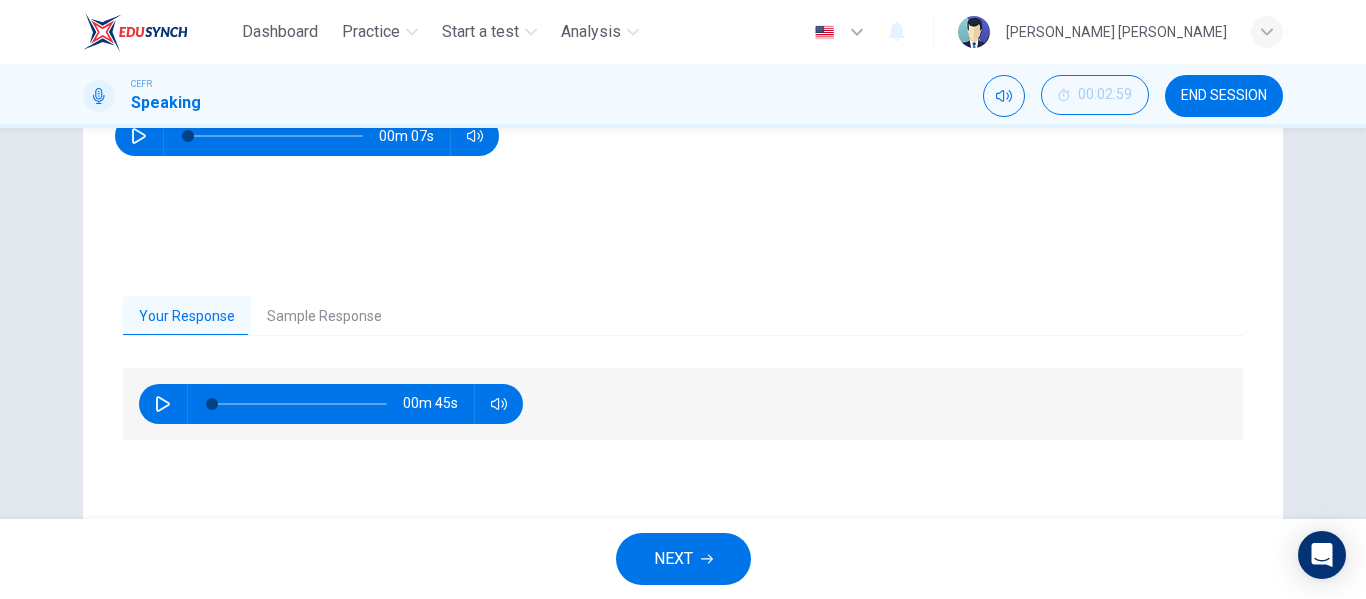 click on "NEXT" at bounding box center (673, 559) 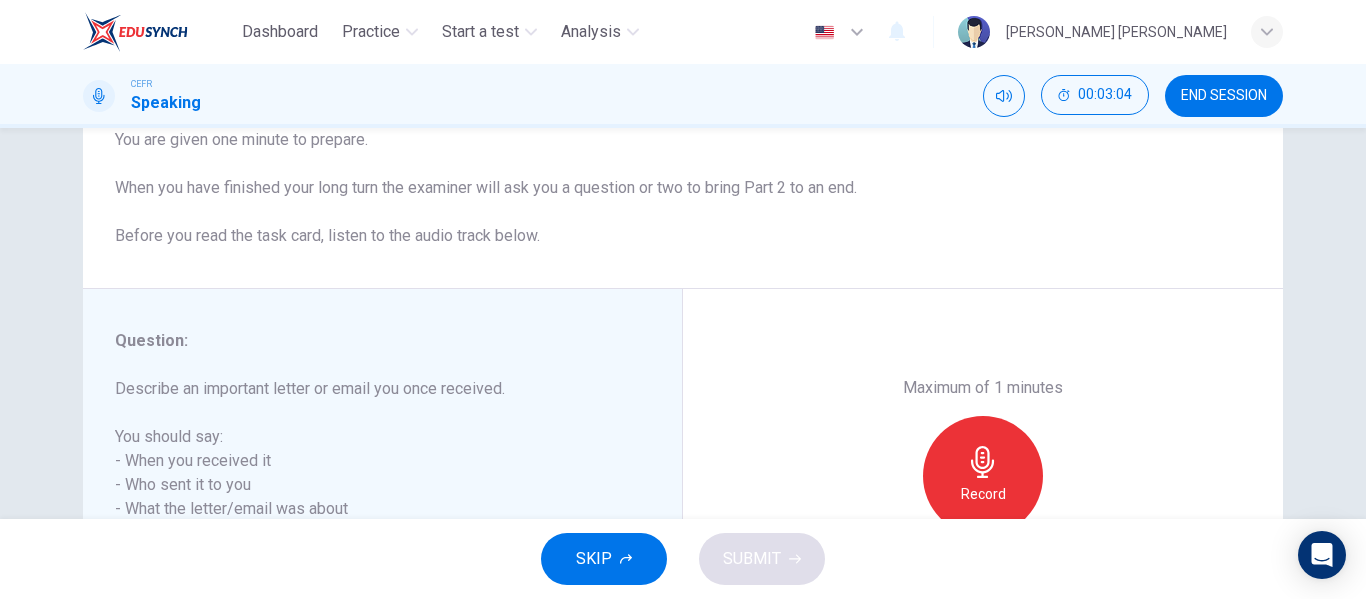 scroll, scrollTop: 300, scrollLeft: 0, axis: vertical 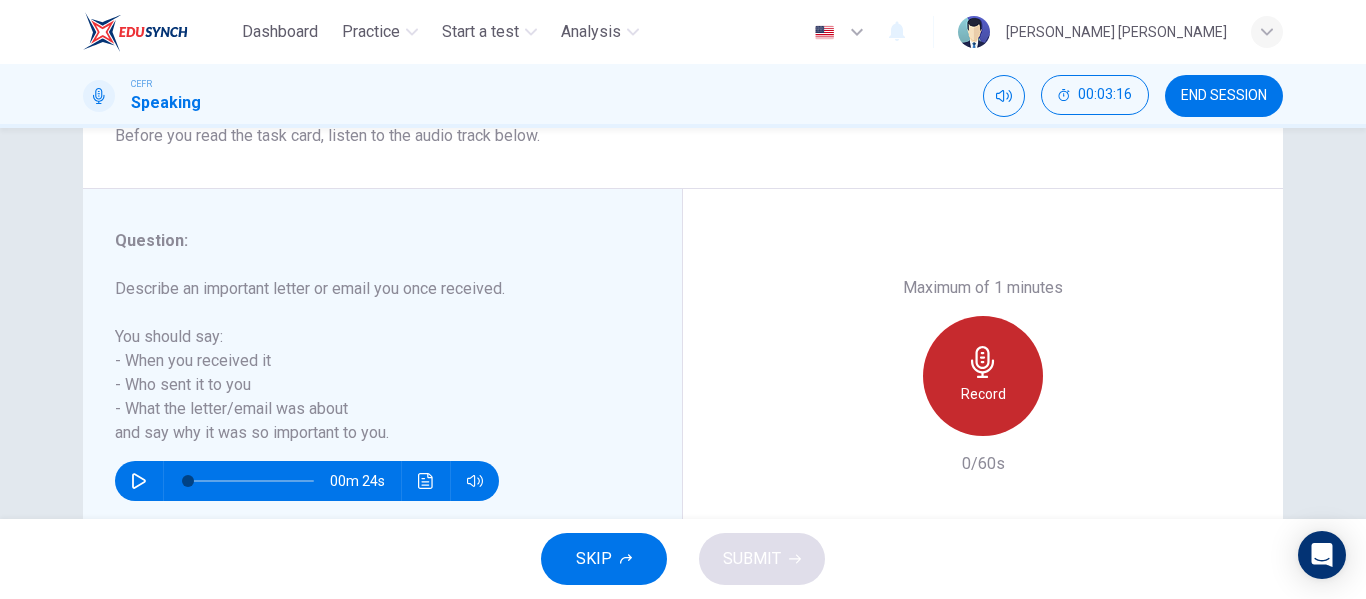 click on "Record" at bounding box center [983, 376] 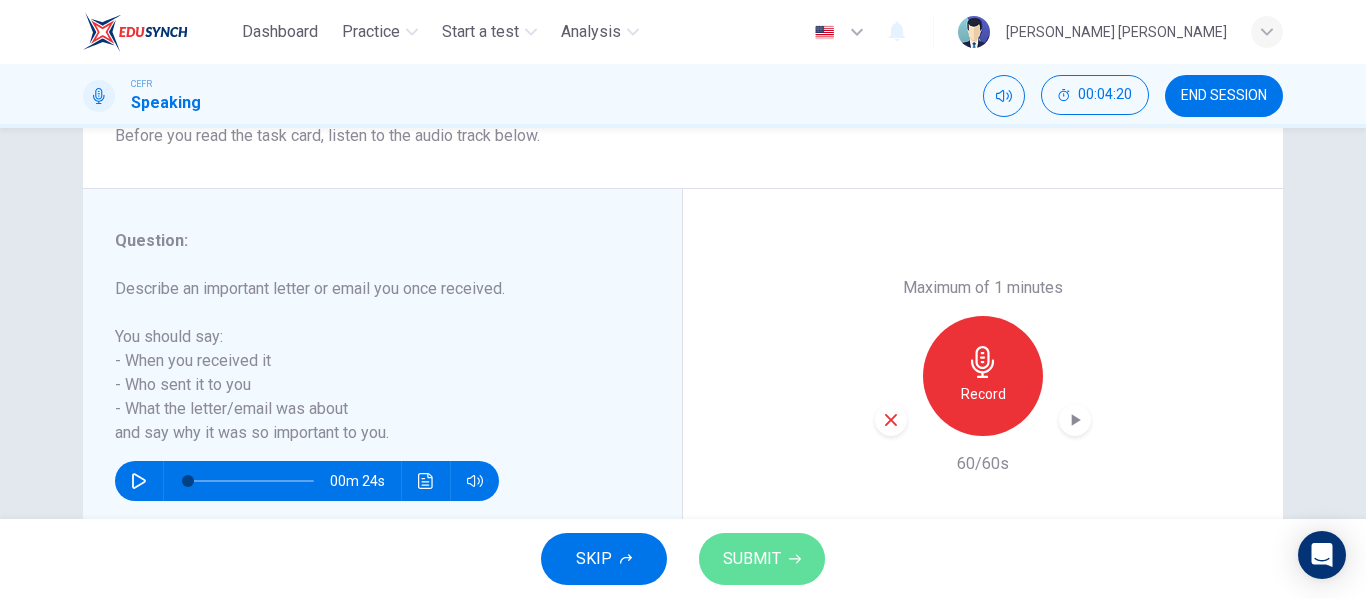 click on "SUBMIT" at bounding box center [762, 559] 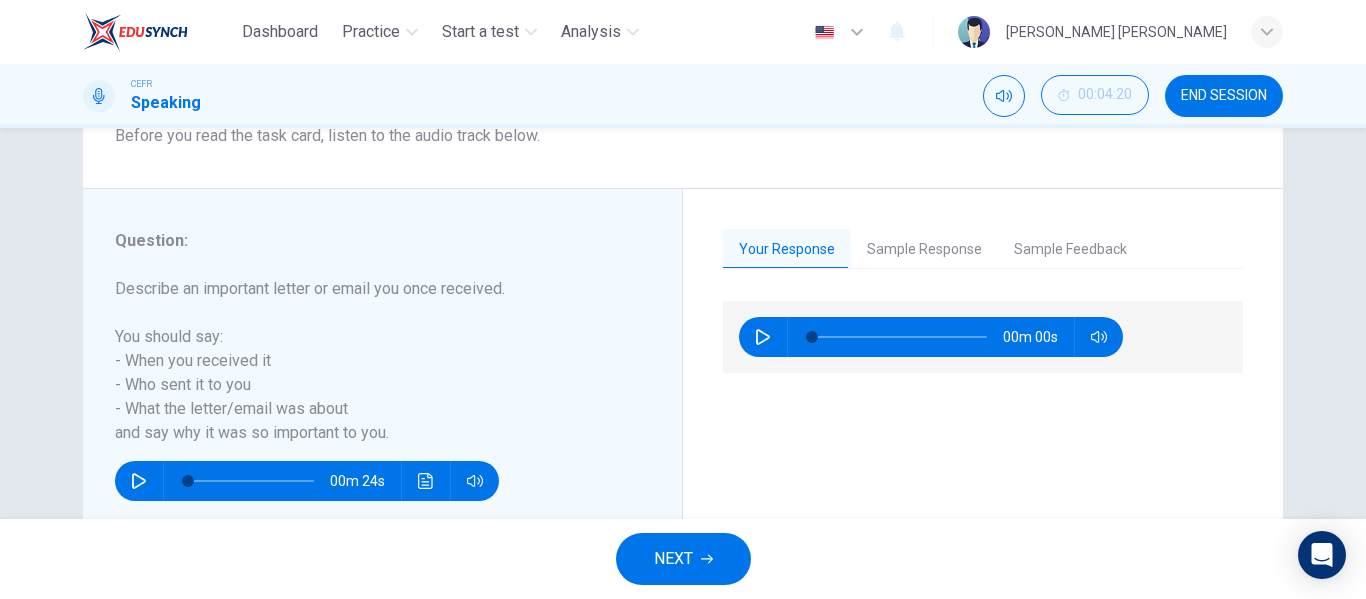 click on "NEXT" at bounding box center [673, 559] 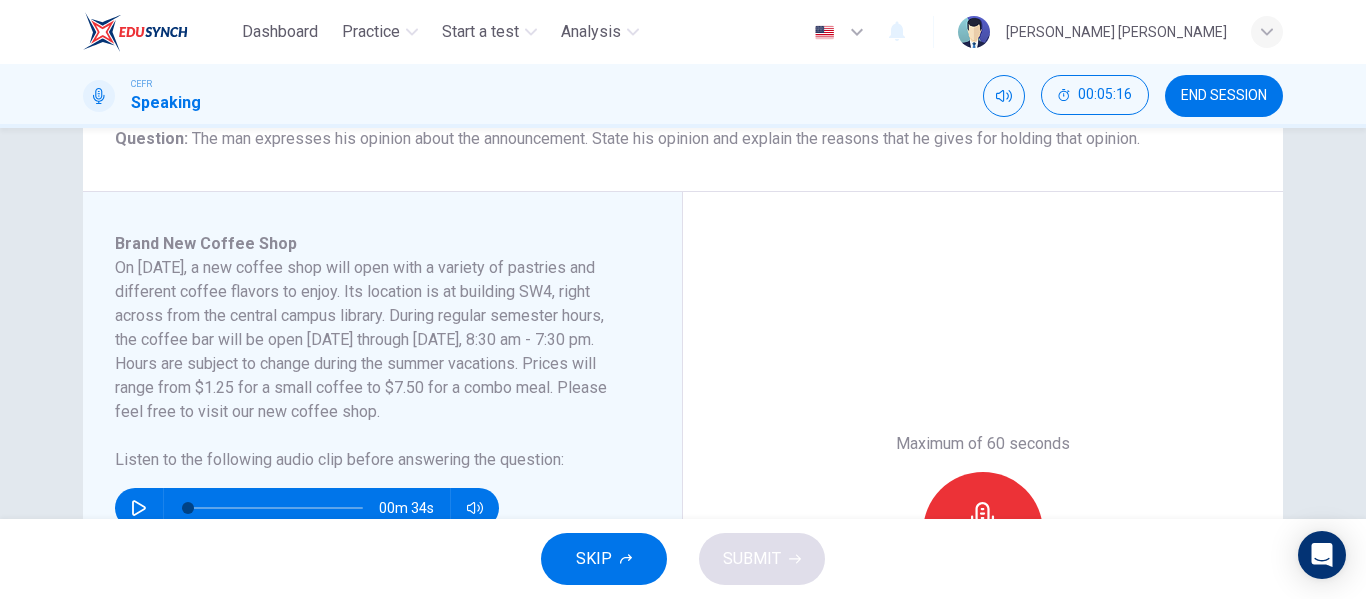 scroll, scrollTop: 300, scrollLeft: 0, axis: vertical 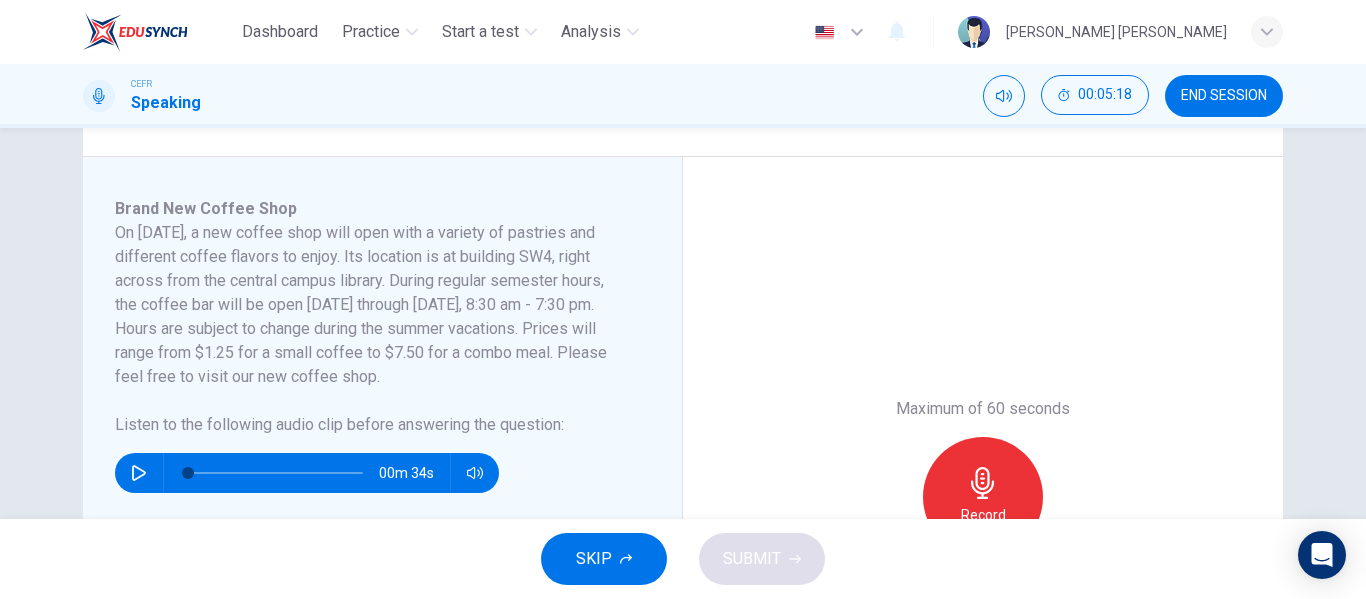 click 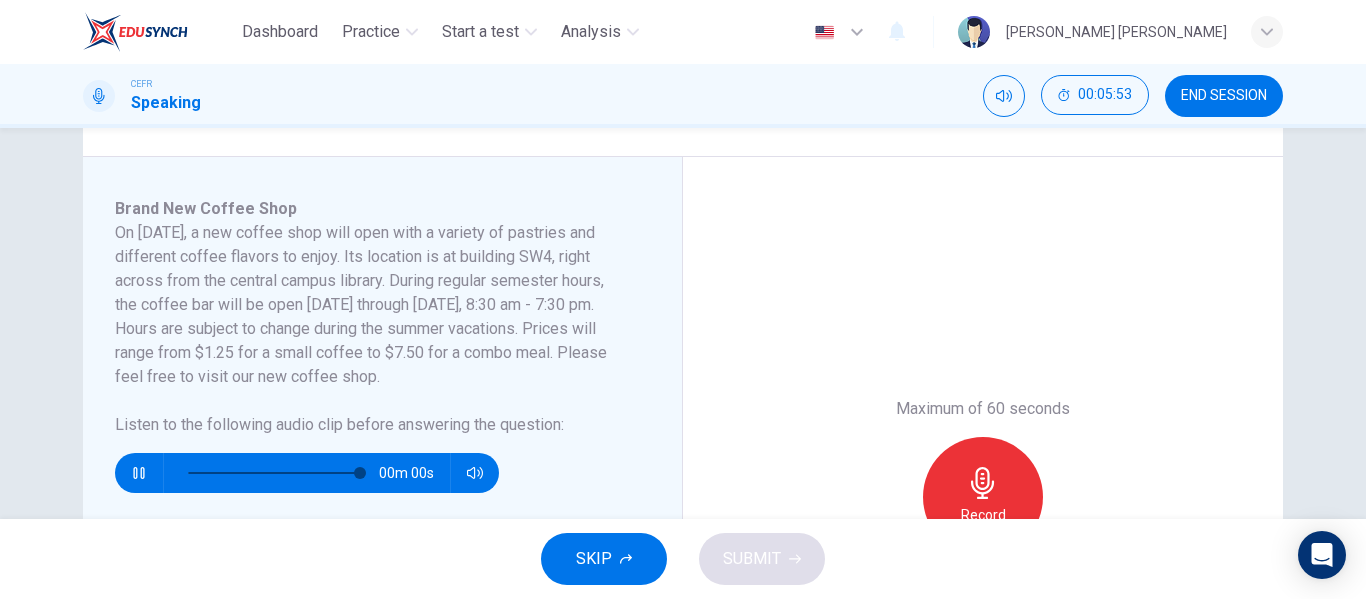 type on "0" 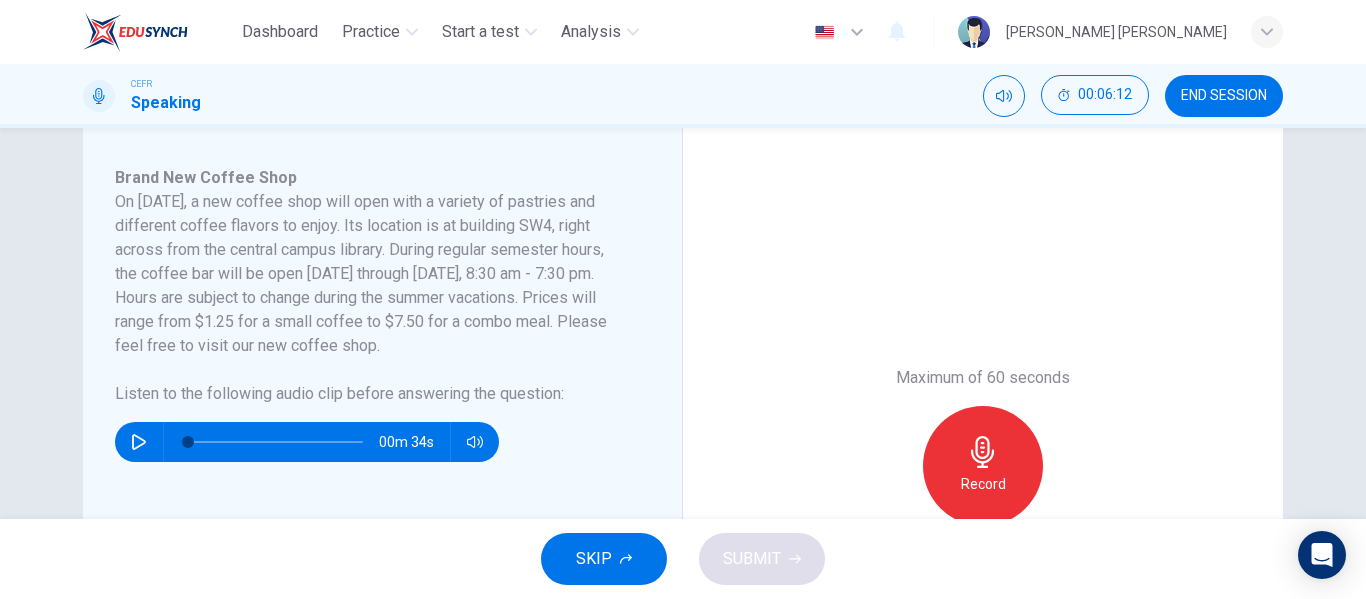 scroll, scrollTop: 358, scrollLeft: 0, axis: vertical 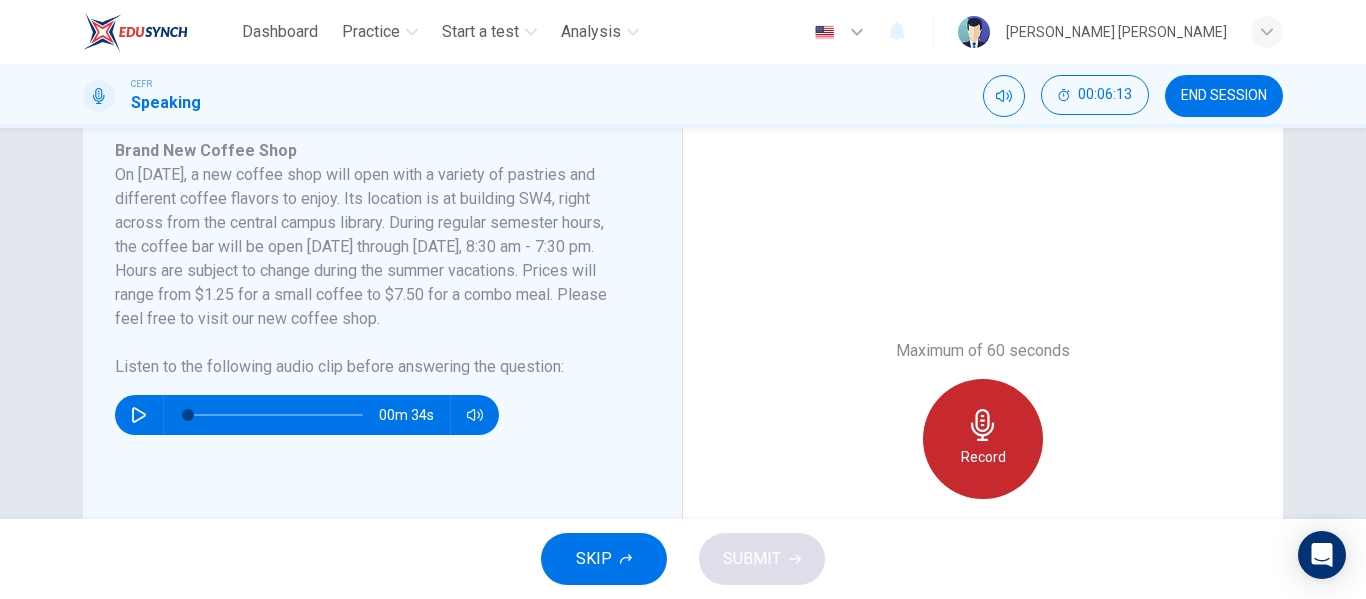 click on "Record" at bounding box center (983, 457) 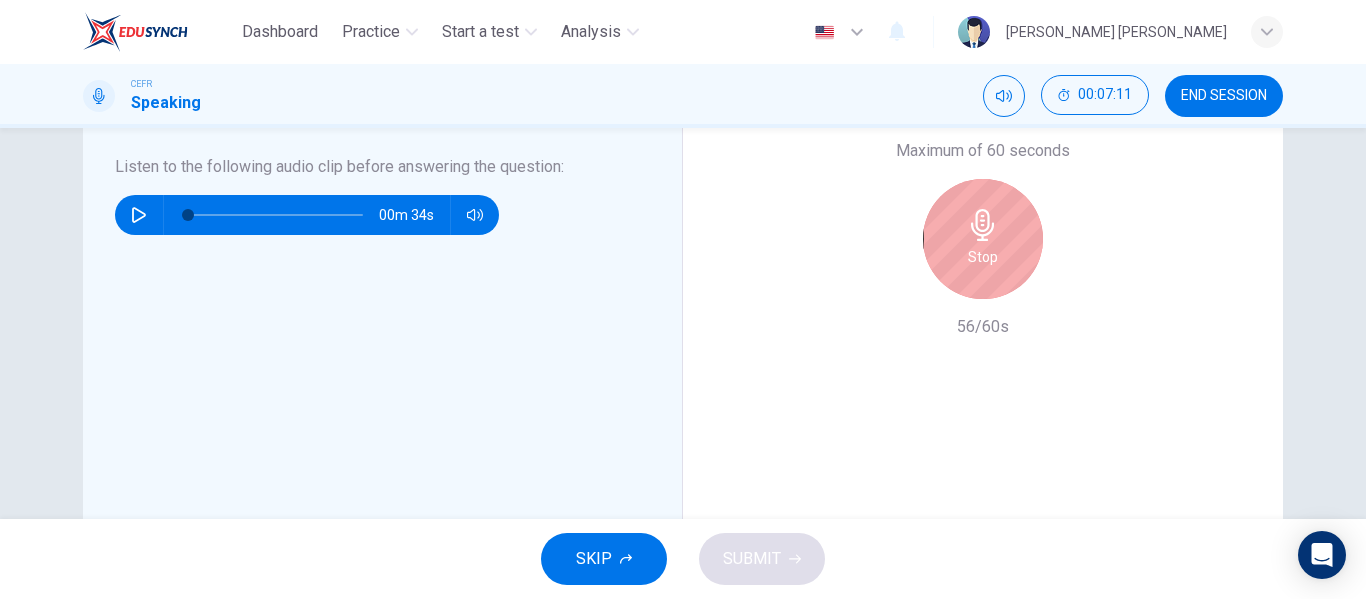 scroll, scrollTop: 458, scrollLeft: 0, axis: vertical 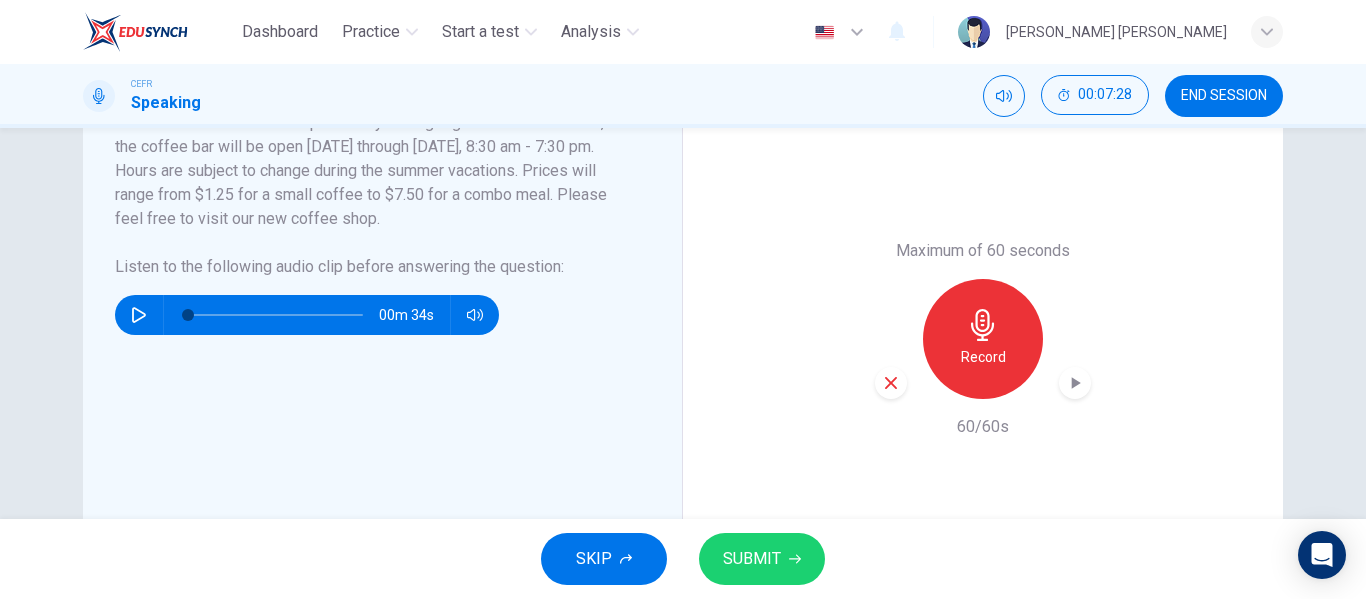 click on "END SESSION" at bounding box center (1224, 96) 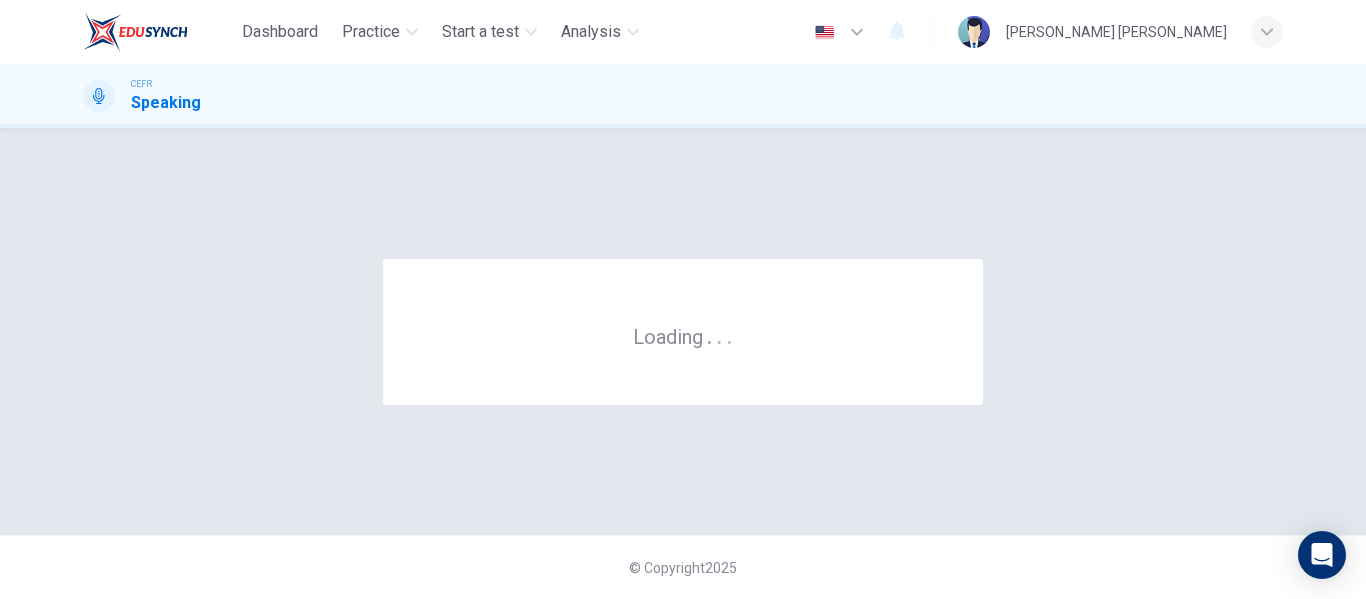 scroll, scrollTop: 0, scrollLeft: 0, axis: both 